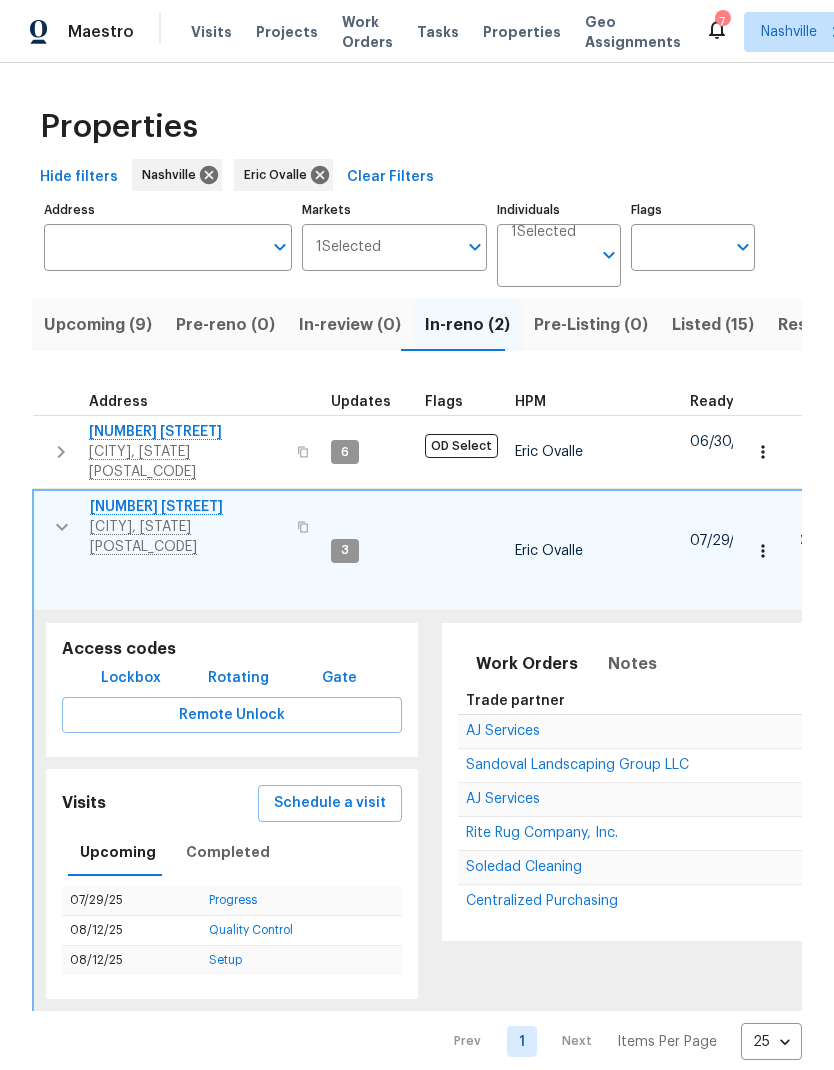 scroll, scrollTop: 0, scrollLeft: 0, axis: both 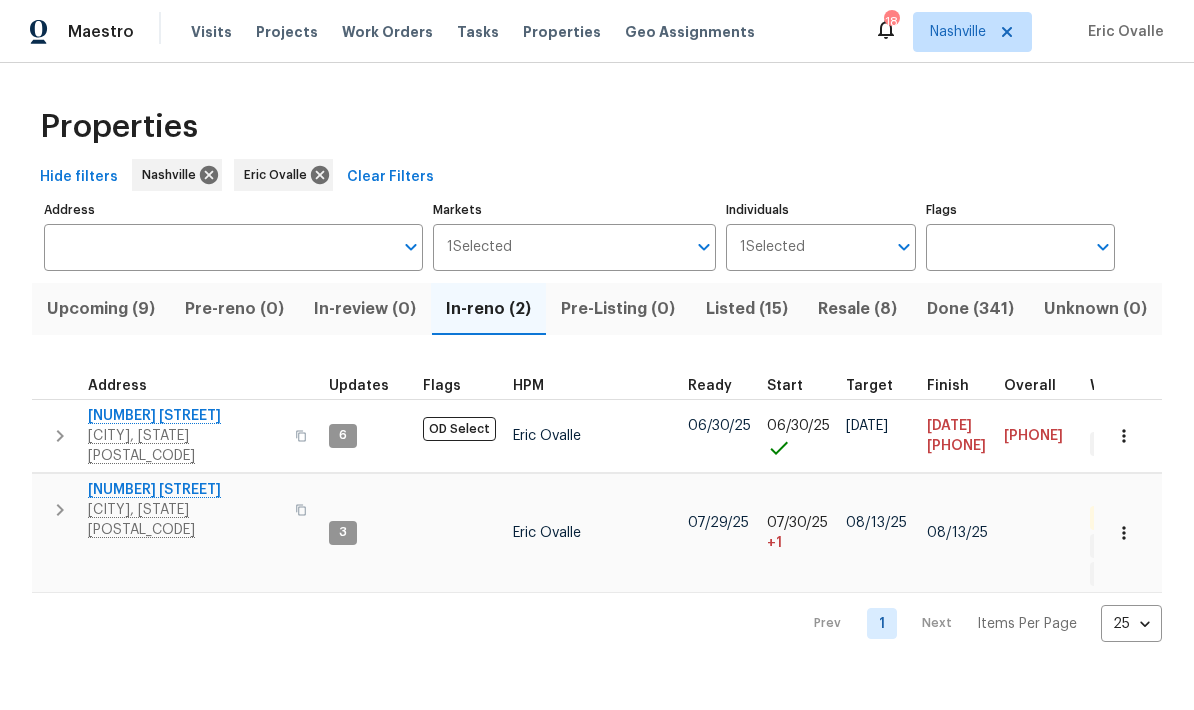 click on "[NUMBER] [STREET] [CITY], [STATE] [POSTAL_CODE]" at bounding box center [176, 436] 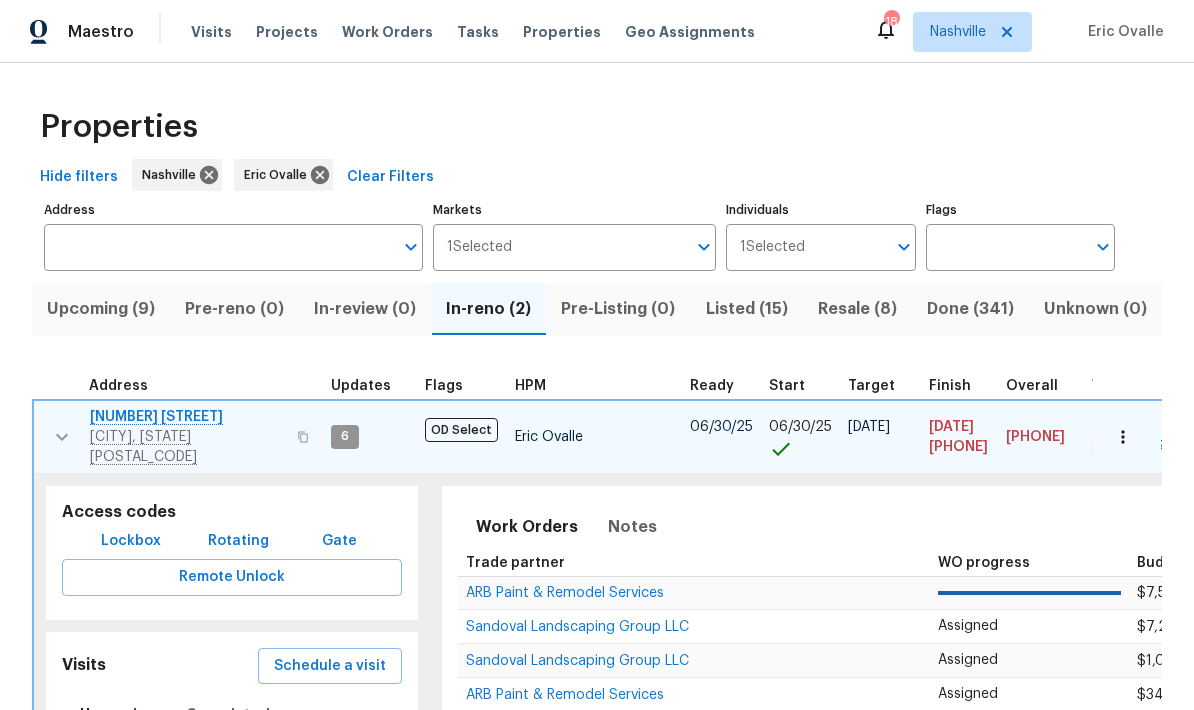 click on "Schedule a visit" at bounding box center [330, 666] 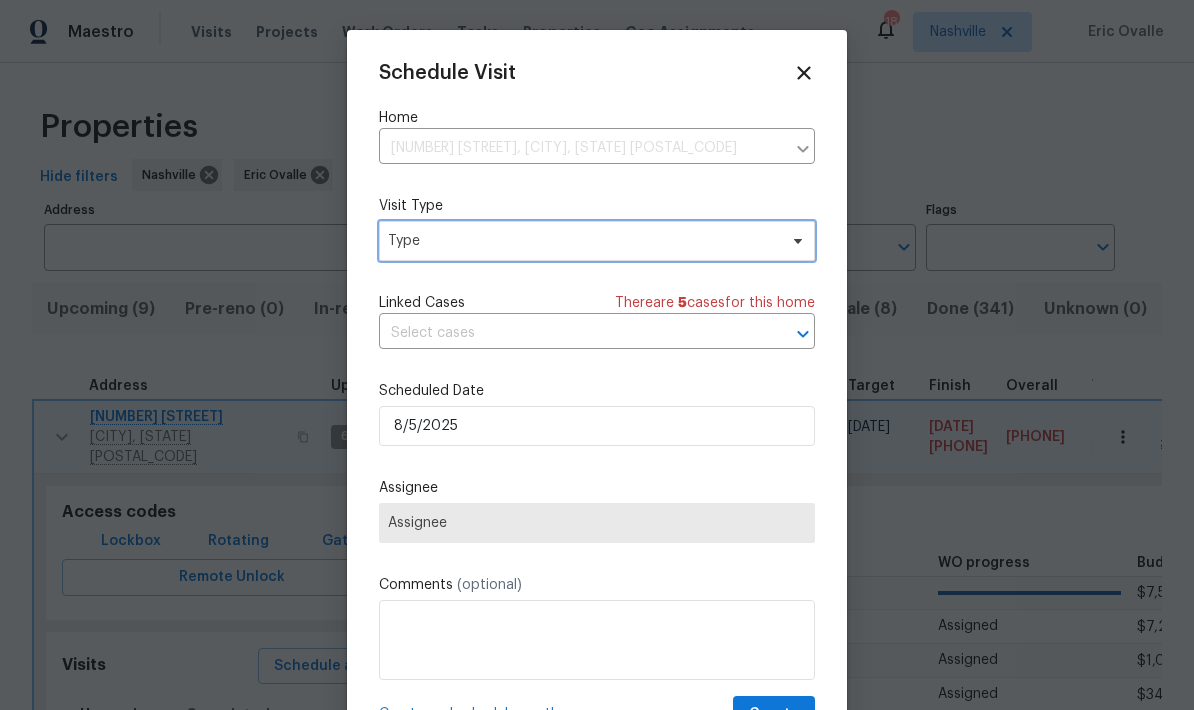 click on "Type" at bounding box center [597, 241] 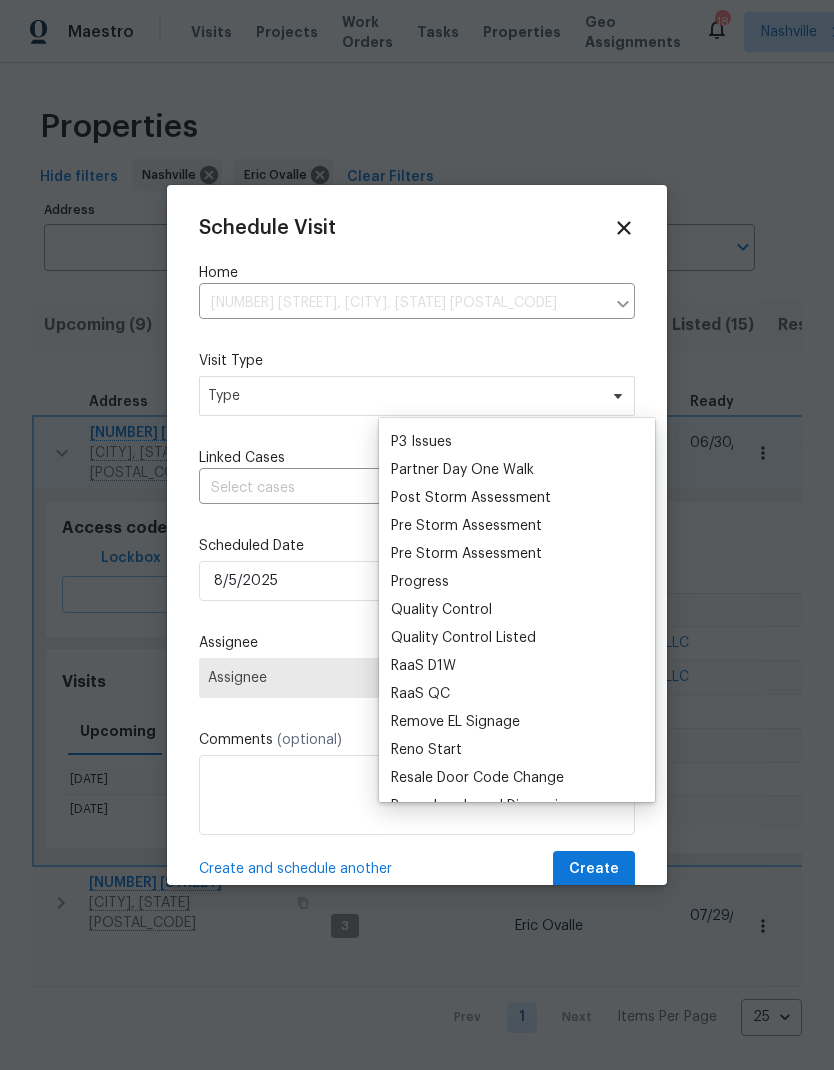 scroll, scrollTop: 1201, scrollLeft: 0, axis: vertical 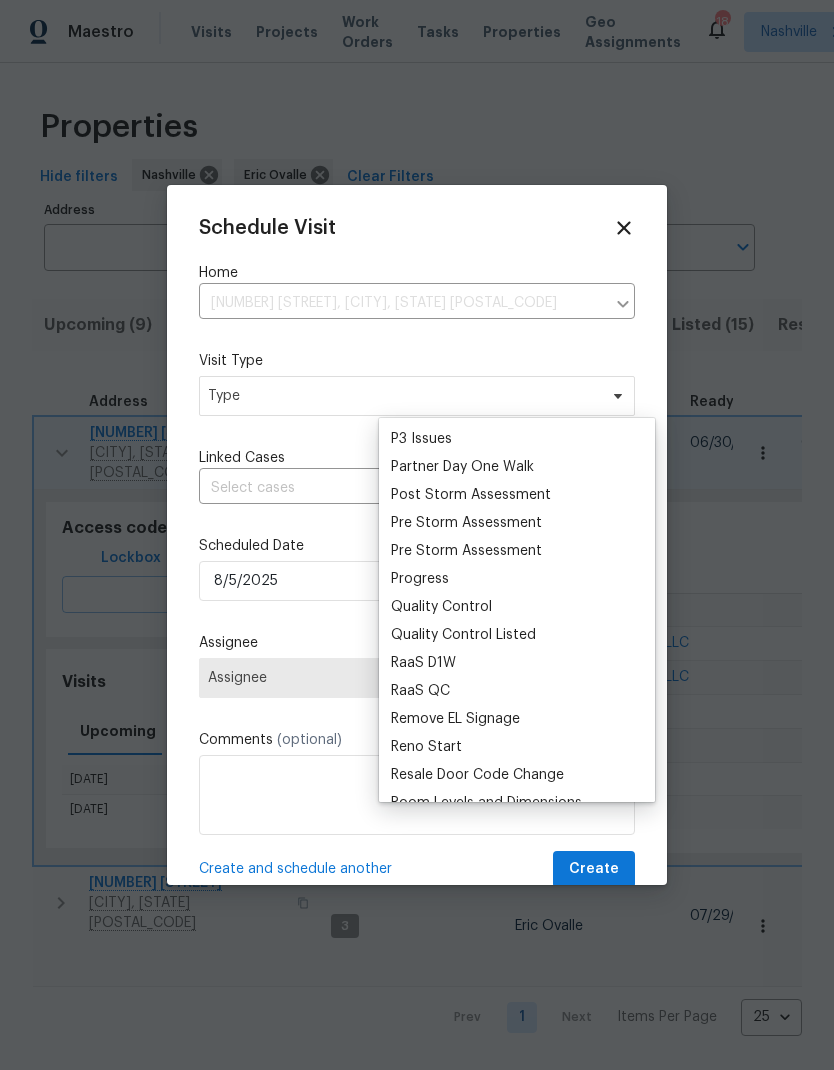 click on "Progress" at bounding box center [420, 579] 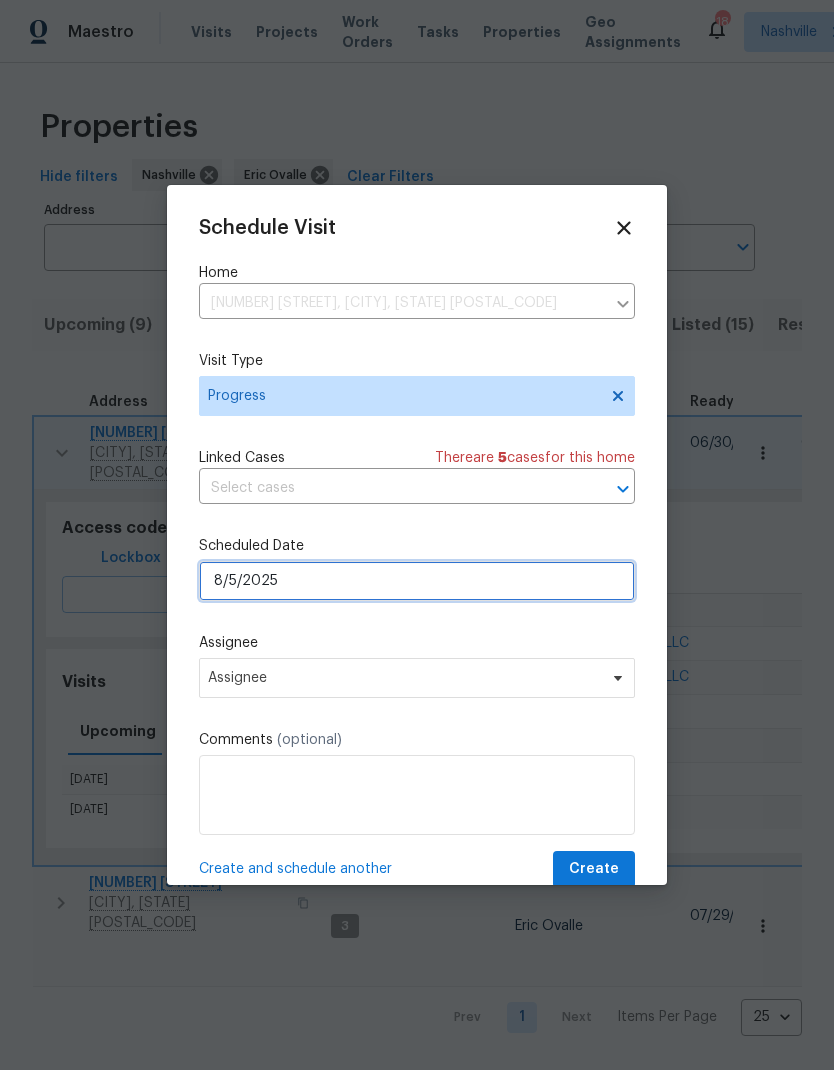 click on "8/5/2025" at bounding box center [417, 581] 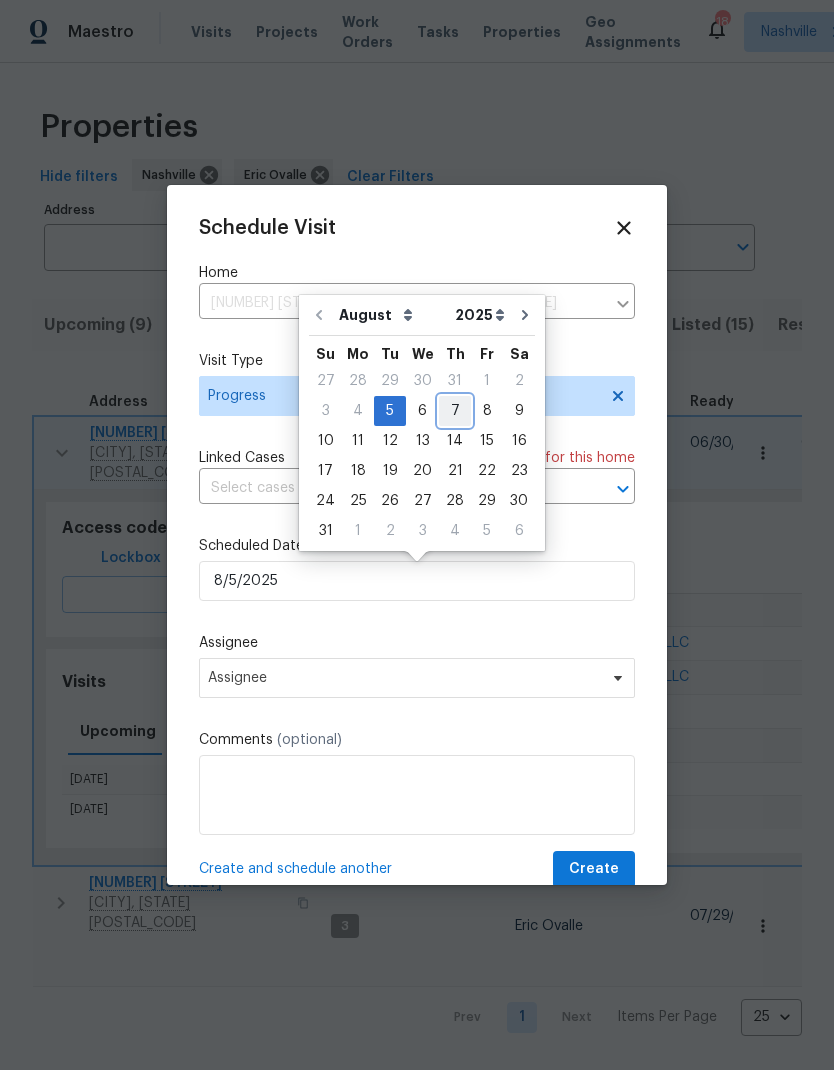 click on "7" at bounding box center [455, 411] 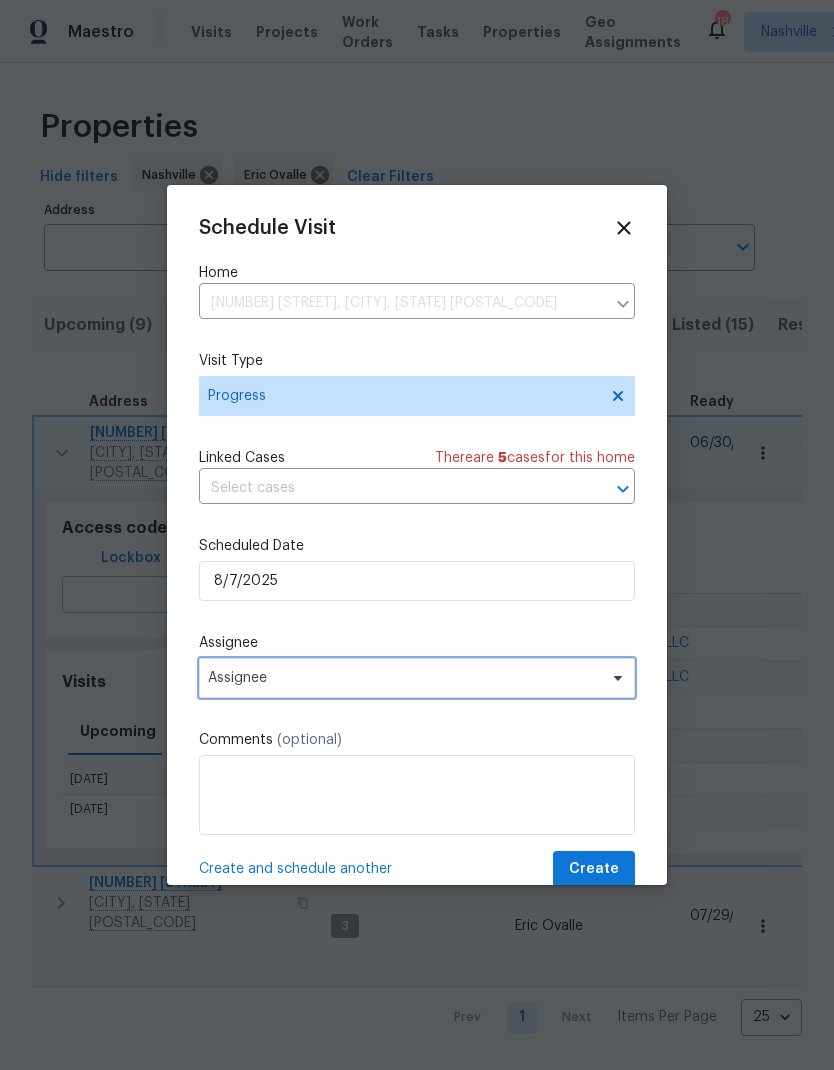 click on "Assignee" at bounding box center (404, 678) 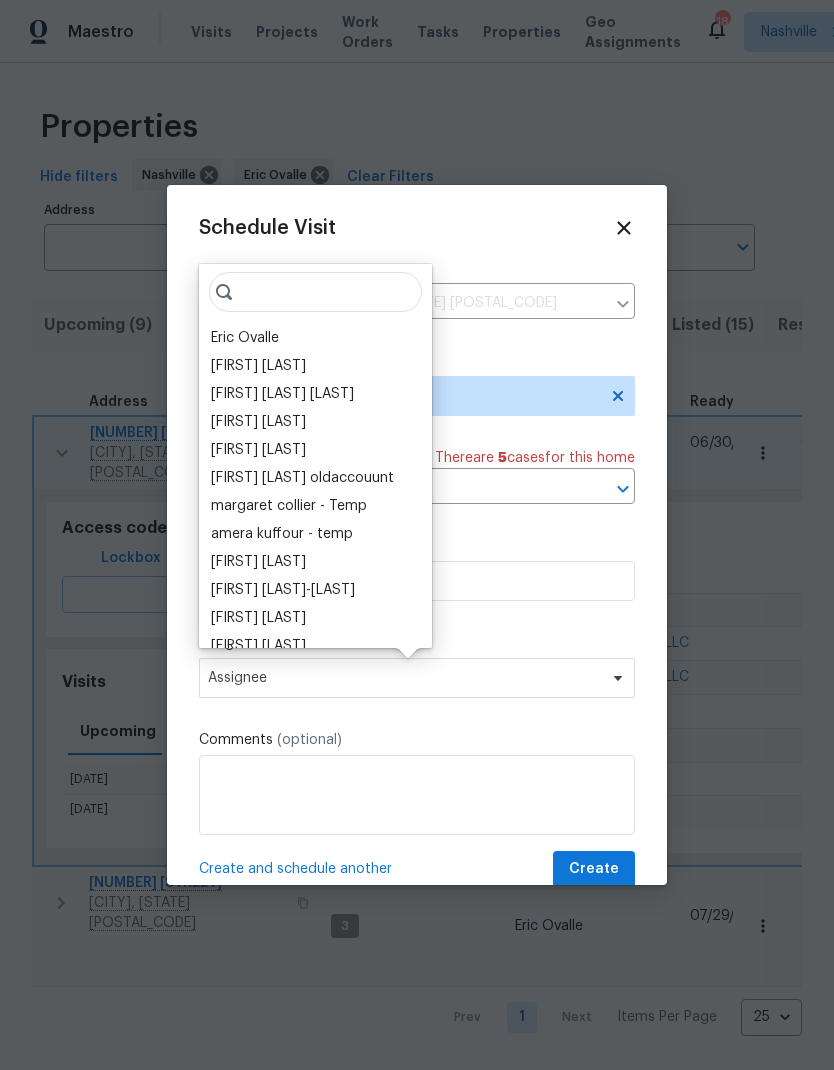 click on "Eric Ovalle" at bounding box center [315, 338] 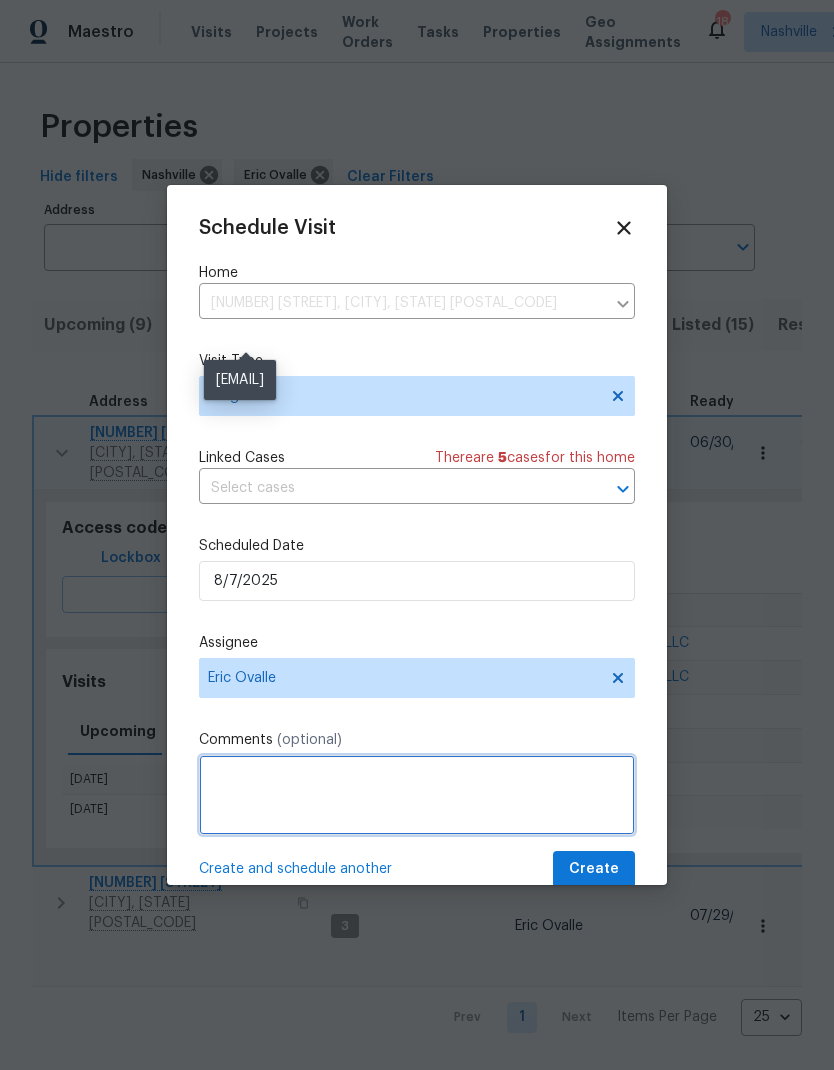 click at bounding box center [417, 795] 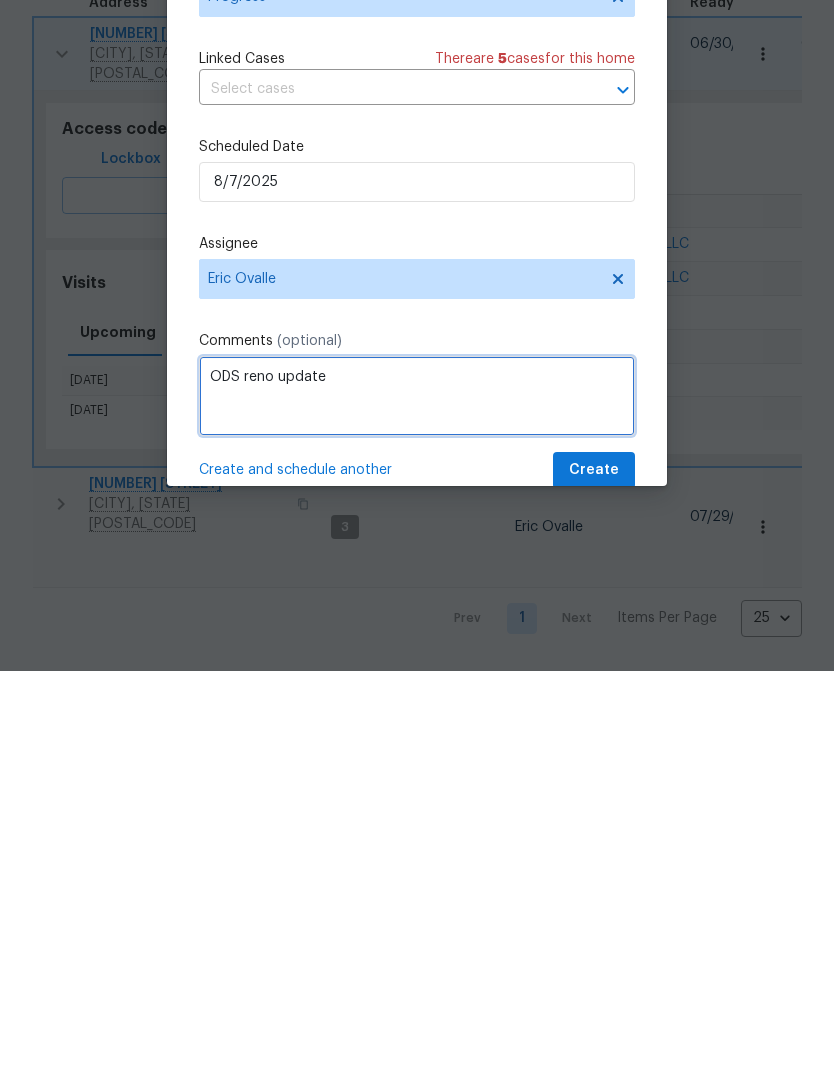 type on "ODS reno update" 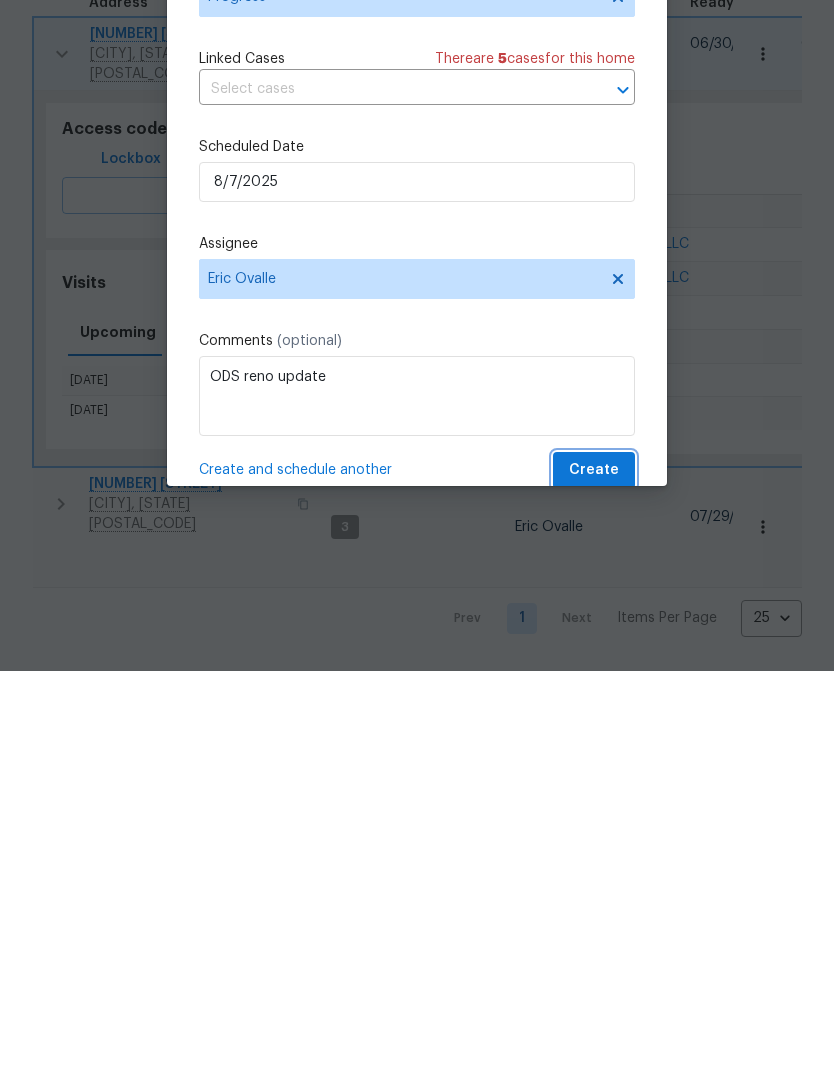 click on "Create" at bounding box center [594, 869] 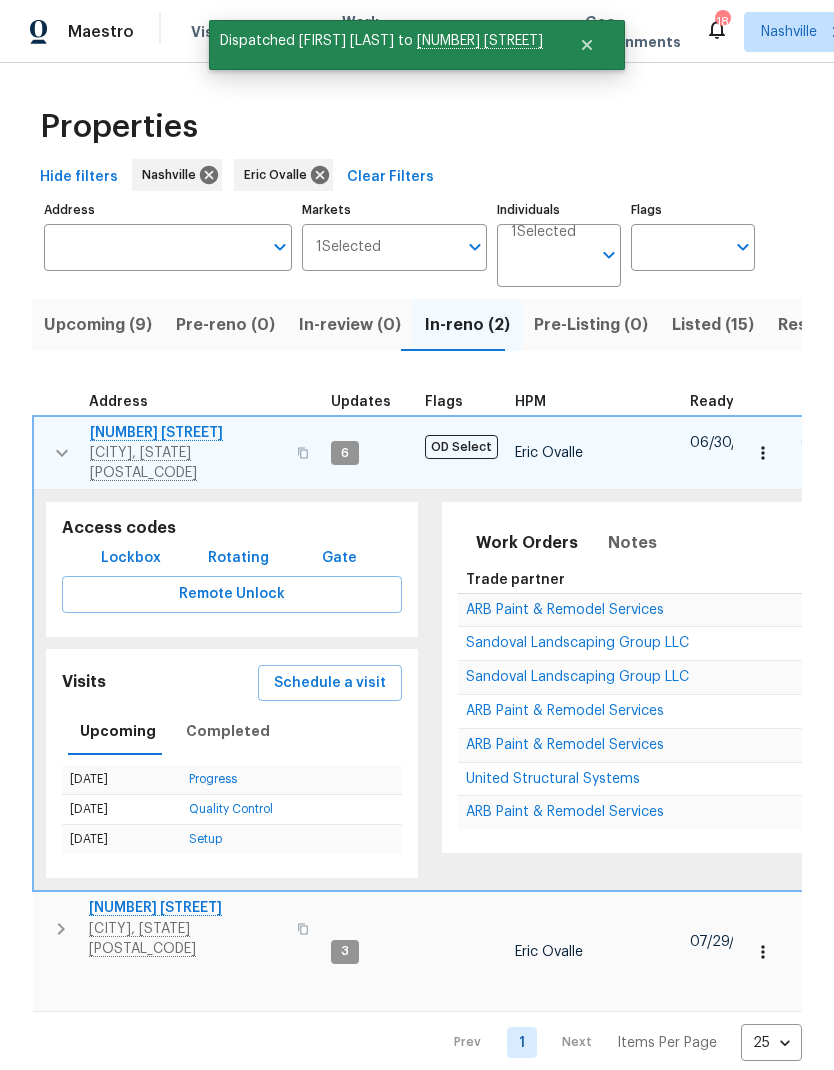 click 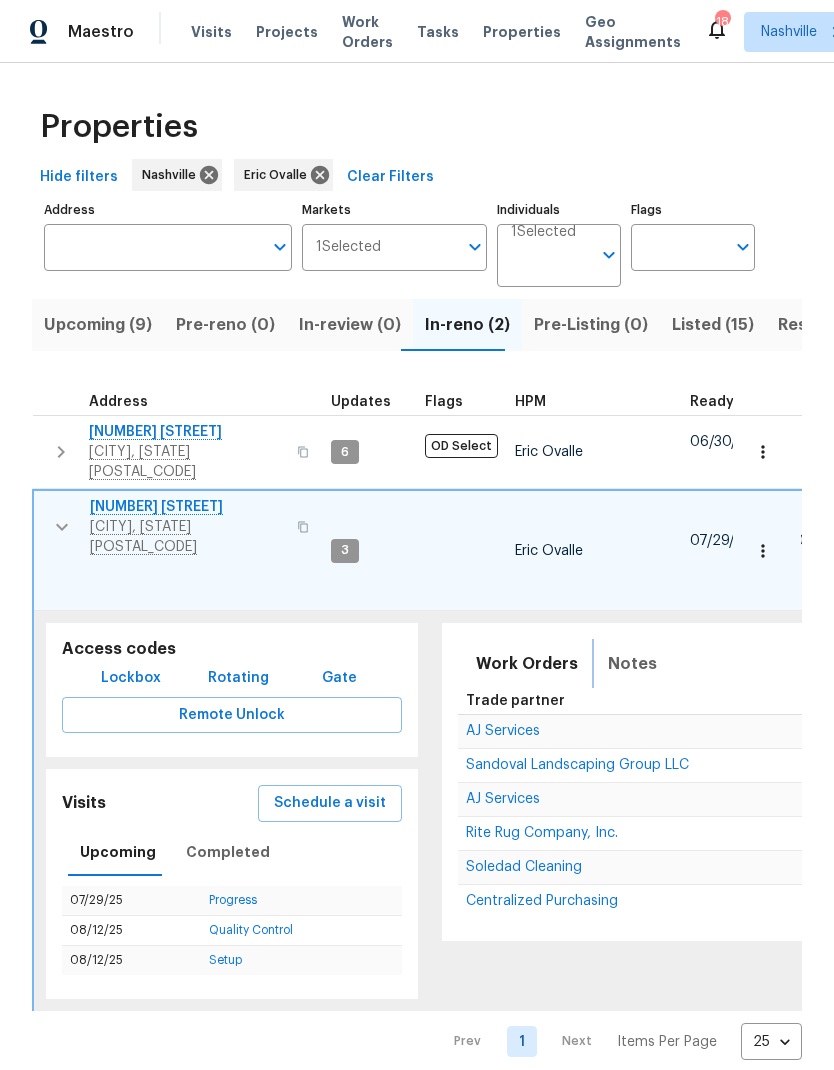 click on "Notes" at bounding box center [632, 664] 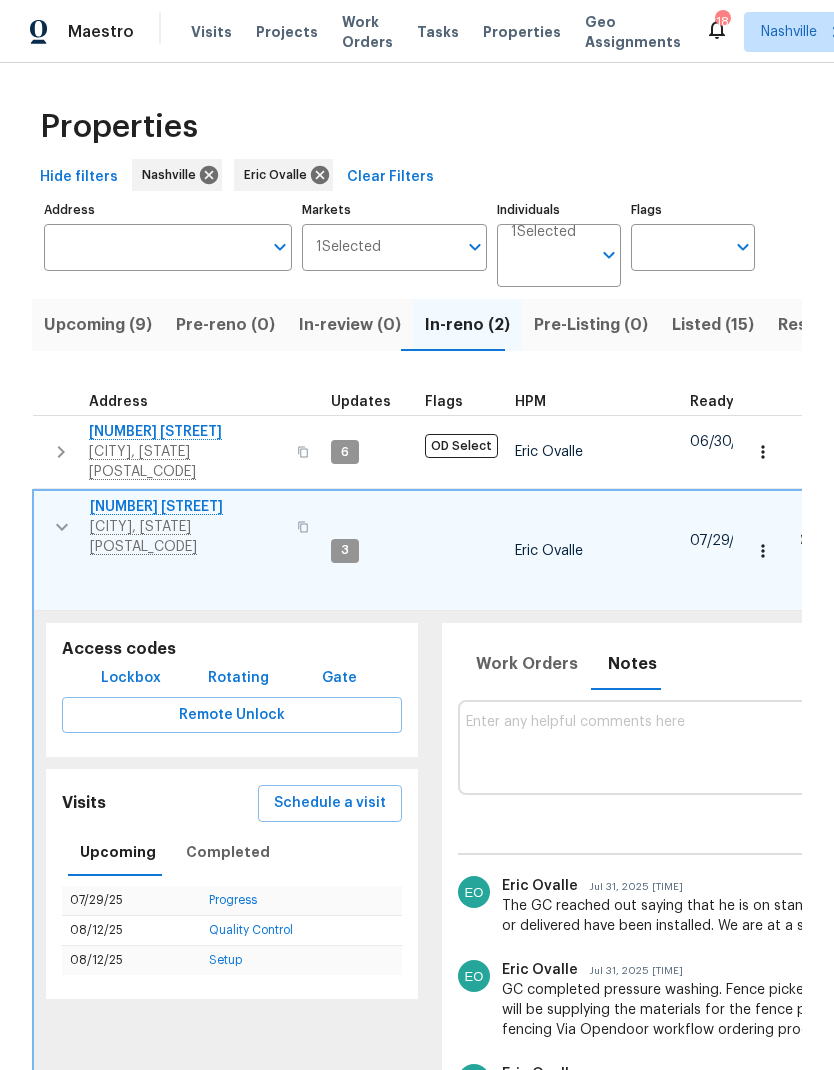 click at bounding box center [1021, 747] 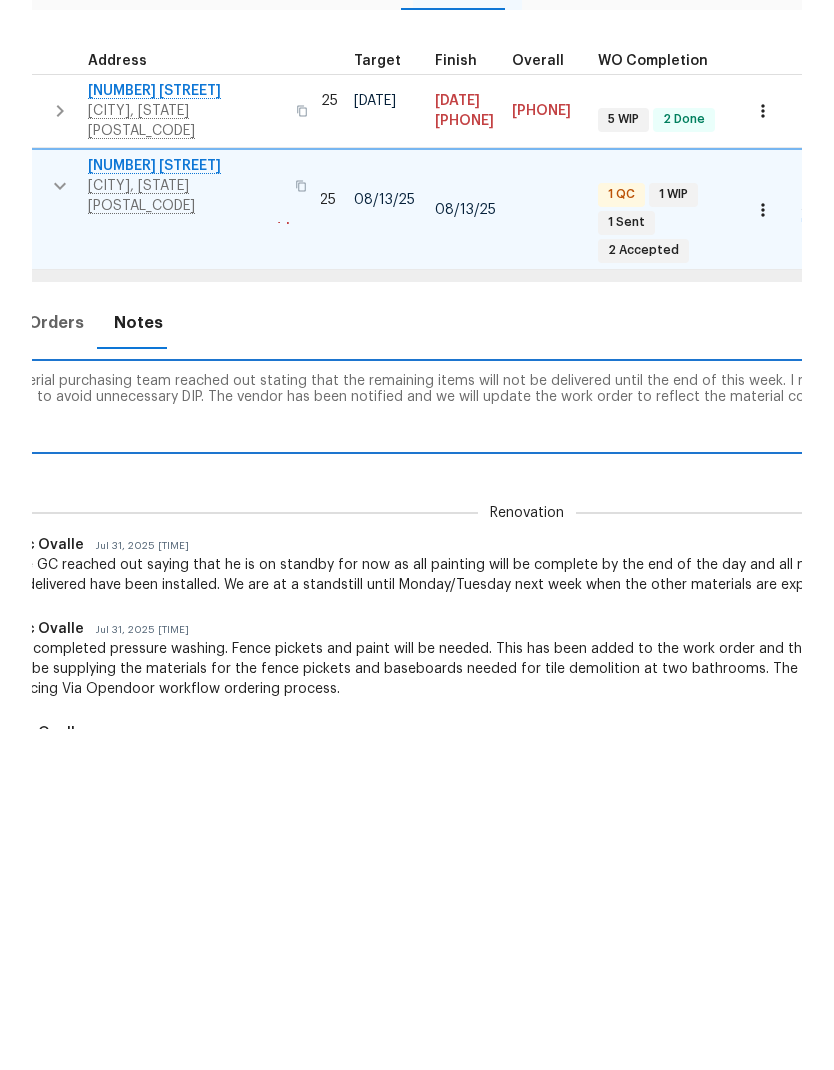 scroll, scrollTop: 0, scrollLeft: 951, axis: horizontal 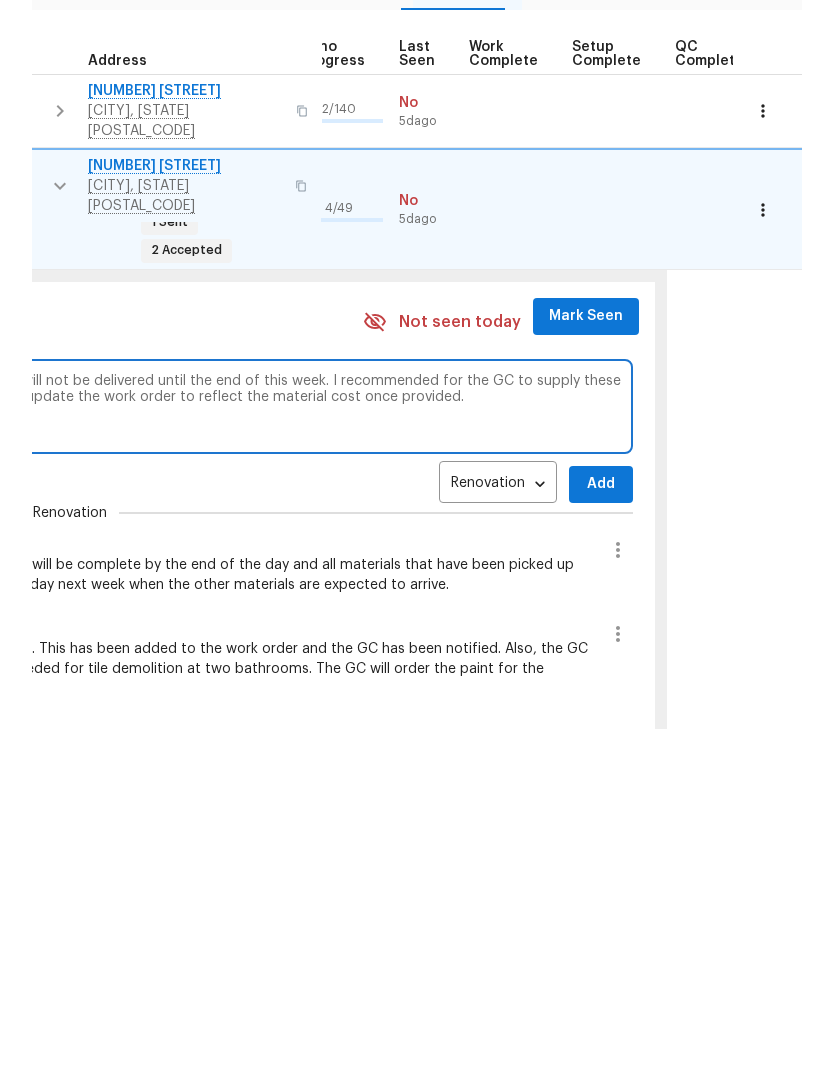 type on "Our material purchasing team reached out stating that the remaining items will not be delivered until the end of this week. I recommended for the GC to supply these materials to avoid unnecessary DIP. The vendor has been notified and we will update the work order to reflect the material cost once provided." 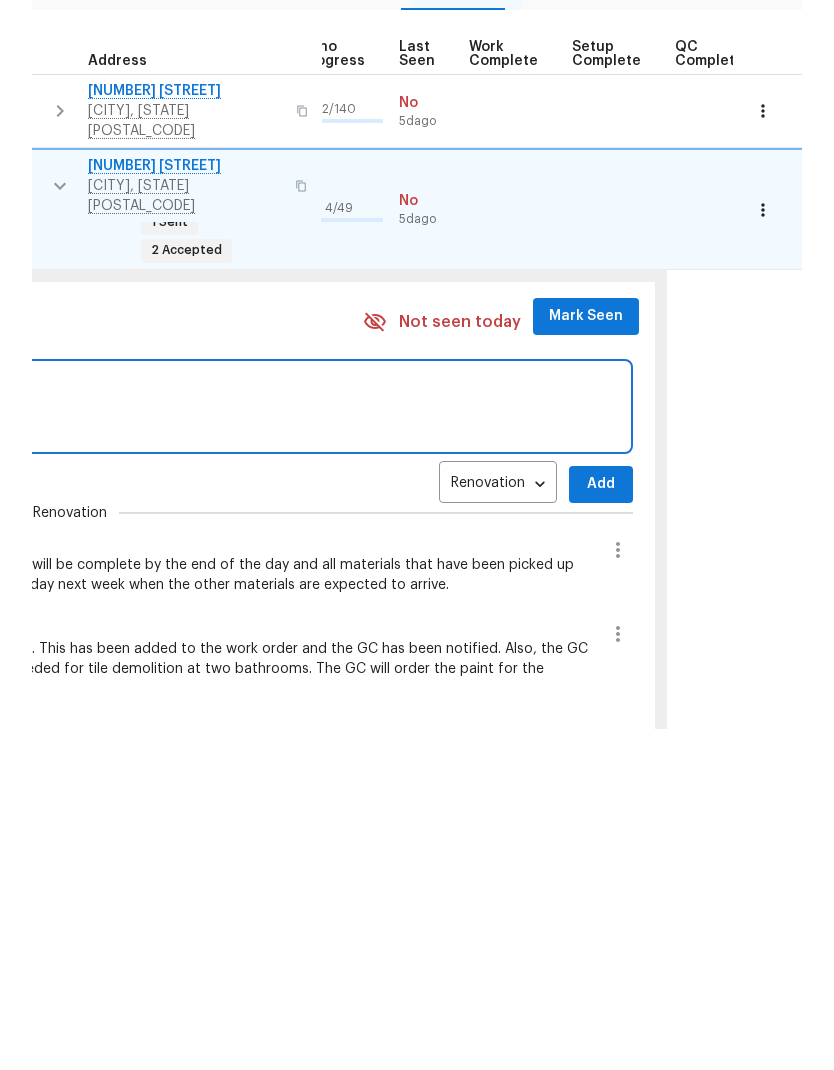 scroll, scrollTop: 64, scrollLeft: 0, axis: vertical 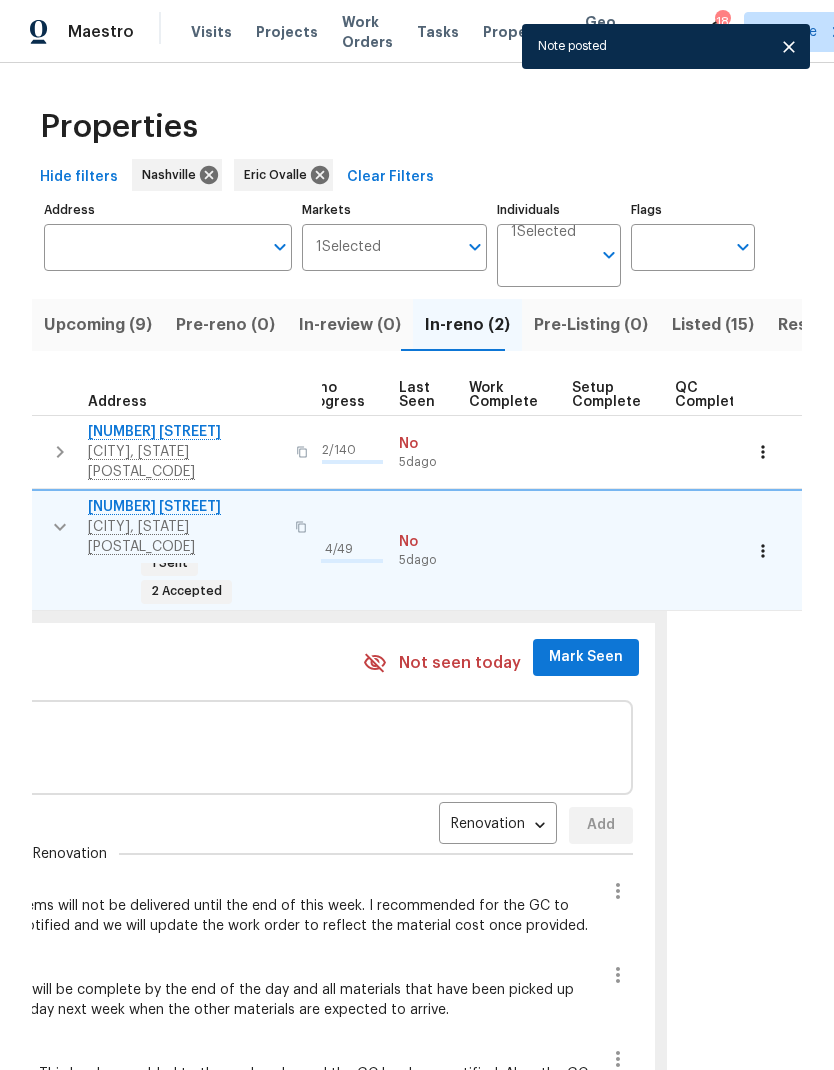 click on "Mark Seen" at bounding box center (586, 657) 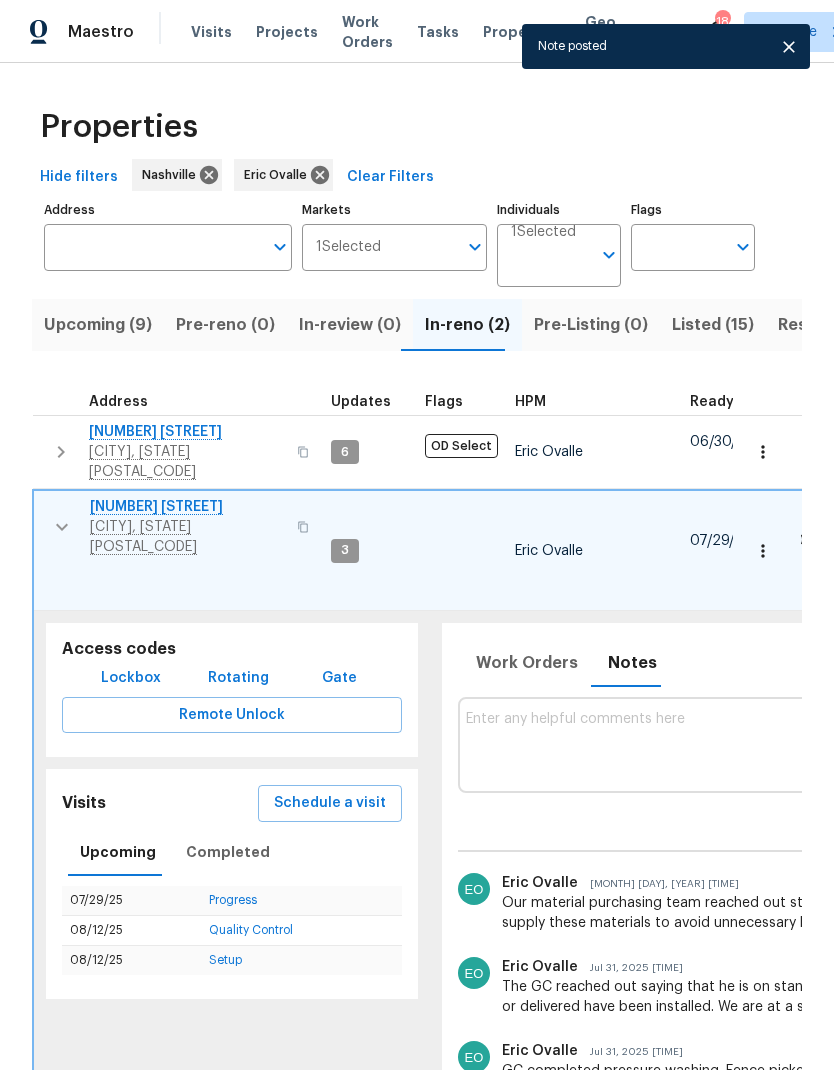 scroll, scrollTop: 0, scrollLeft: 0, axis: both 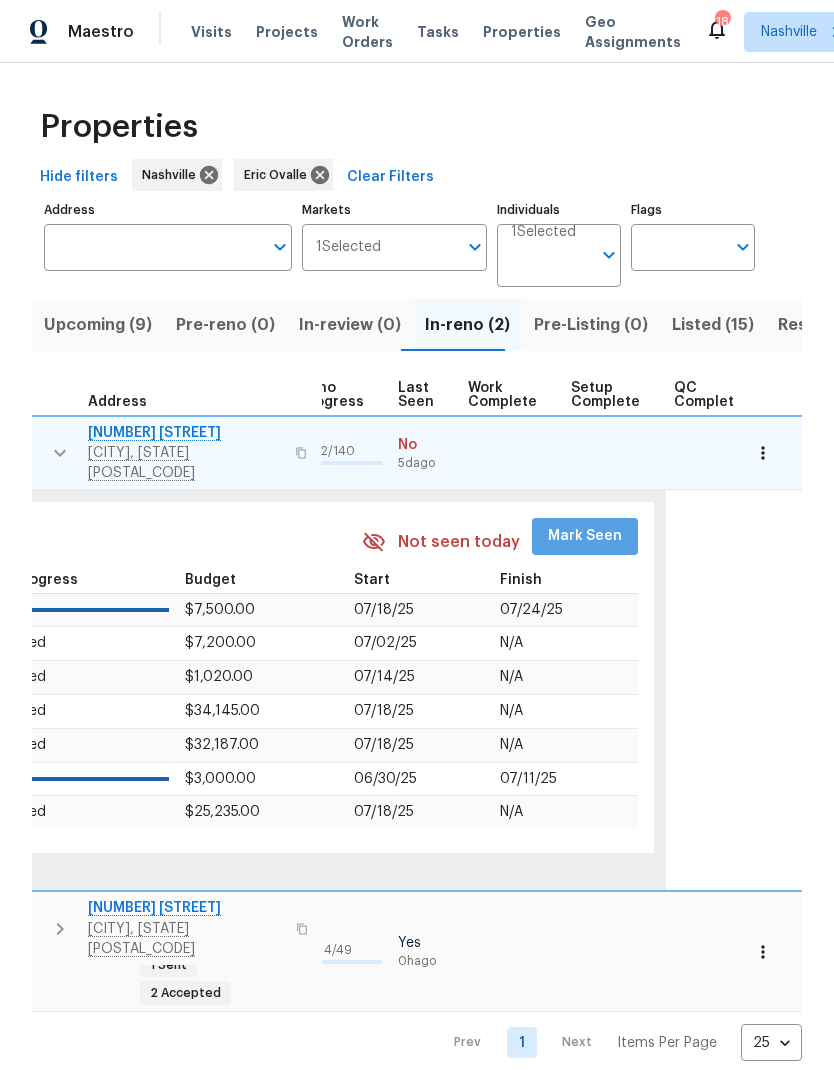 click on "Mark Seen" at bounding box center [585, 536] 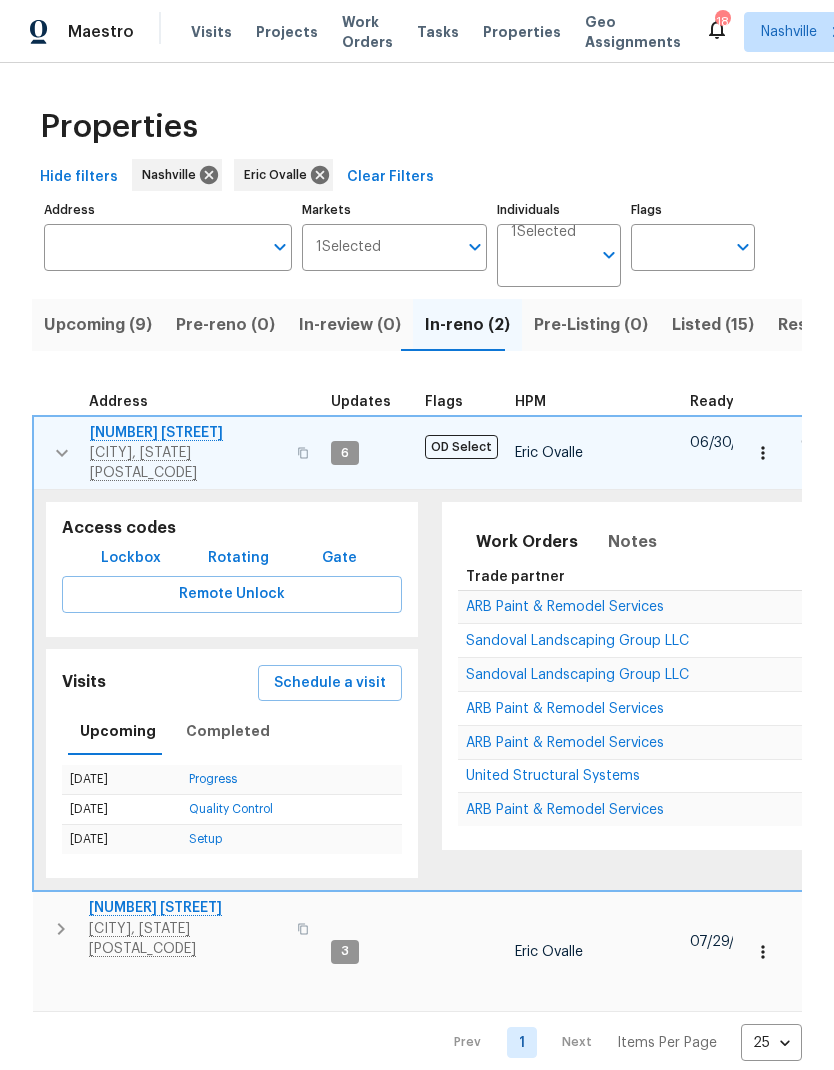 scroll, scrollTop: 16, scrollLeft: 0, axis: vertical 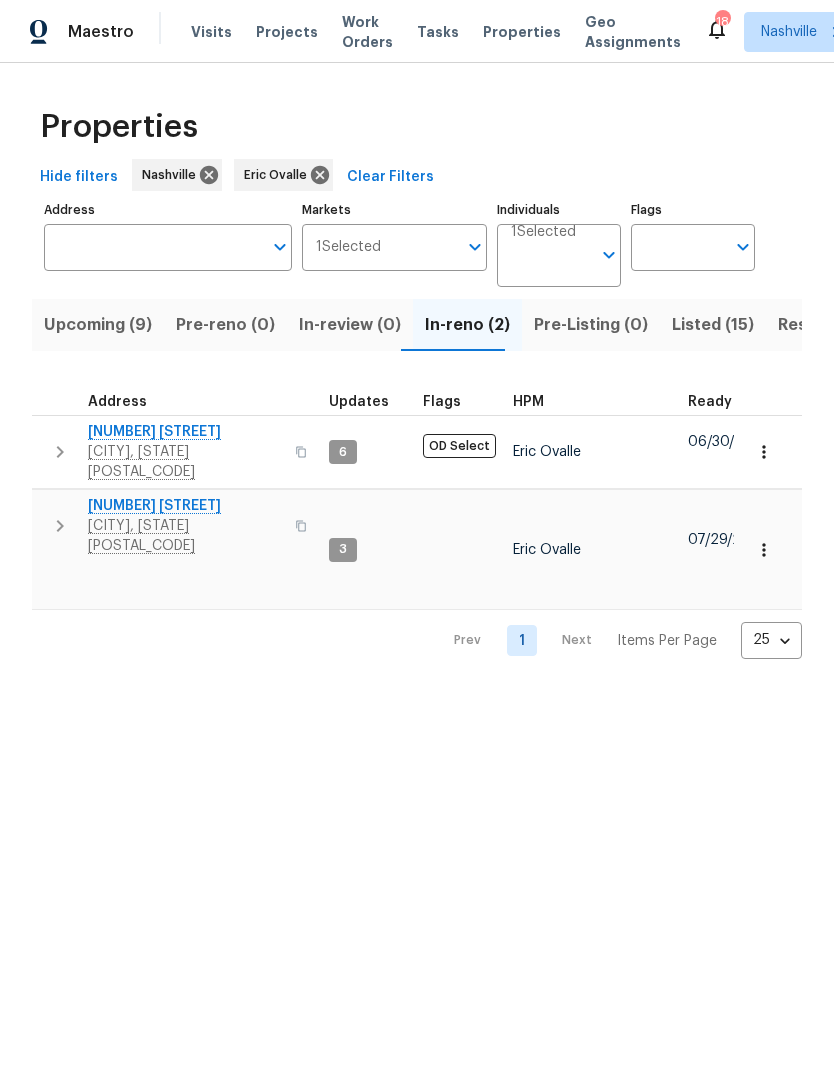 click 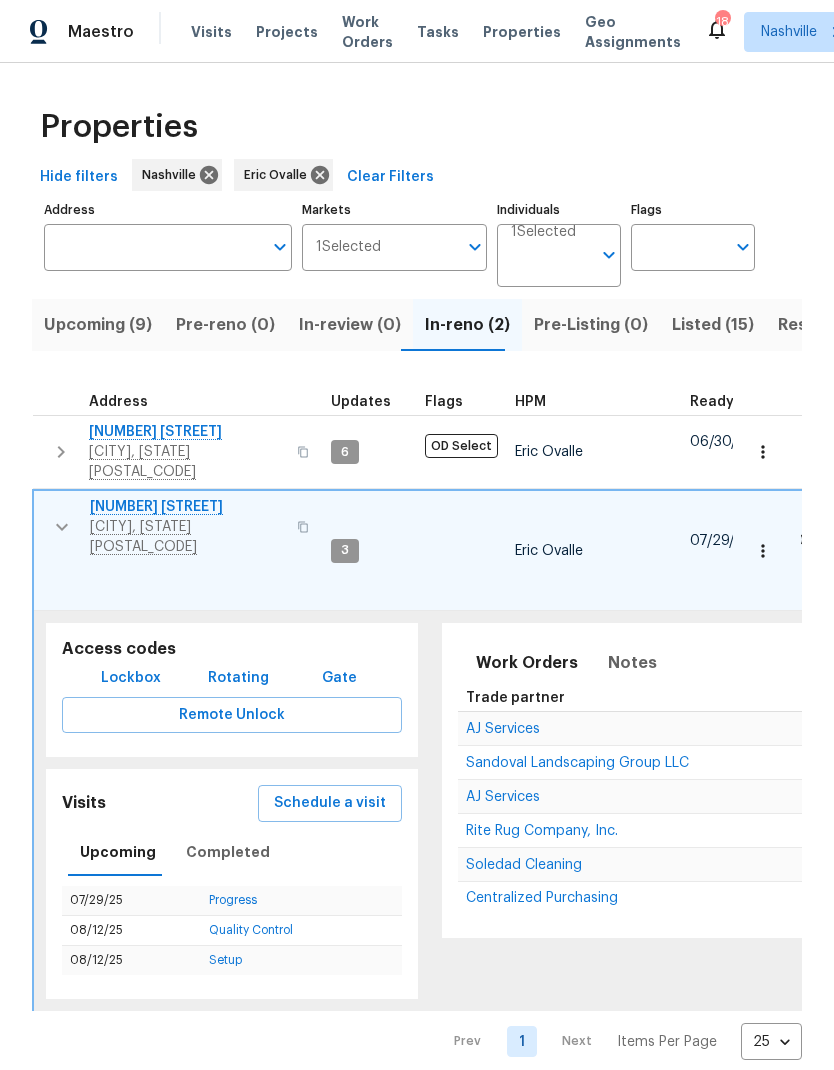 scroll, scrollTop: 0, scrollLeft: 0, axis: both 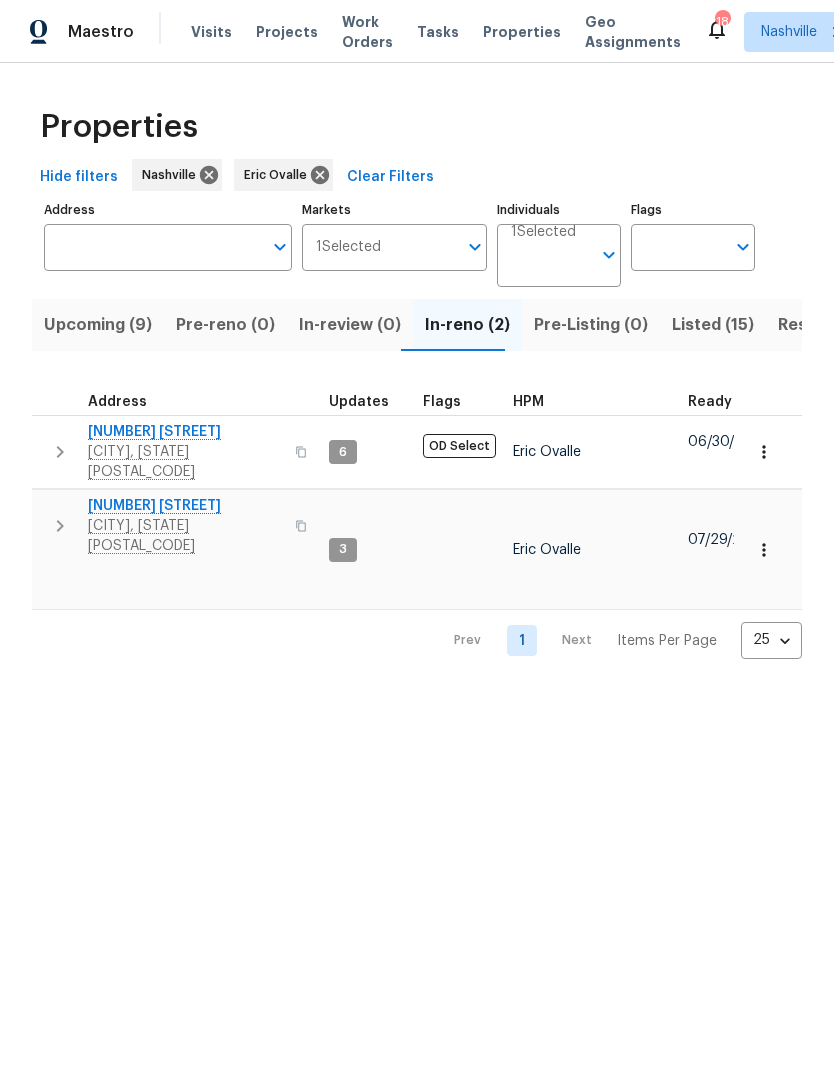 click 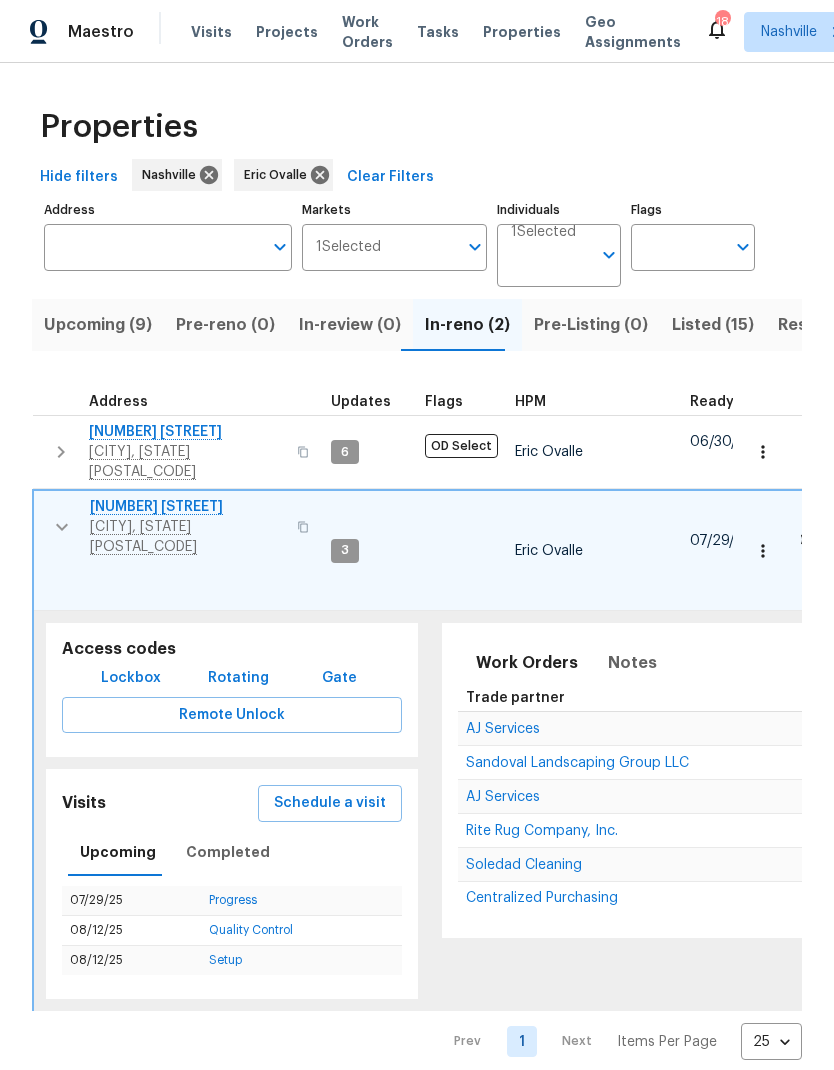 scroll, scrollTop: 0, scrollLeft: 0, axis: both 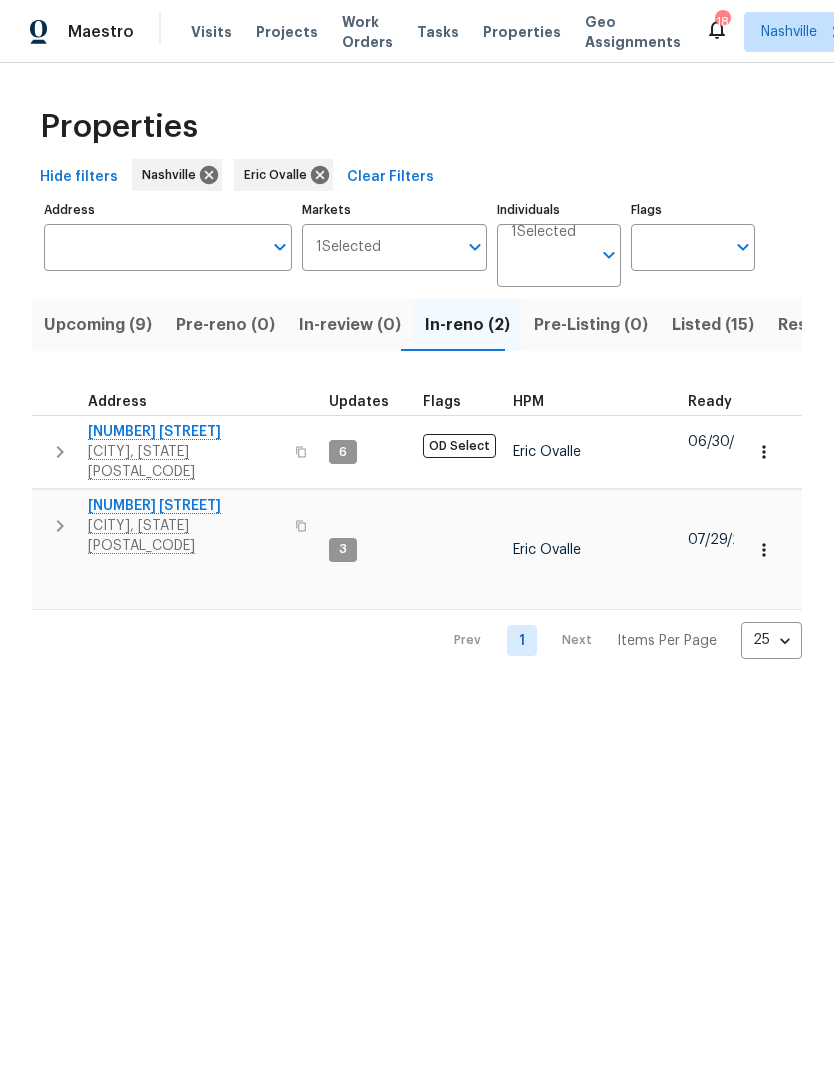 click 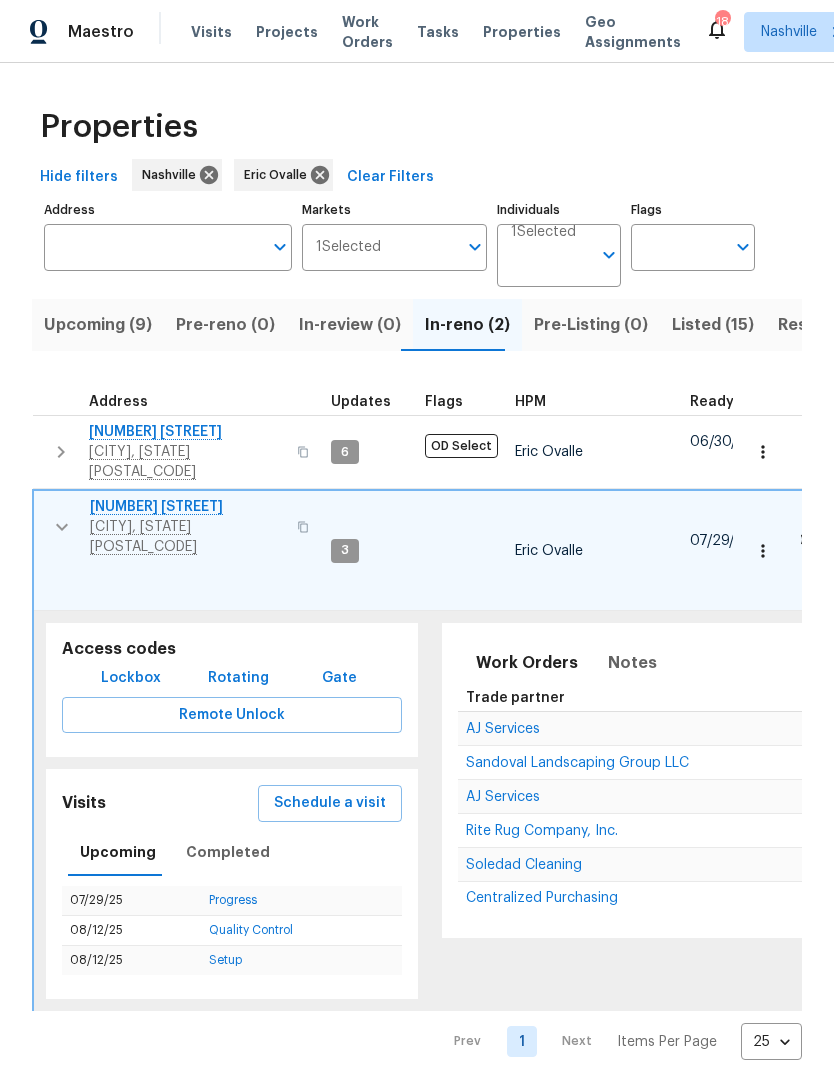 click on "AJ Services" at bounding box center [503, 797] 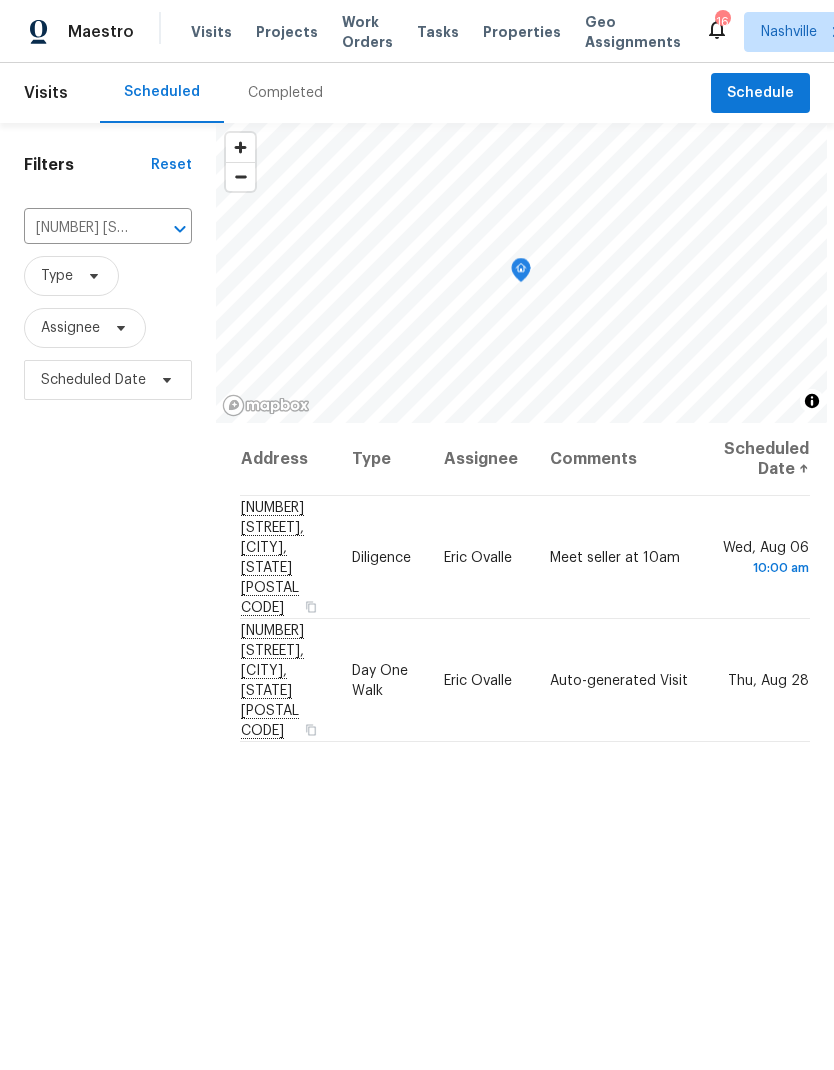 scroll, scrollTop: -30, scrollLeft: 0, axis: vertical 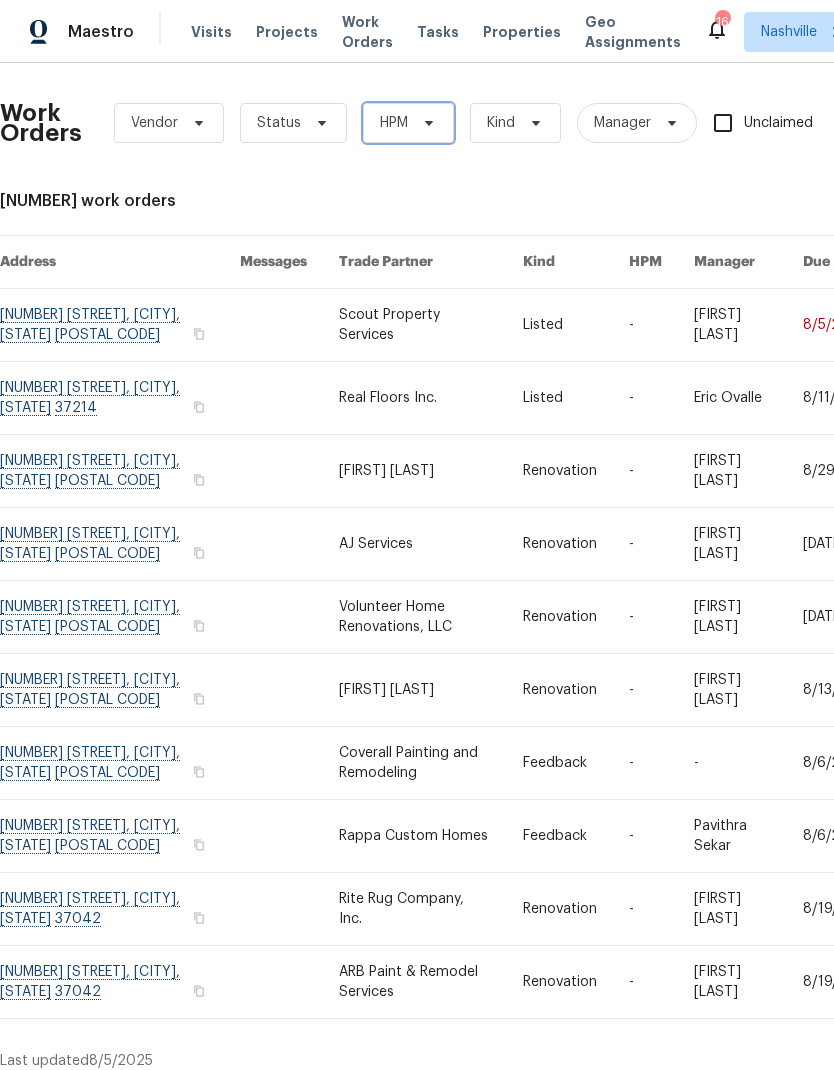 click 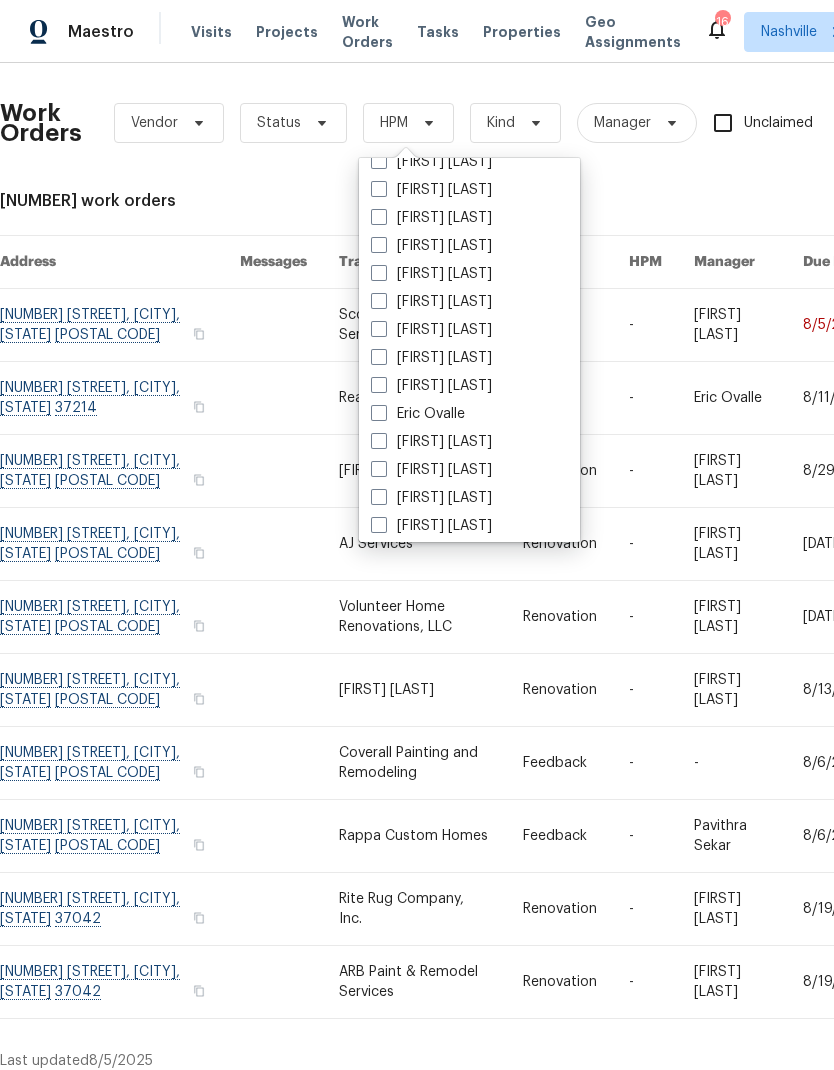 scroll, scrollTop: 131, scrollLeft: 0, axis: vertical 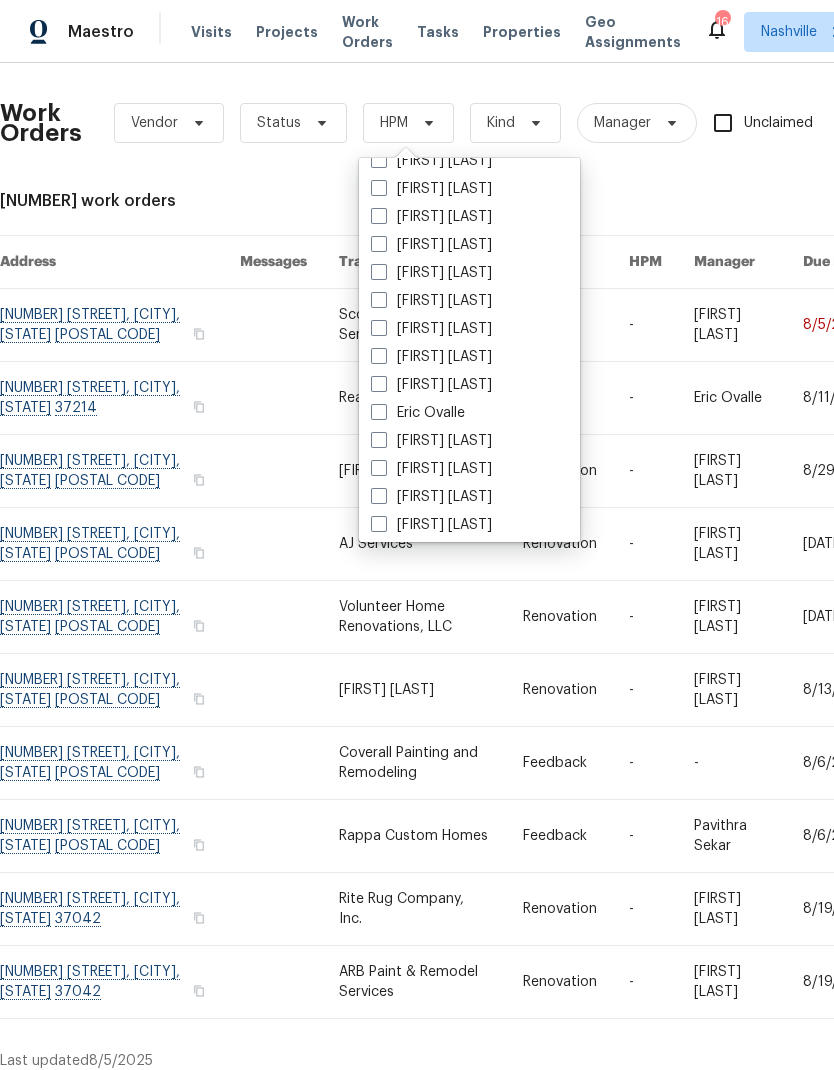 click on "Eric Ovalle" at bounding box center [418, 413] 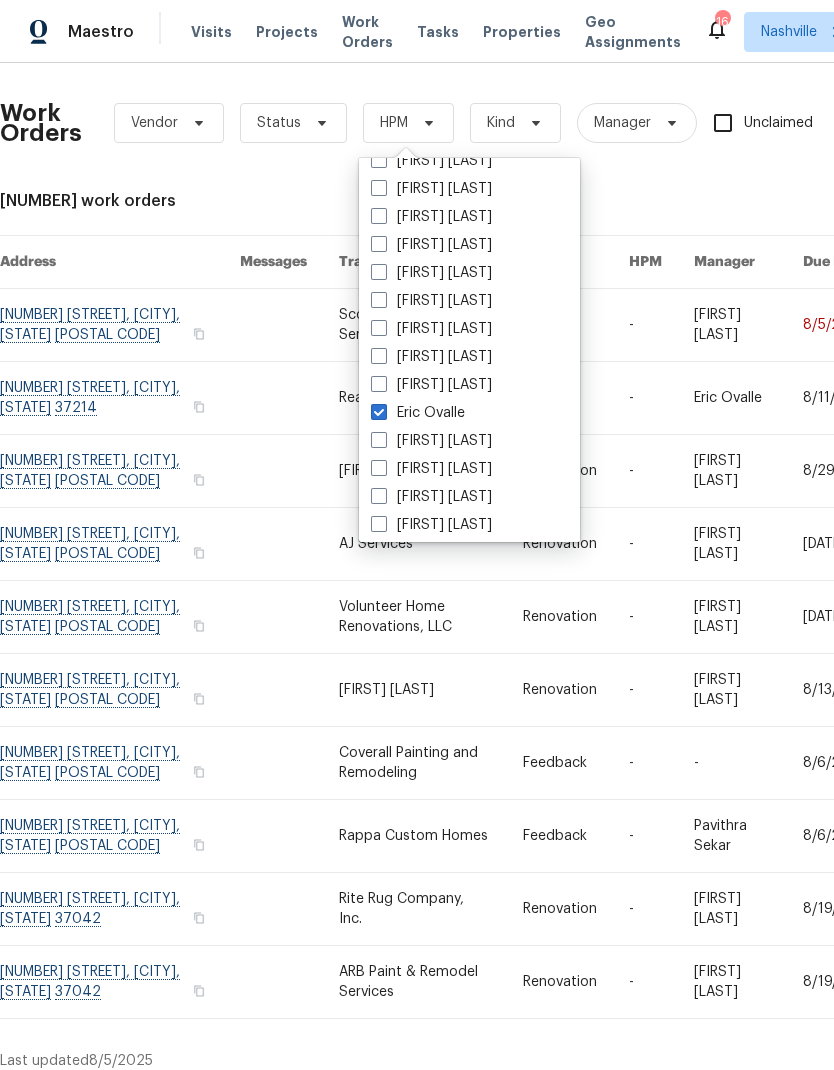 checkbox on "true" 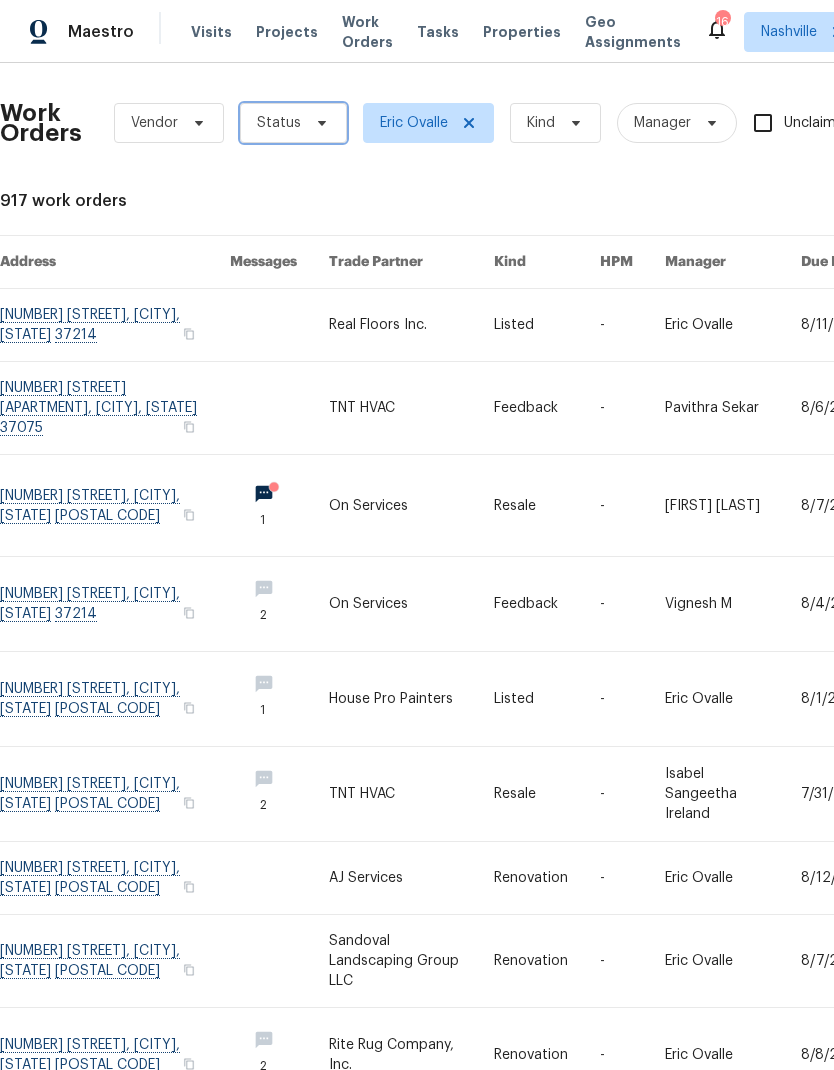 click on "Status" at bounding box center [293, 123] 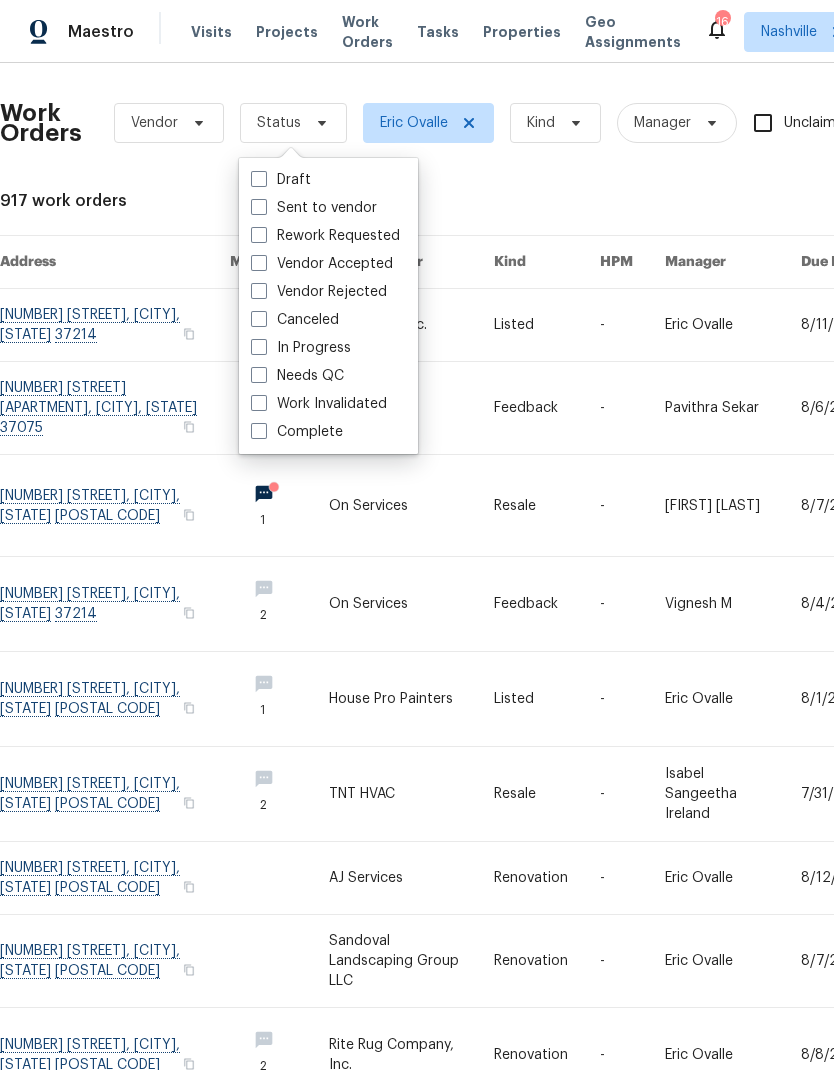 click on "Needs QC" at bounding box center [297, 376] 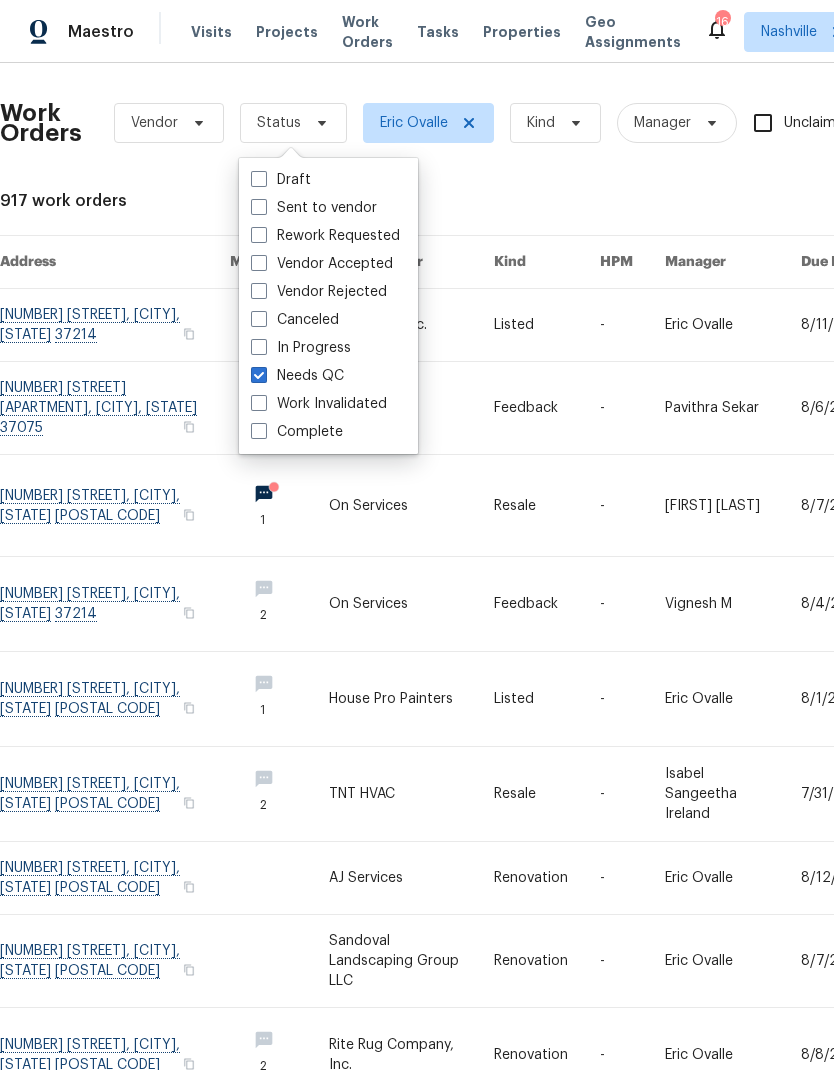 checkbox on "true" 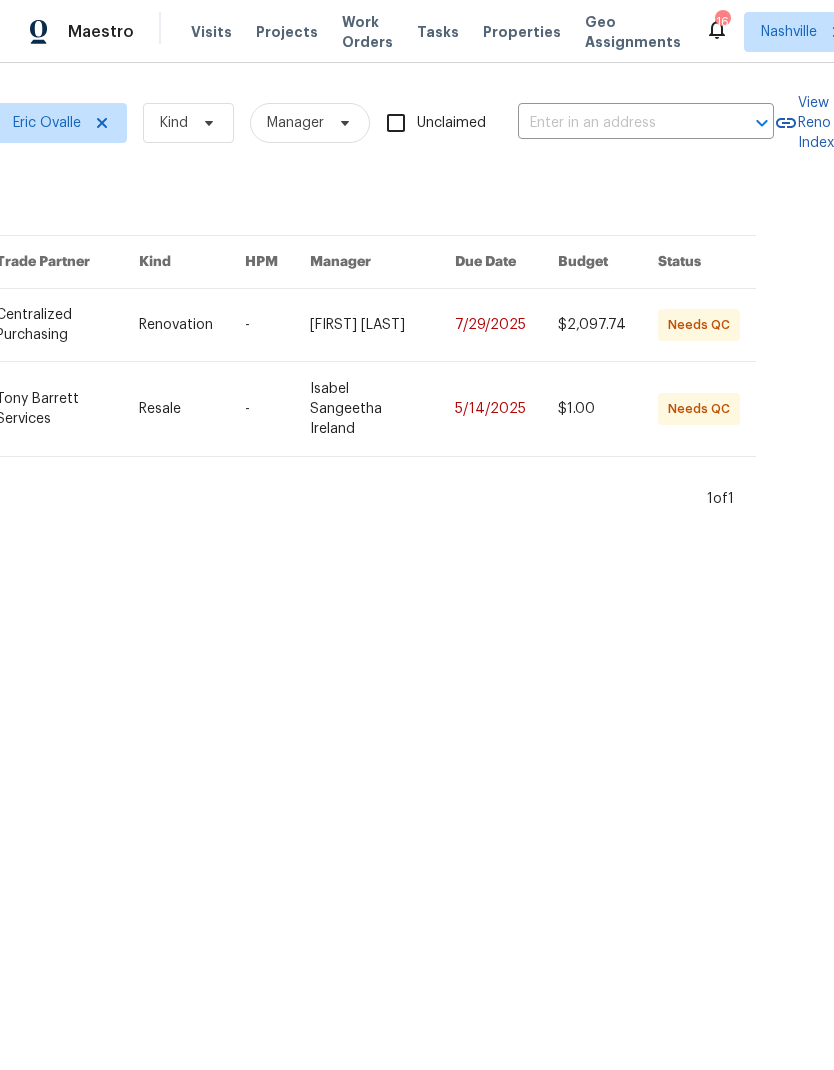 scroll, scrollTop: 0, scrollLeft: 394, axis: horizontal 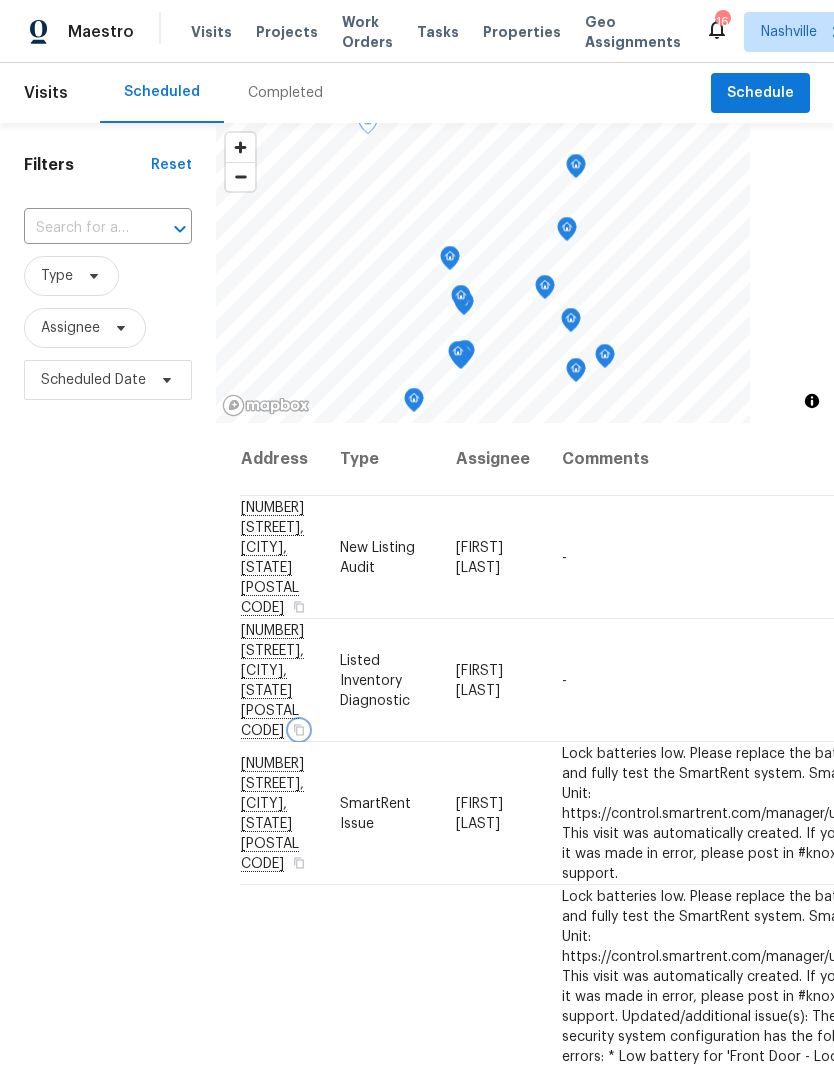 click 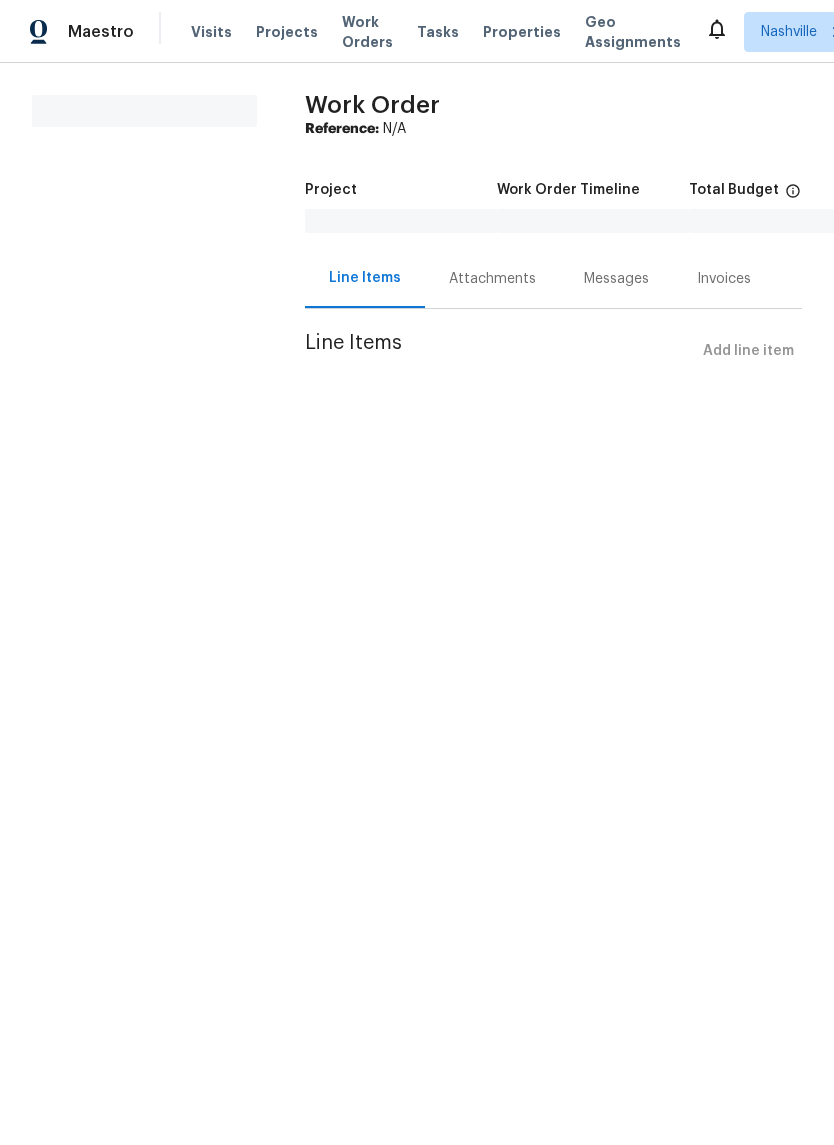 scroll, scrollTop: 0, scrollLeft: 0, axis: both 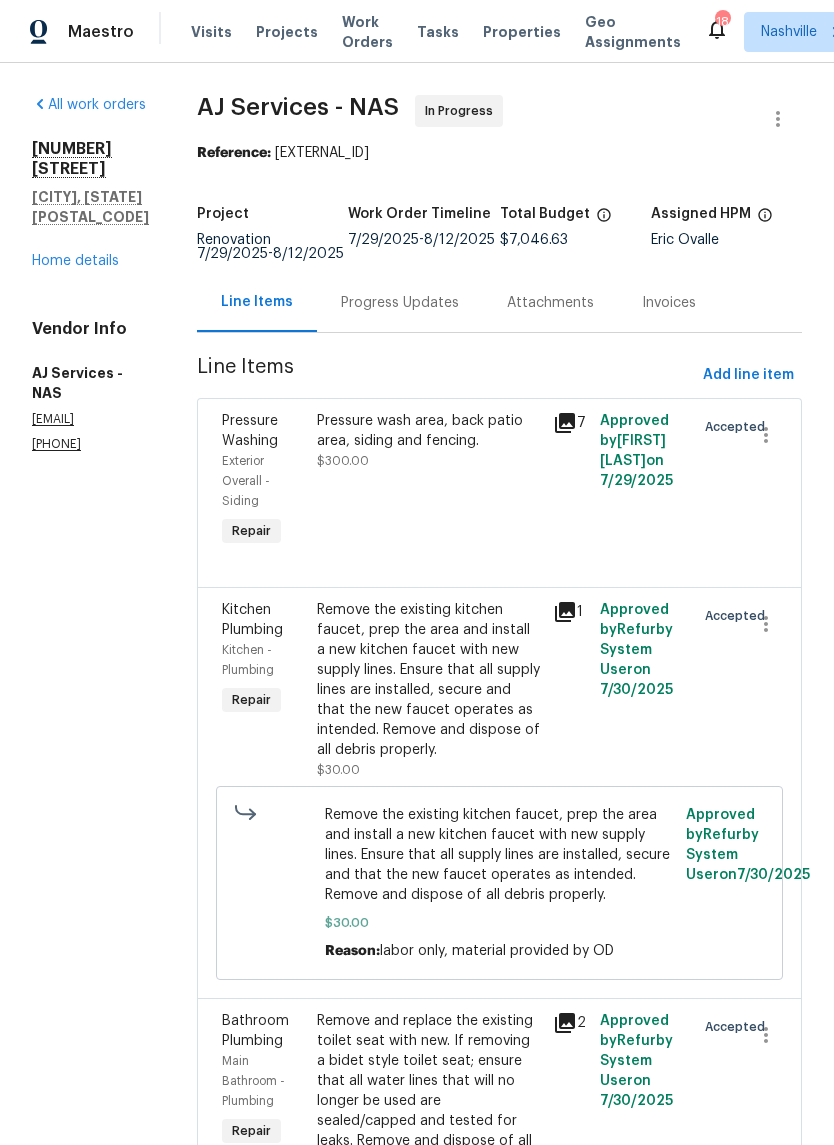 click on "Work Orders" at bounding box center [367, 32] 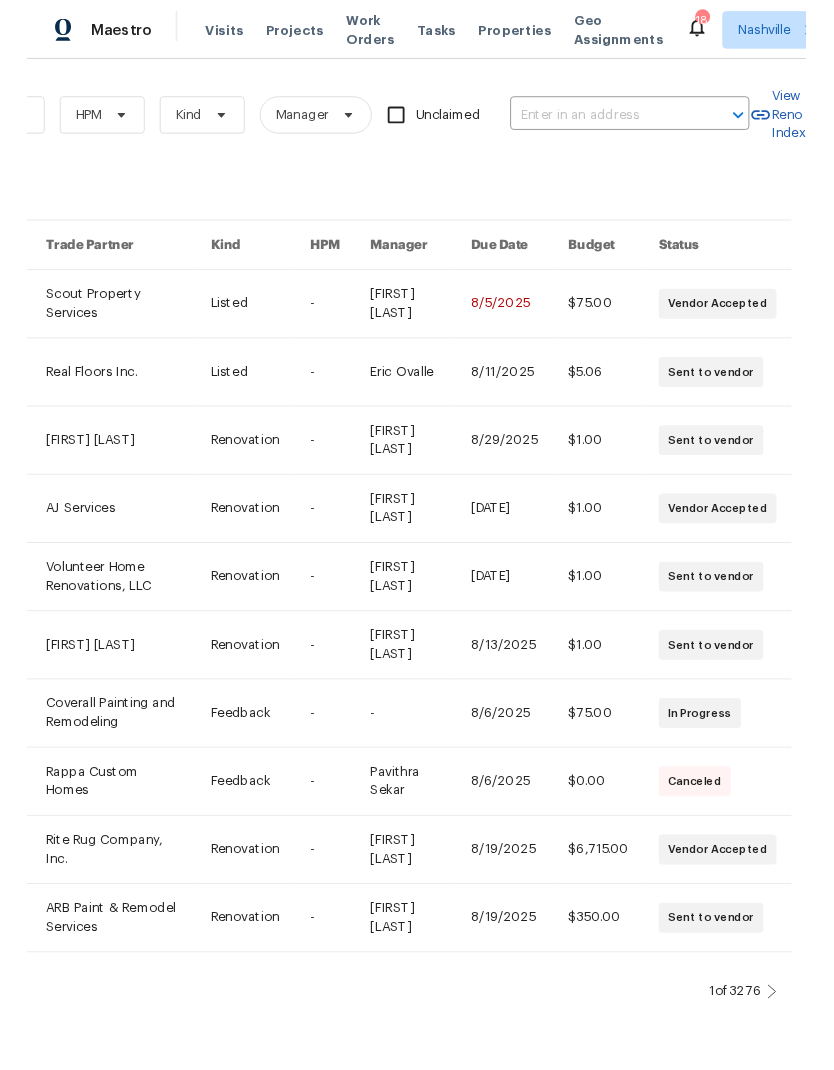 scroll, scrollTop: 0, scrollLeft: 329, axis: horizontal 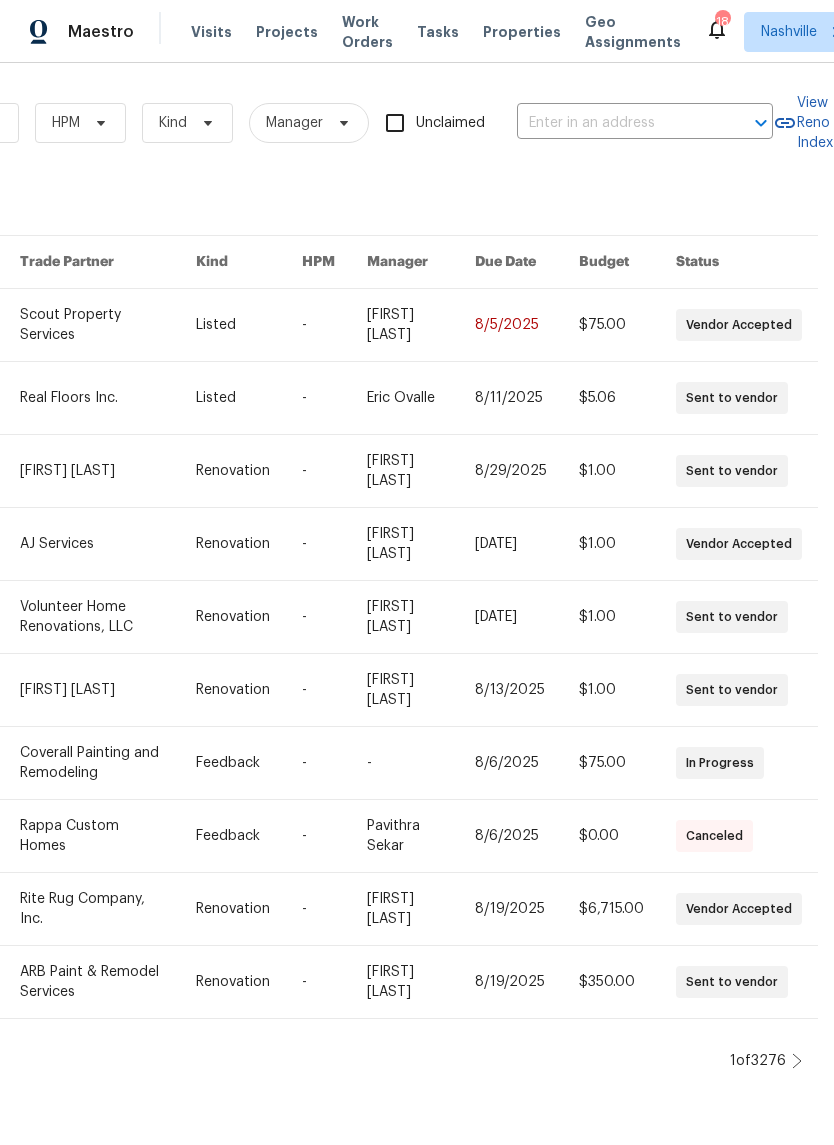 click at bounding box center (617, 123) 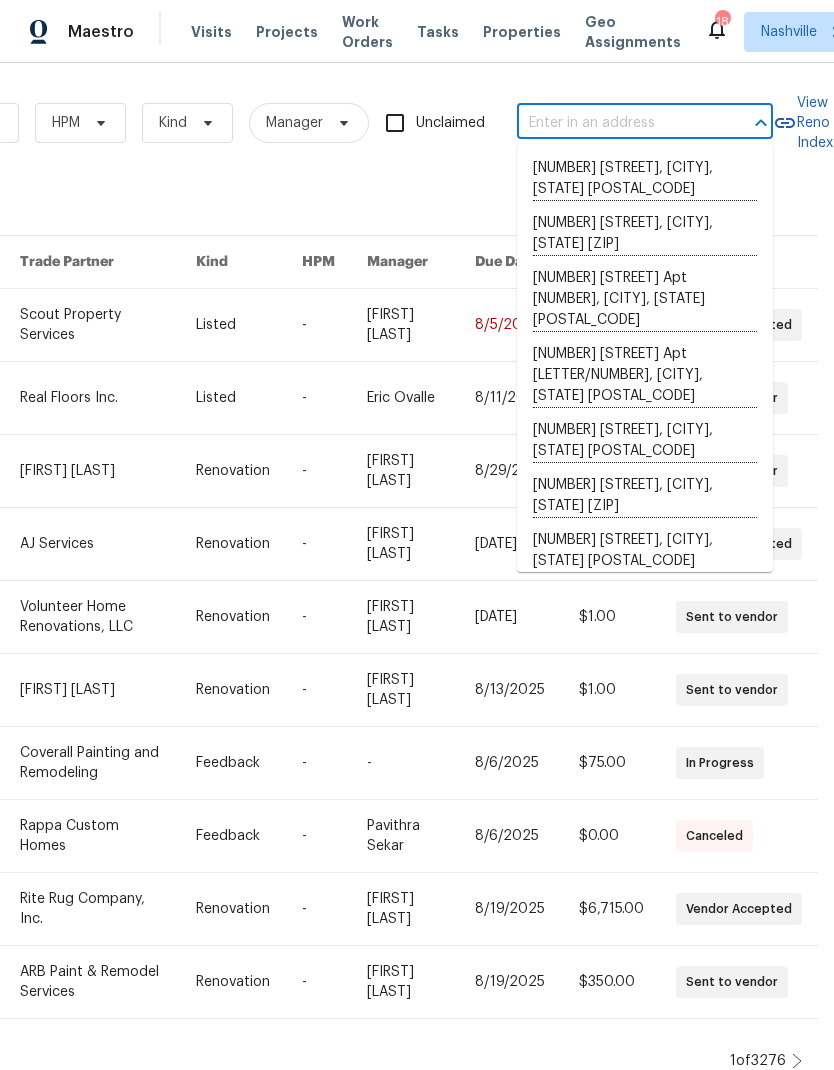 click at bounding box center (617, 123) 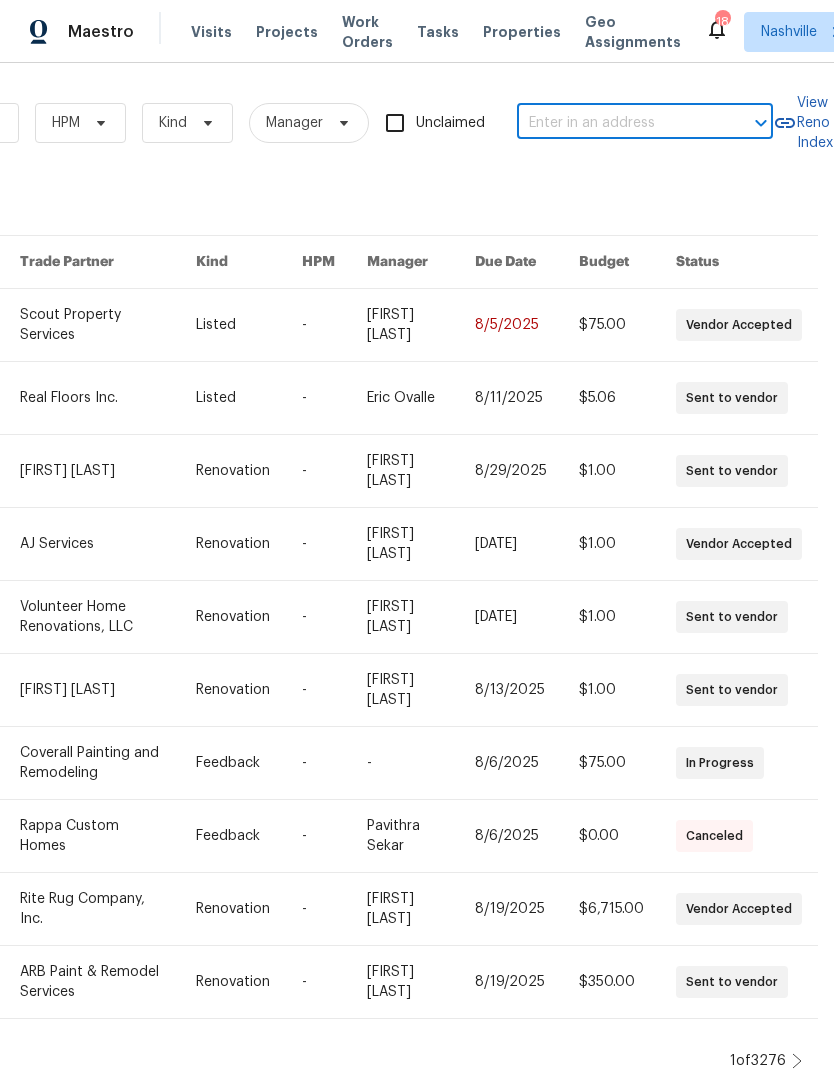click at bounding box center (617, 123) 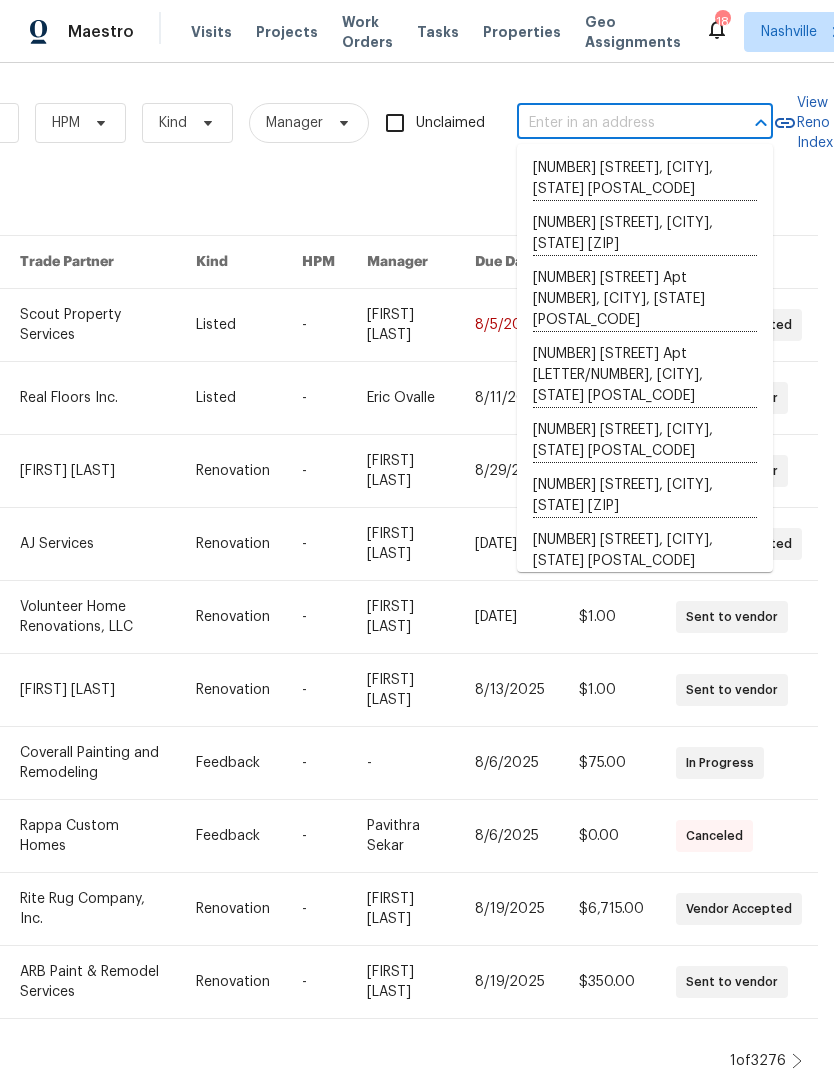 click at bounding box center (617, 123) 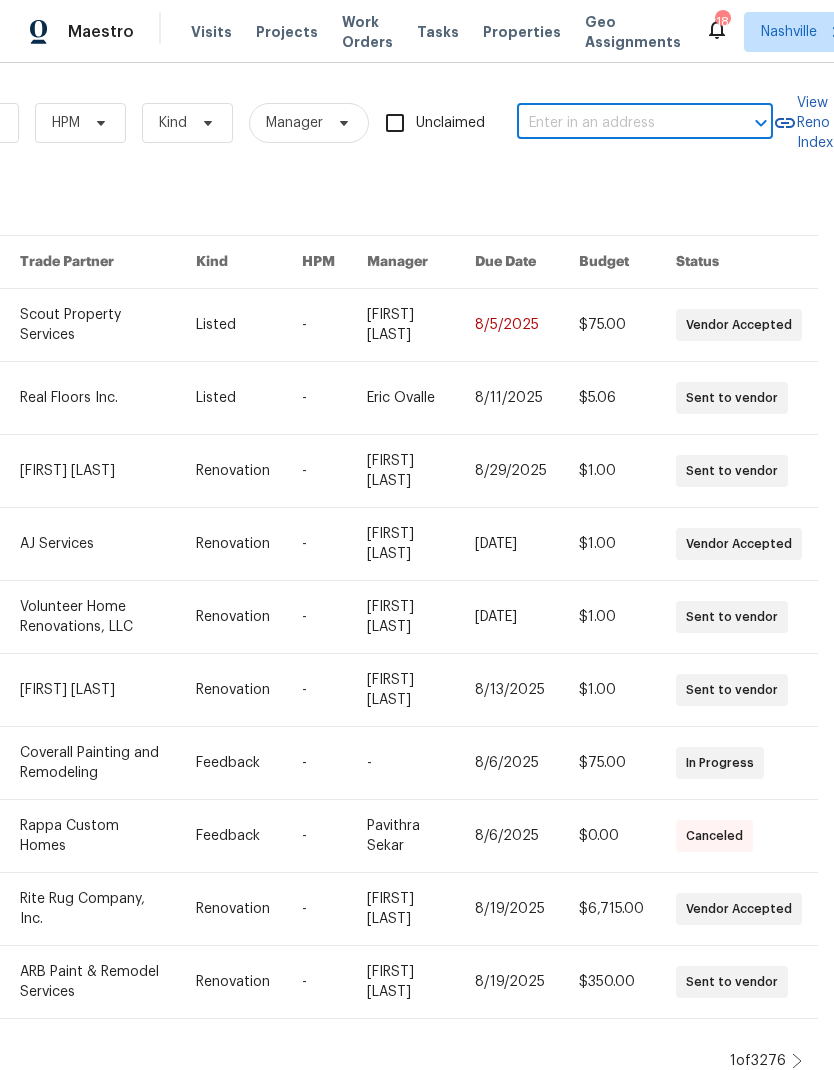 click at bounding box center [617, 123] 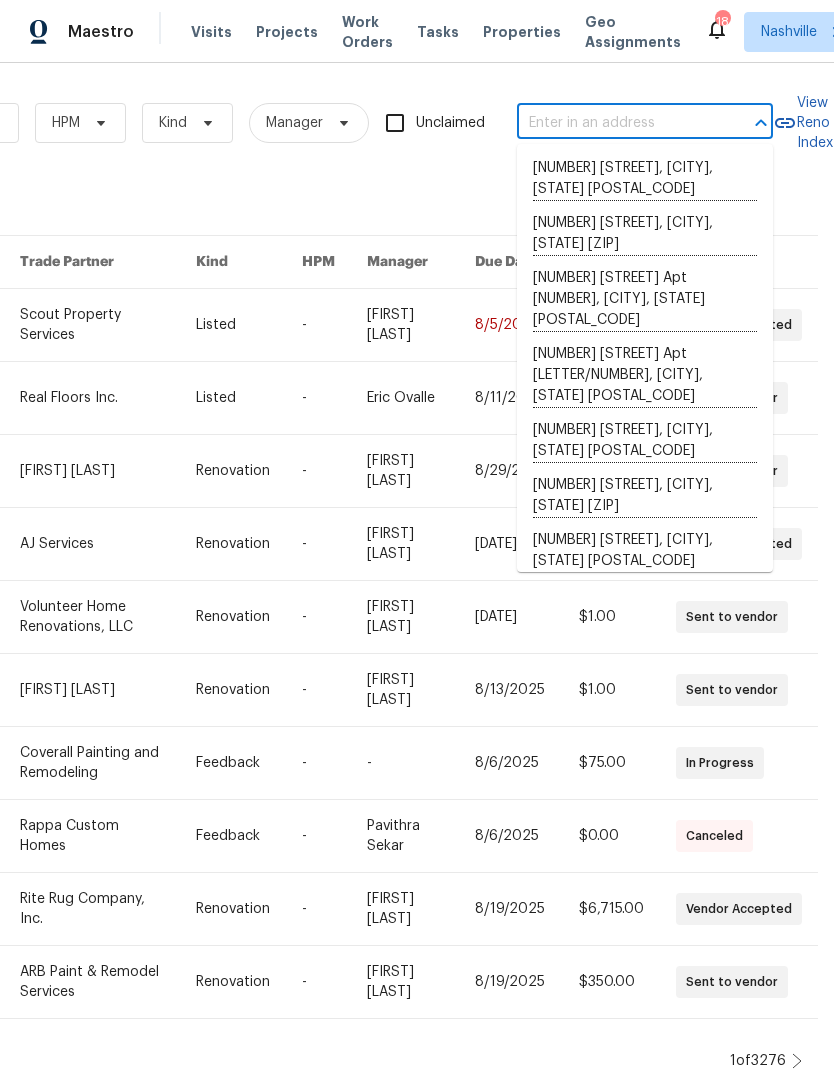 click at bounding box center (617, 123) 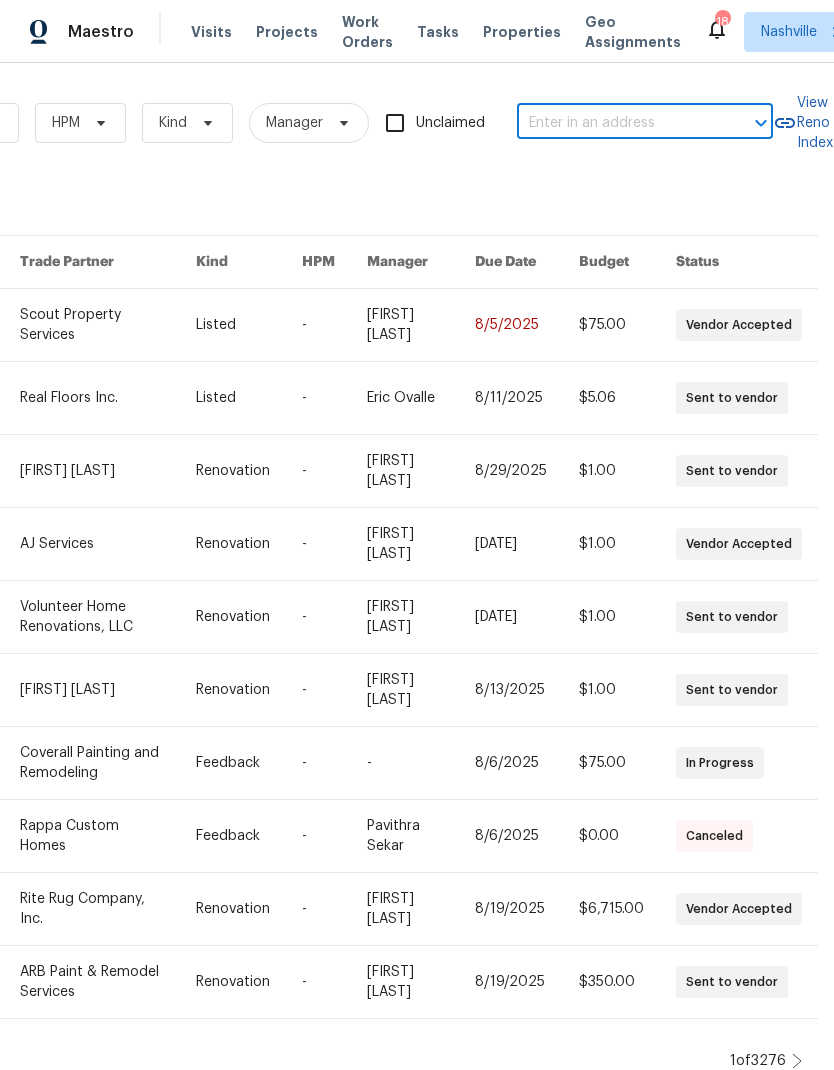 click at bounding box center (617, 123) 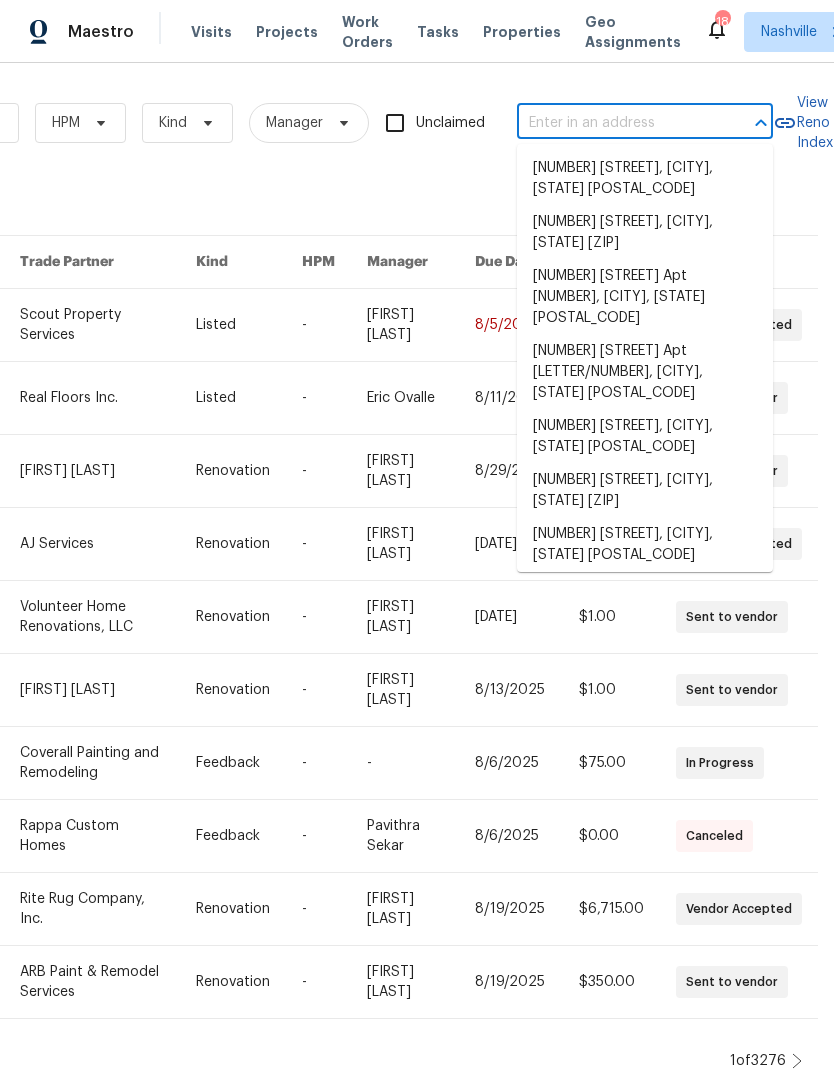 click at bounding box center [617, 123] 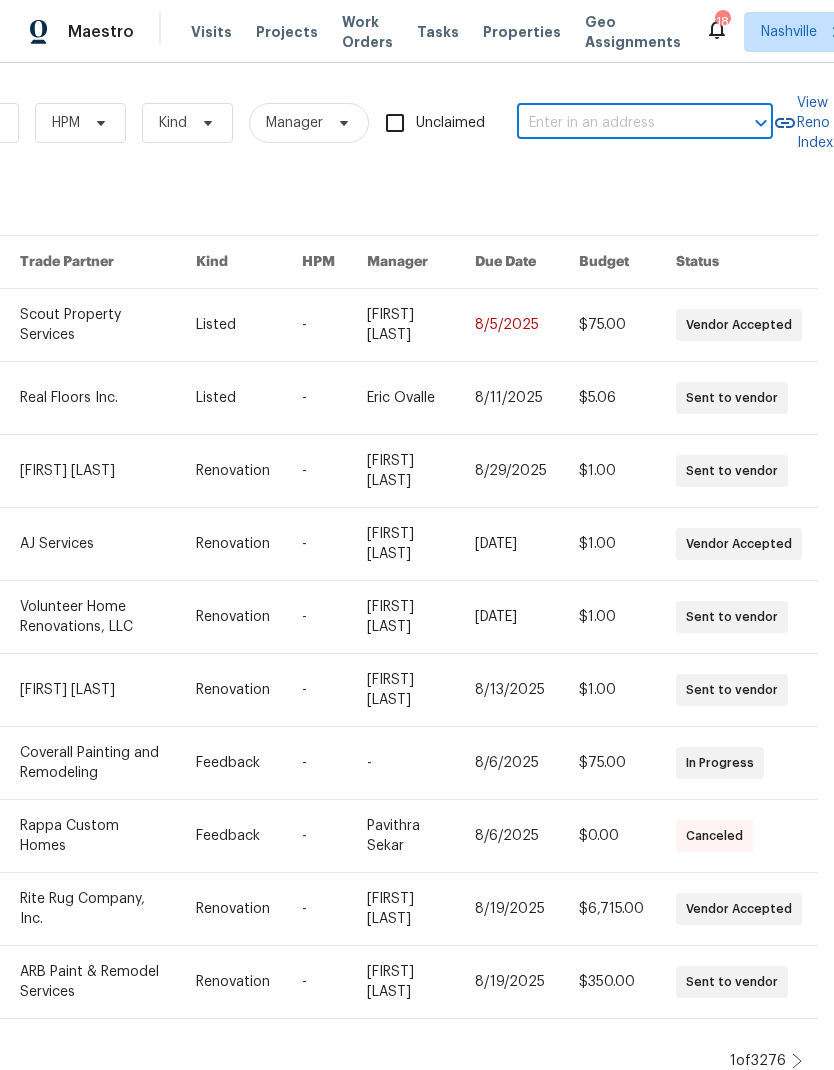 click at bounding box center [617, 123] 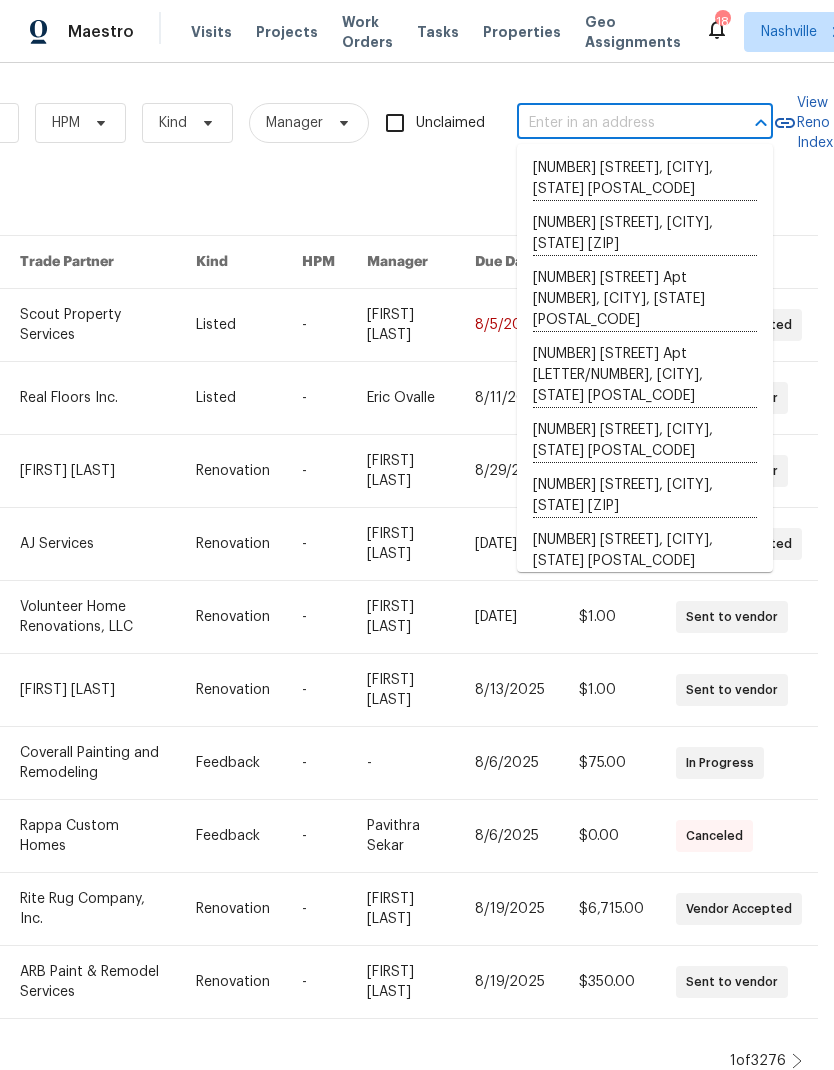 paste on "204 Melodie Dr, Clarksville, TN 37043" 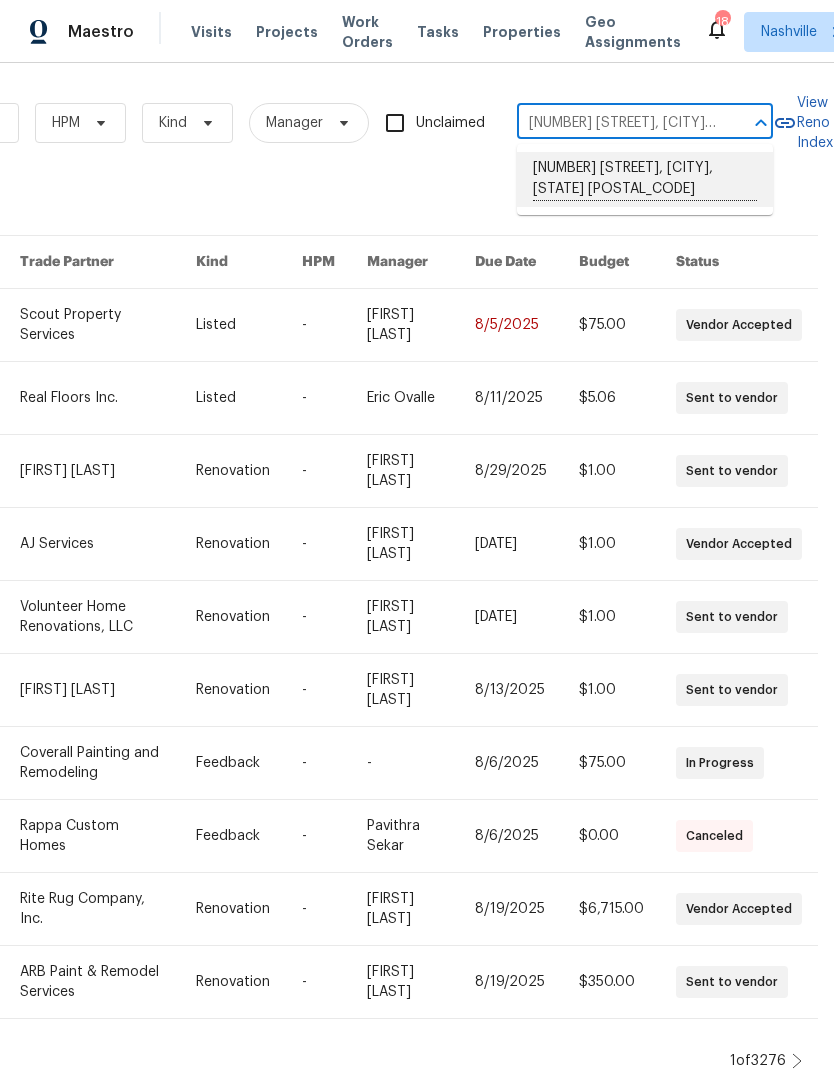 click on "204 Melodie Dr, Clarksville, TN 37043" at bounding box center [645, 179] 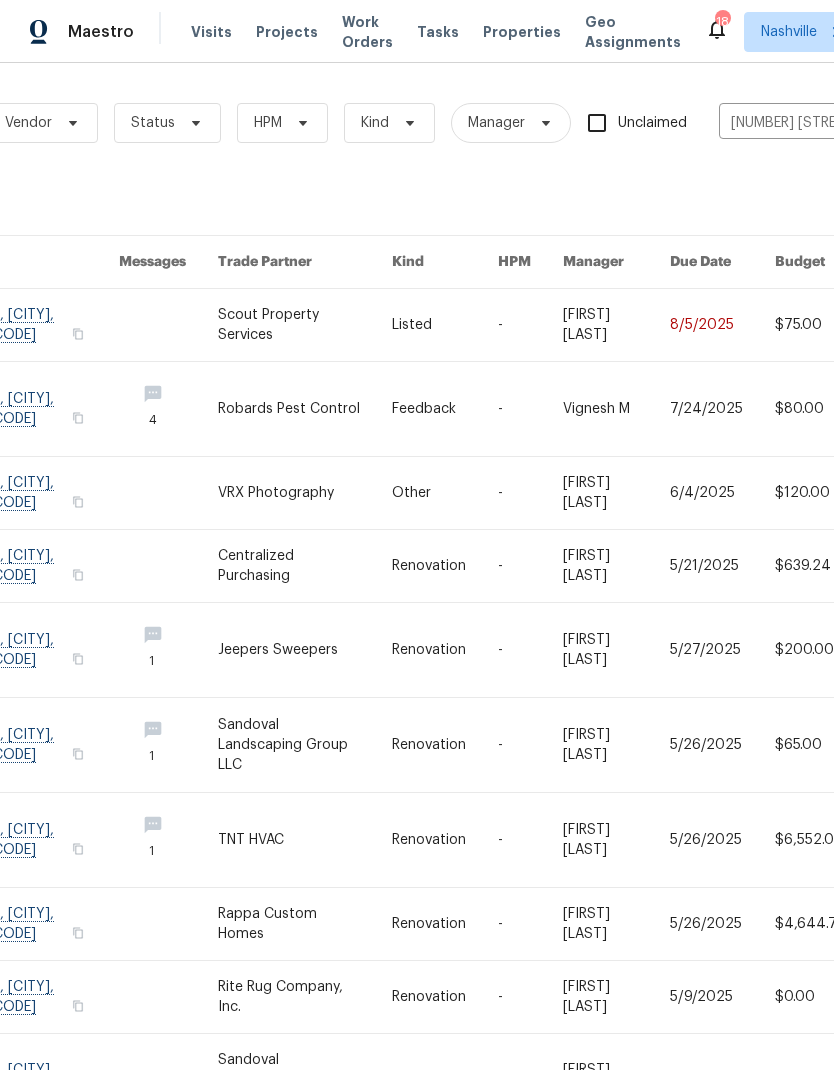 scroll, scrollTop: 0, scrollLeft: 126, axis: horizontal 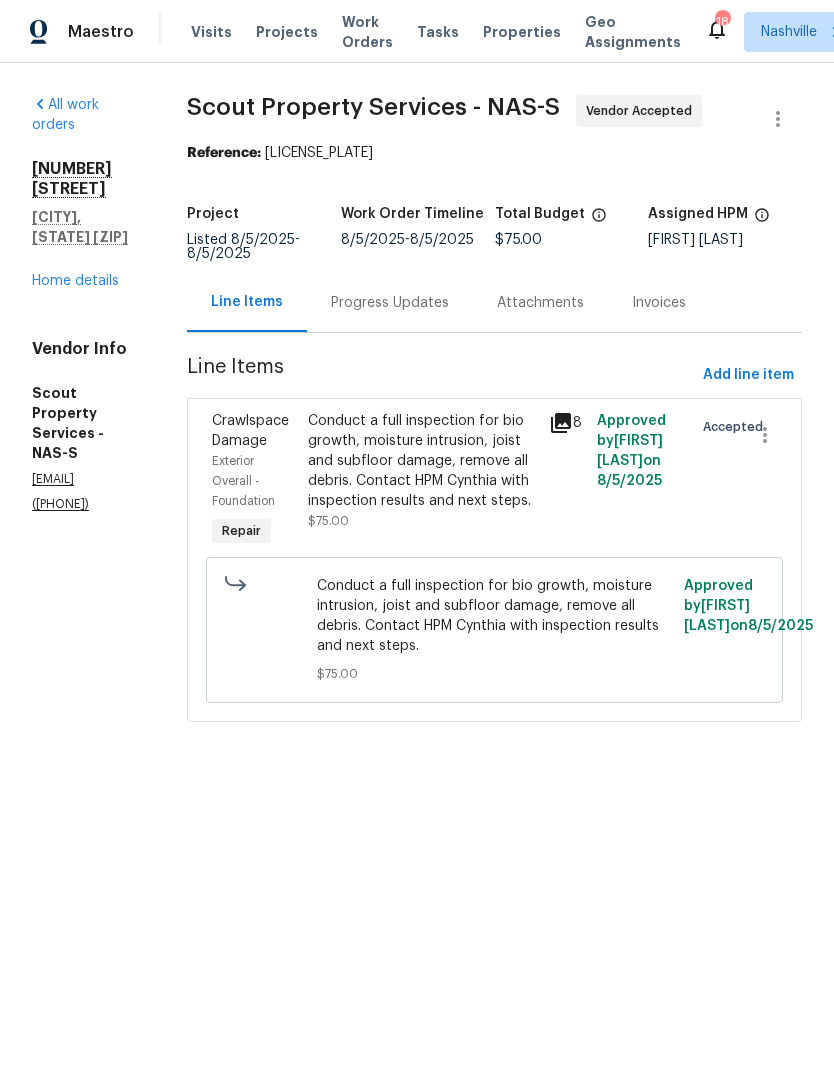 click on "Home details" at bounding box center (75, 281) 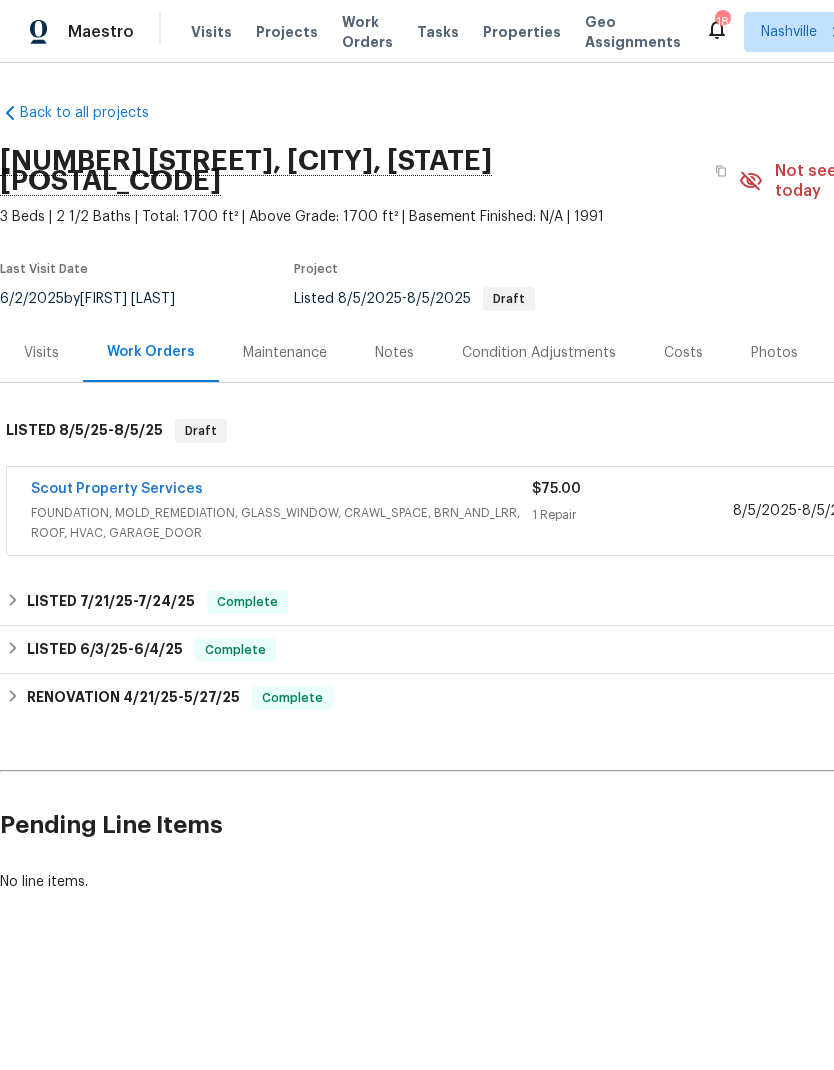 click on "Costs" at bounding box center (683, 353) 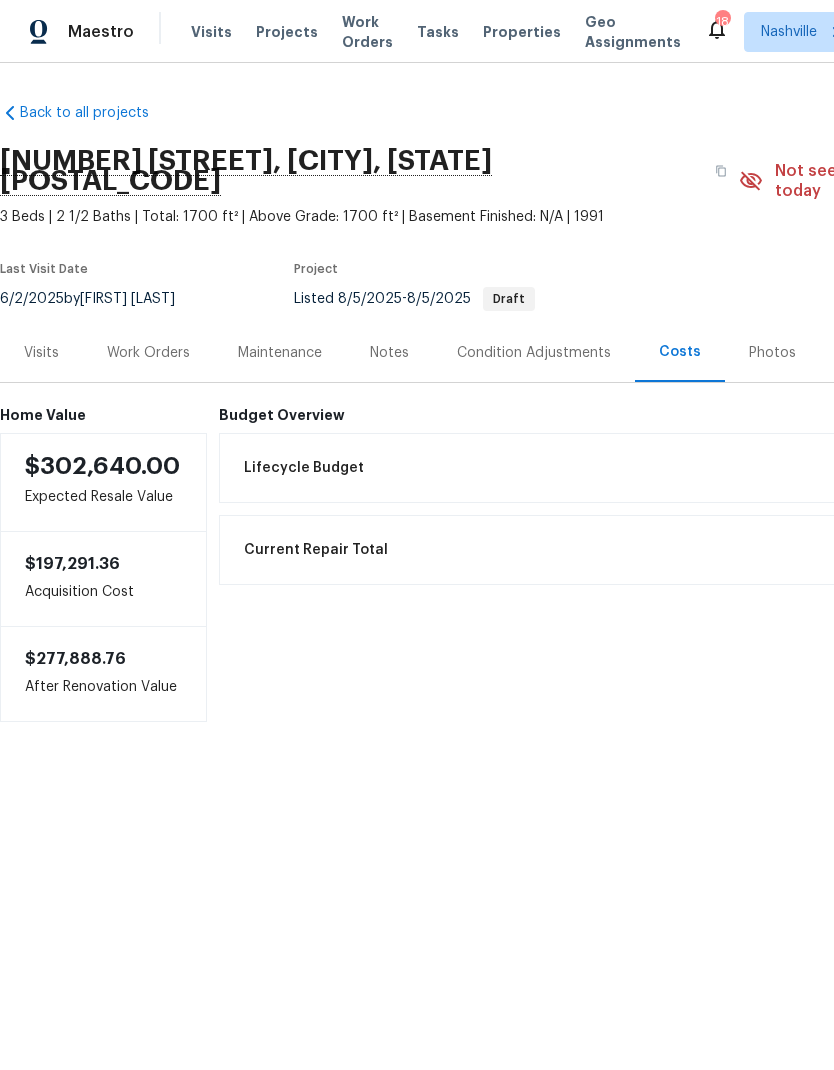 scroll, scrollTop: 0, scrollLeft: 0, axis: both 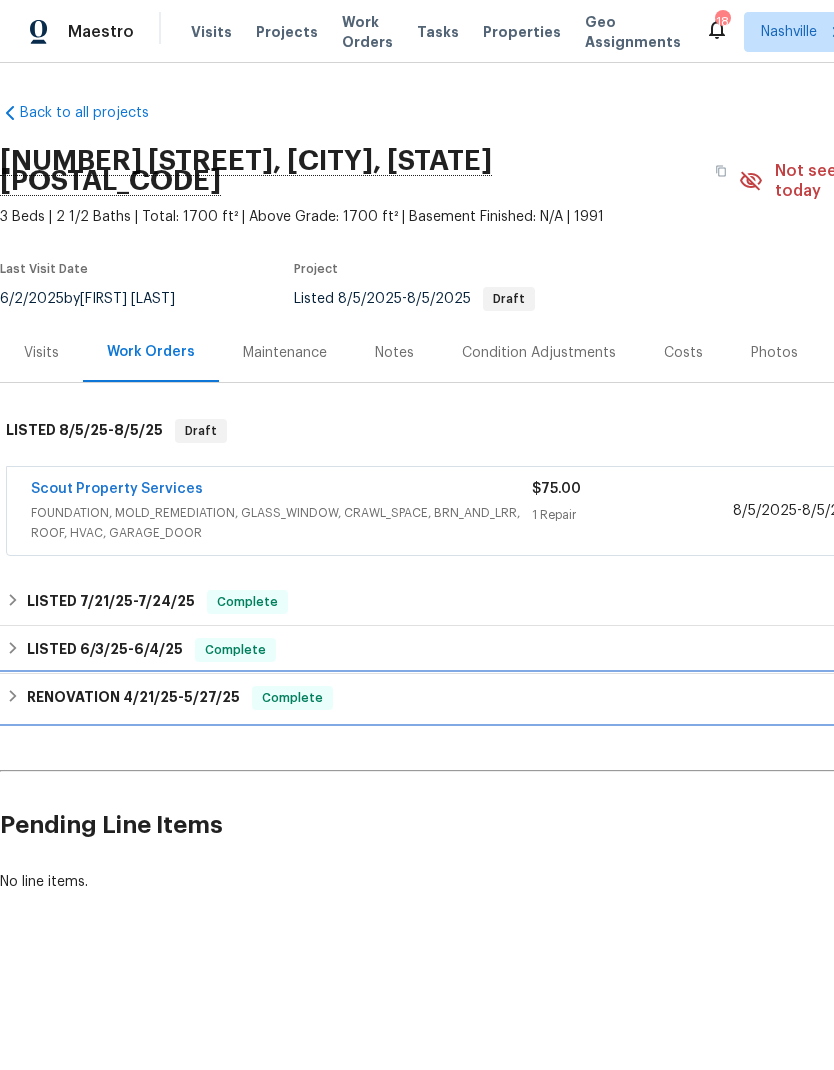 click on "RENOVATION   4/21/25  -  5/27/25 Complete" at bounding box center (565, 698) 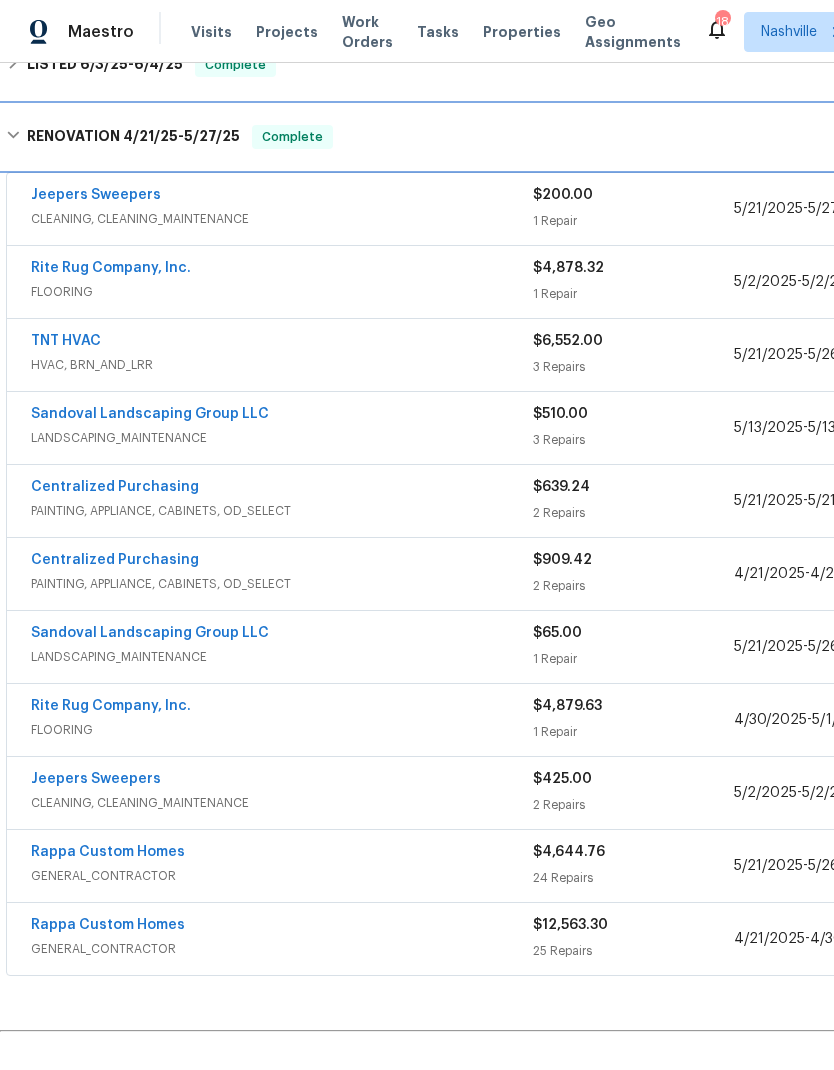 scroll, scrollTop: 588, scrollLeft: 0, axis: vertical 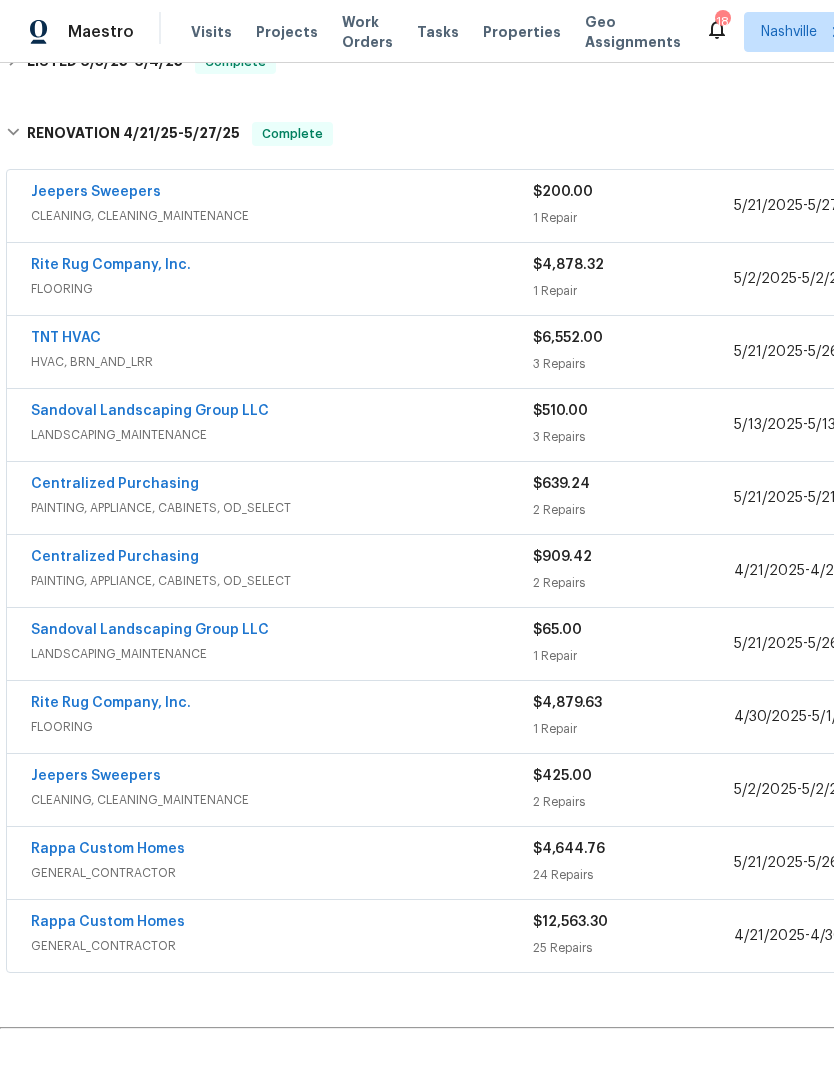click on "Rappa Custom Homes" at bounding box center [282, 851] 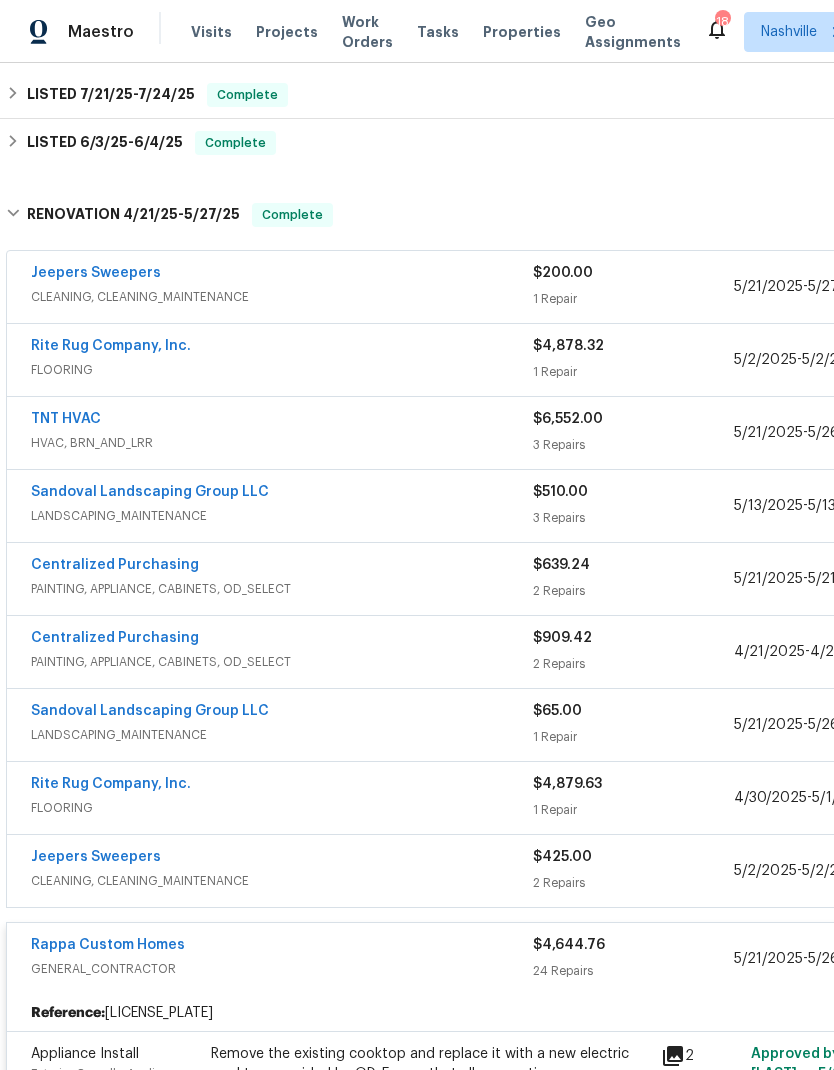 scroll, scrollTop: 507, scrollLeft: 0, axis: vertical 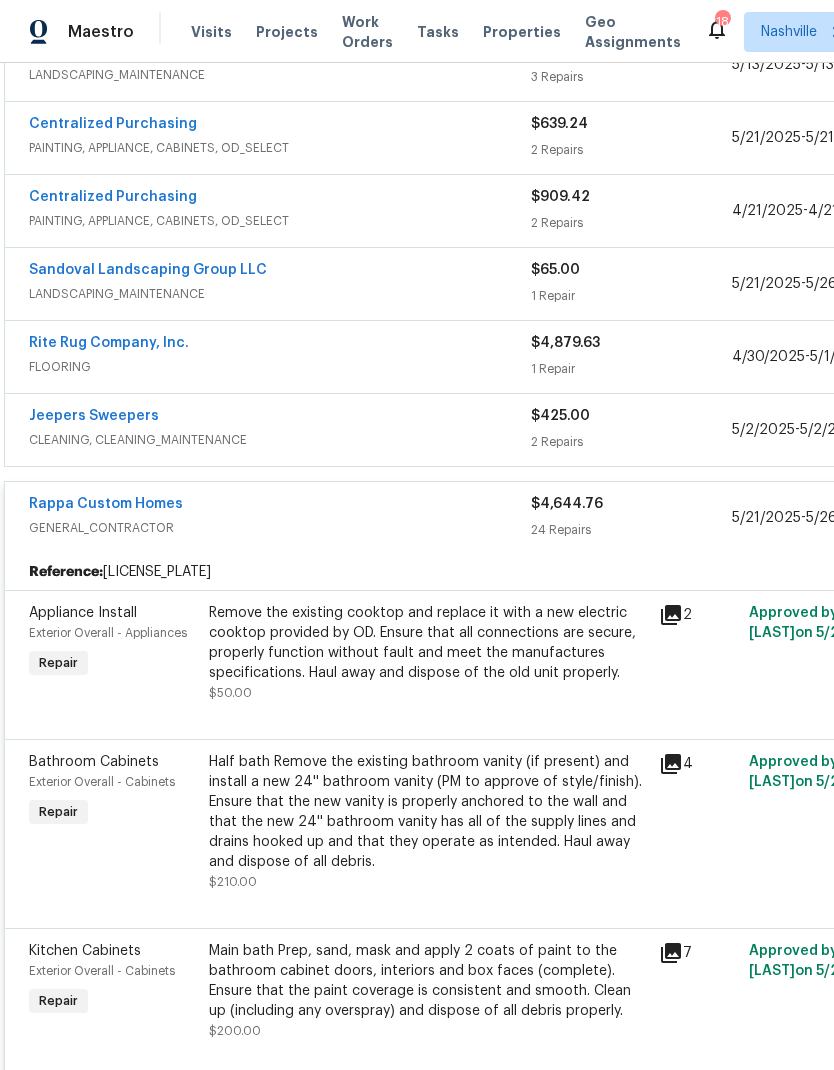 click on "GENERAL_CONTRACTOR" at bounding box center (280, 528) 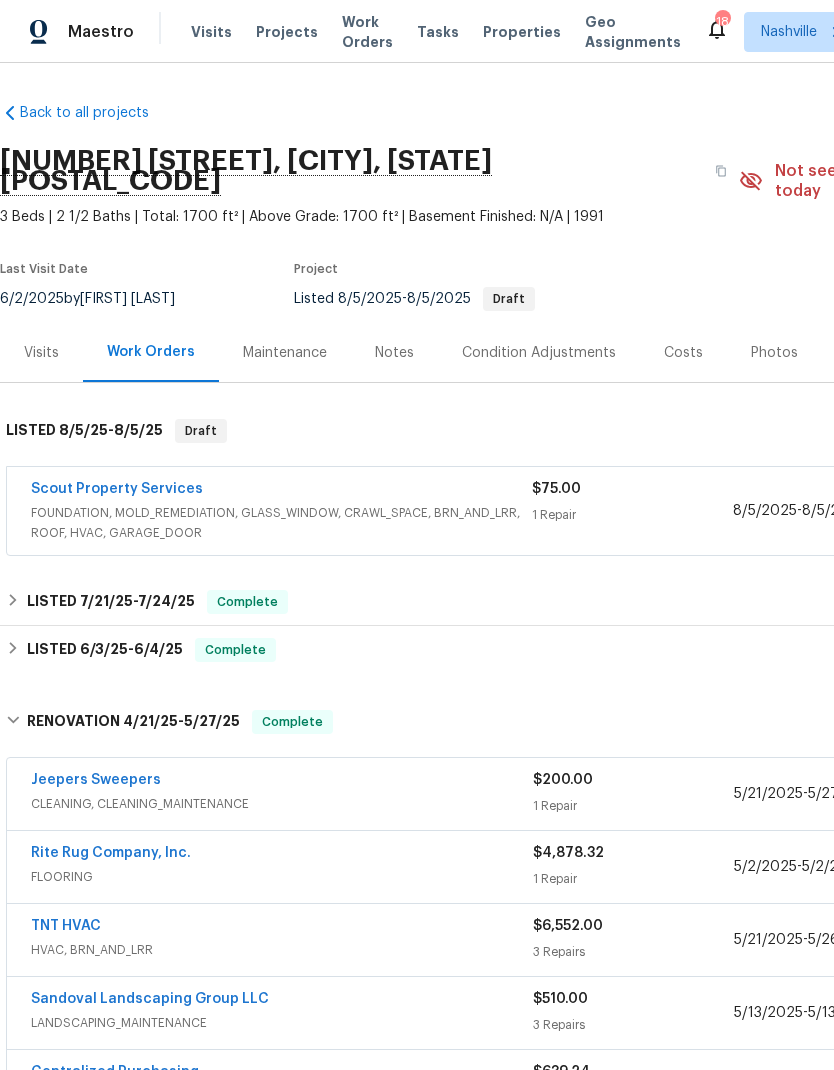 scroll, scrollTop: 0, scrollLeft: 0, axis: both 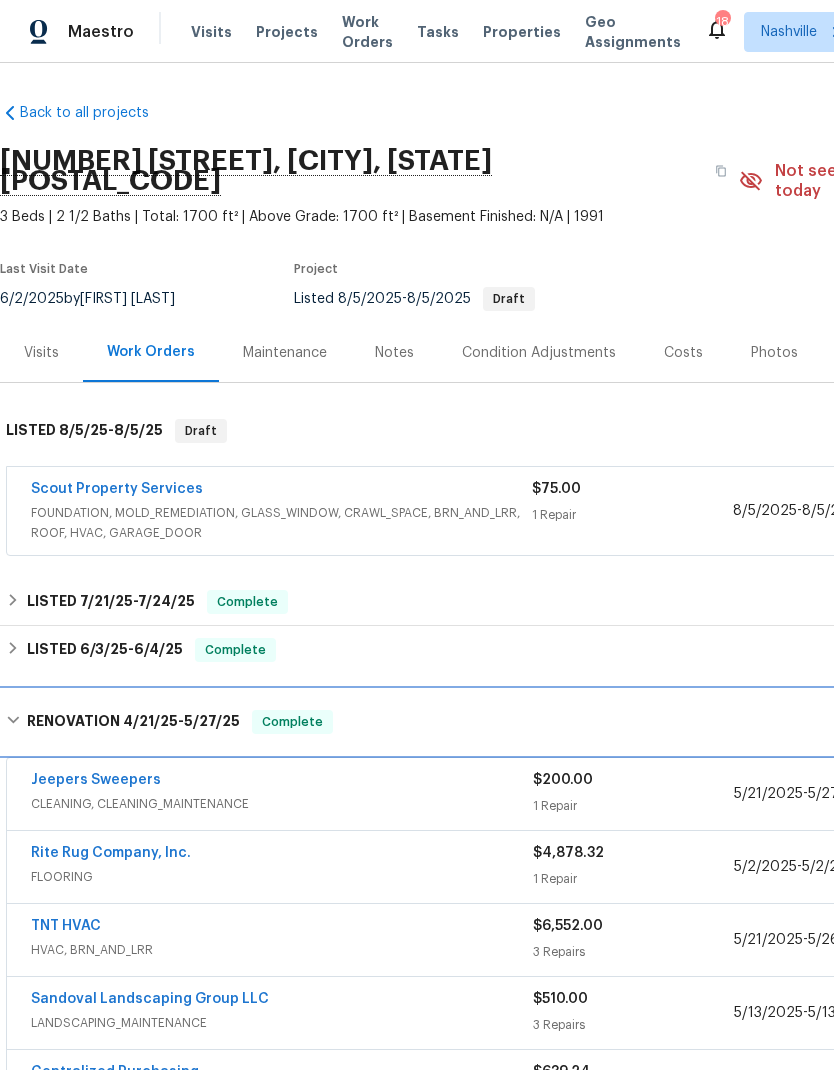 click on "RENOVATION   4/21/25  -  5/27/25 Complete" at bounding box center [565, 722] 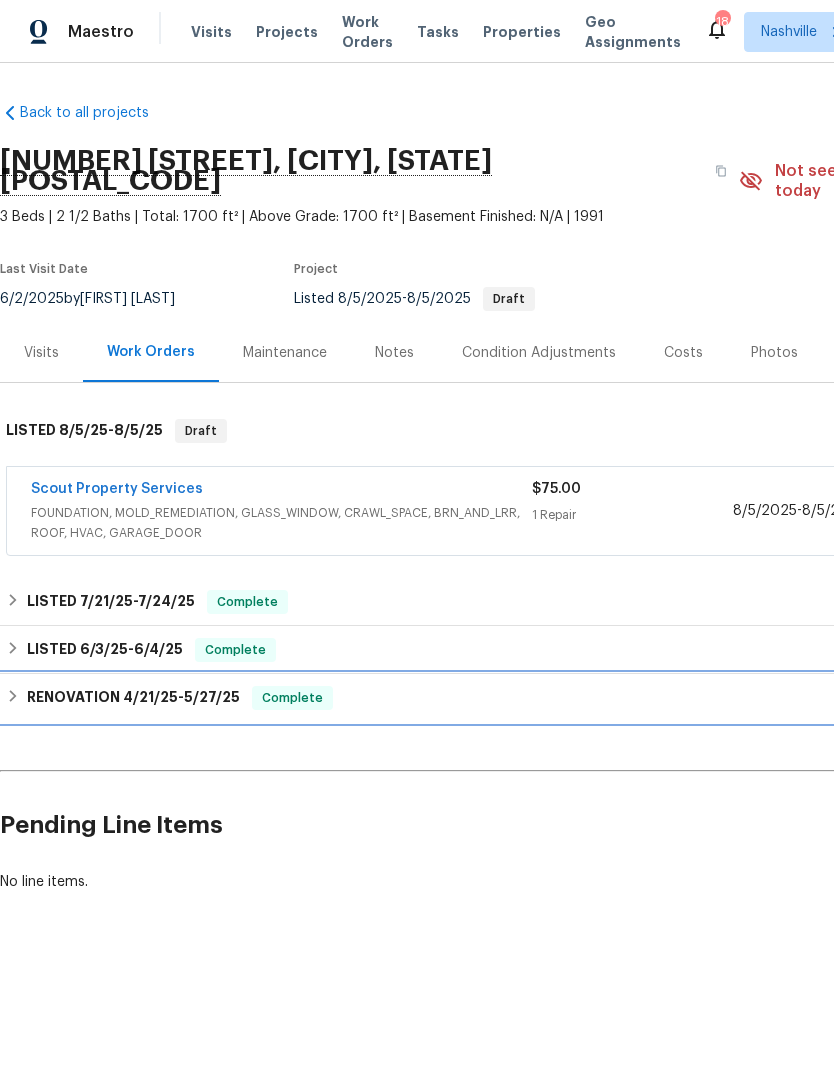 click on "RENOVATION   4/21/25  -  5/27/25 Complete" at bounding box center [565, 698] 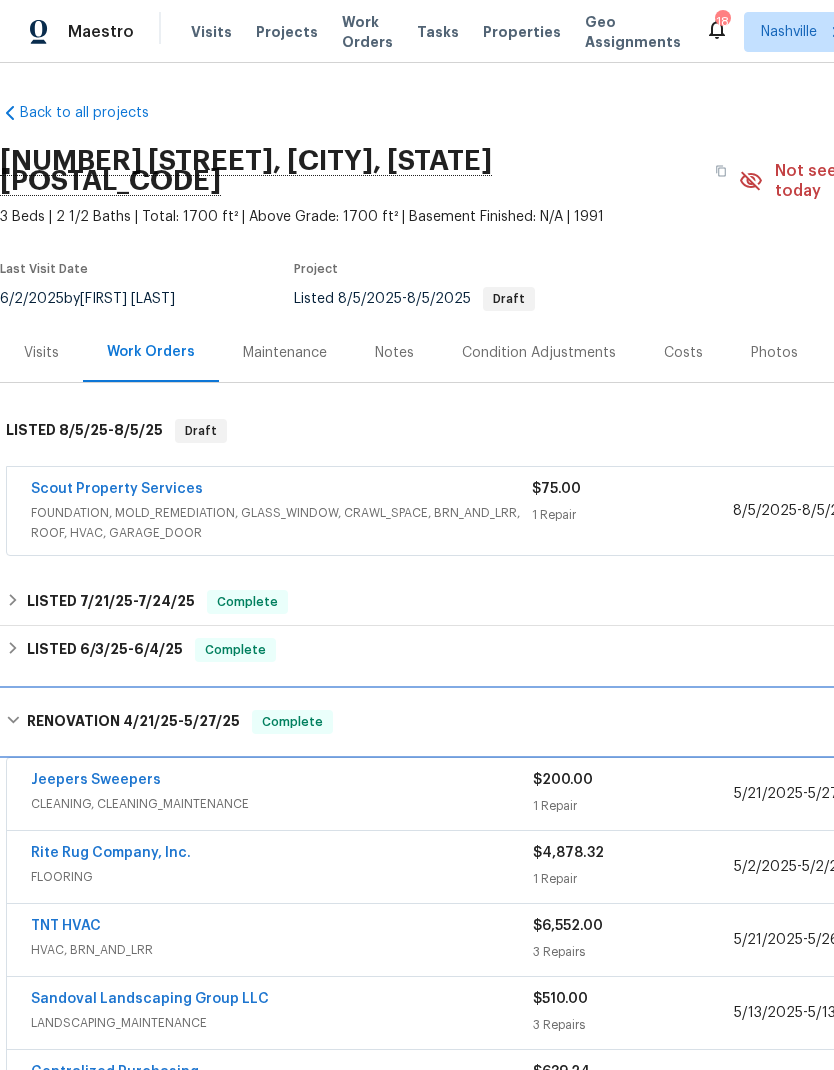 scroll, scrollTop: 0, scrollLeft: 0, axis: both 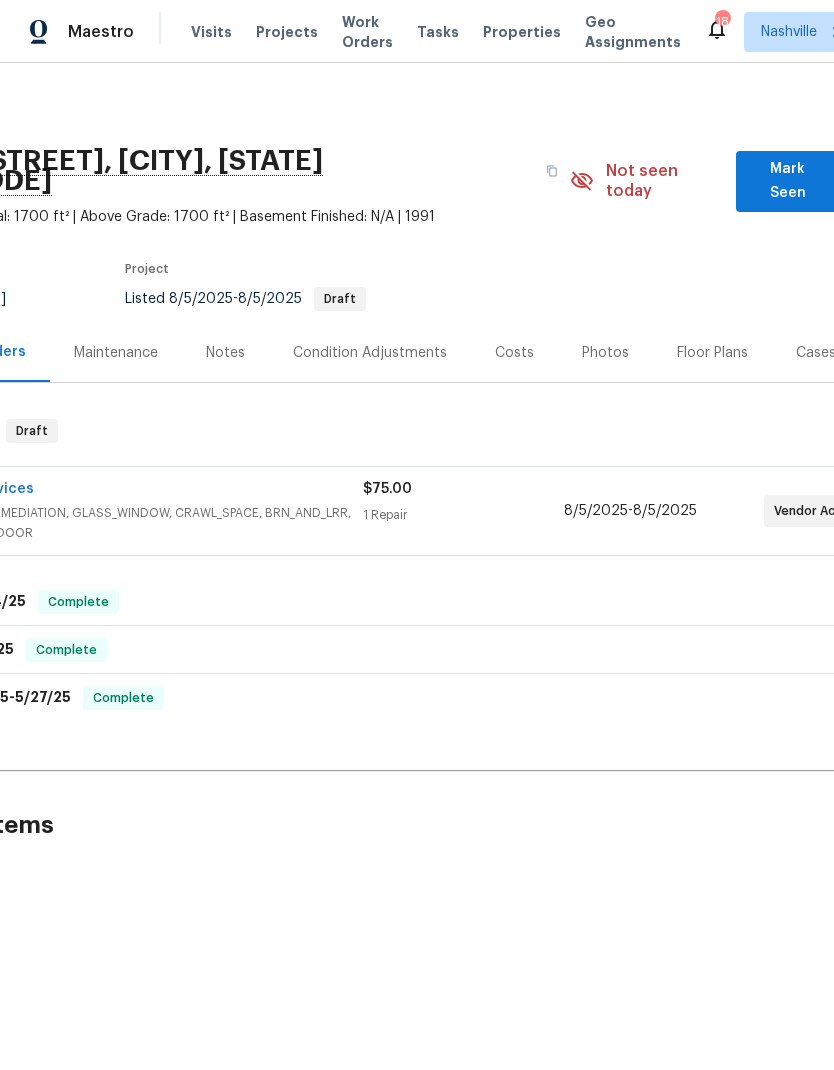 click on "Costs" at bounding box center (514, 352) 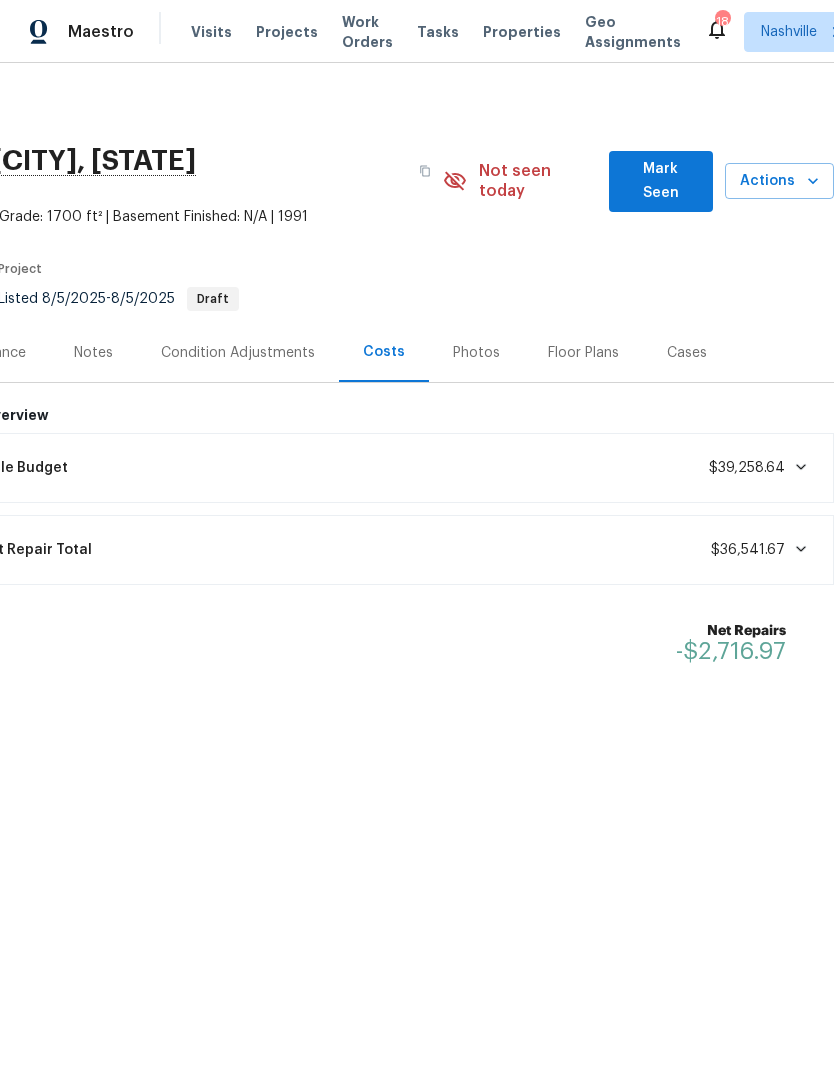 scroll, scrollTop: 0, scrollLeft: 296, axis: horizontal 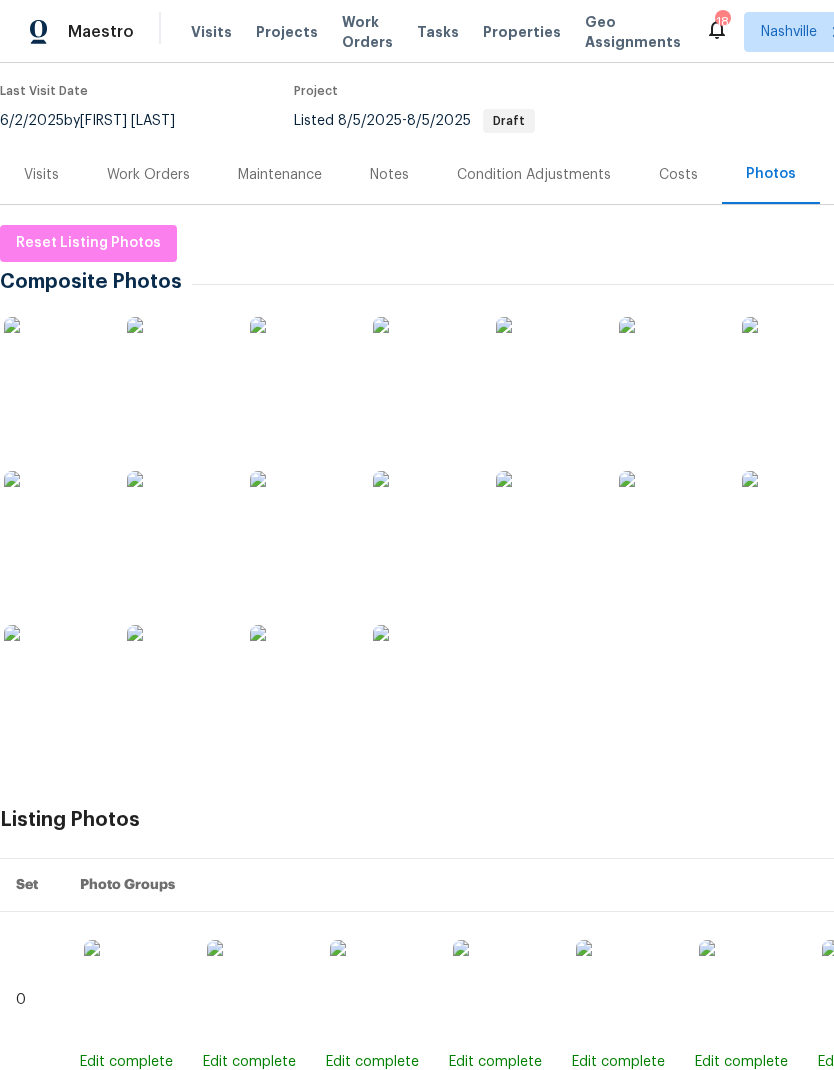 click at bounding box center [54, 367] 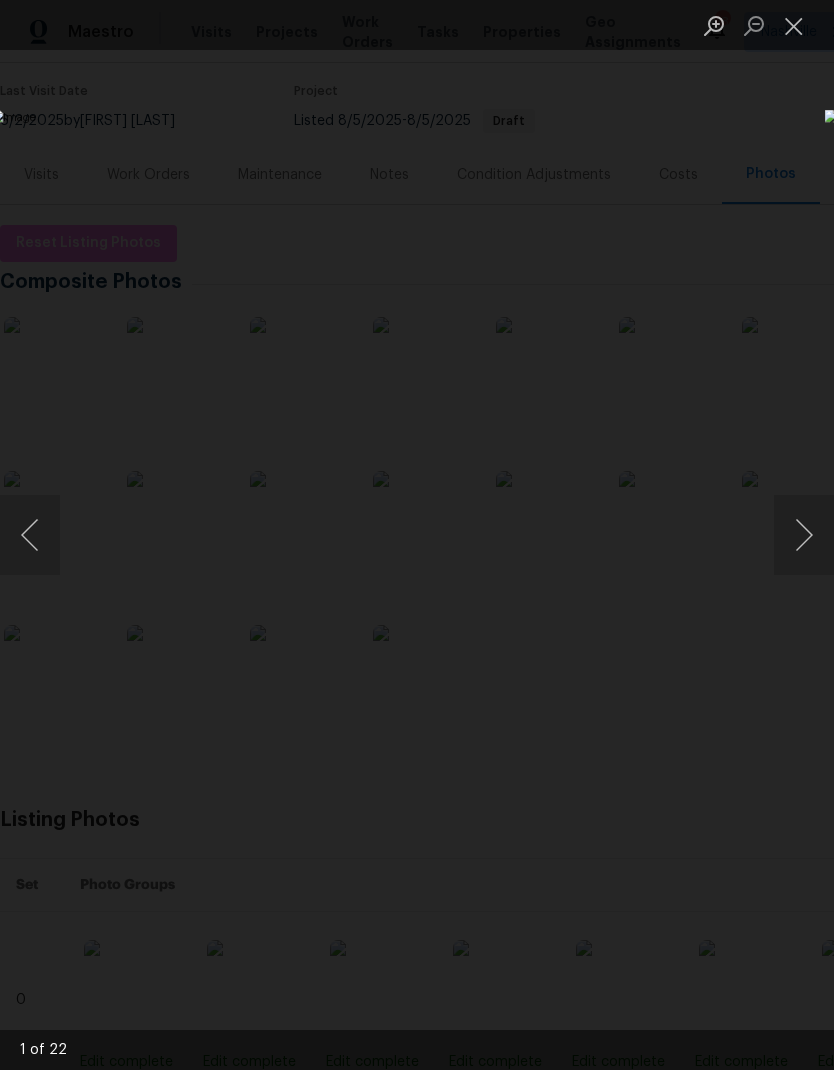 click at bounding box center (804, 535) 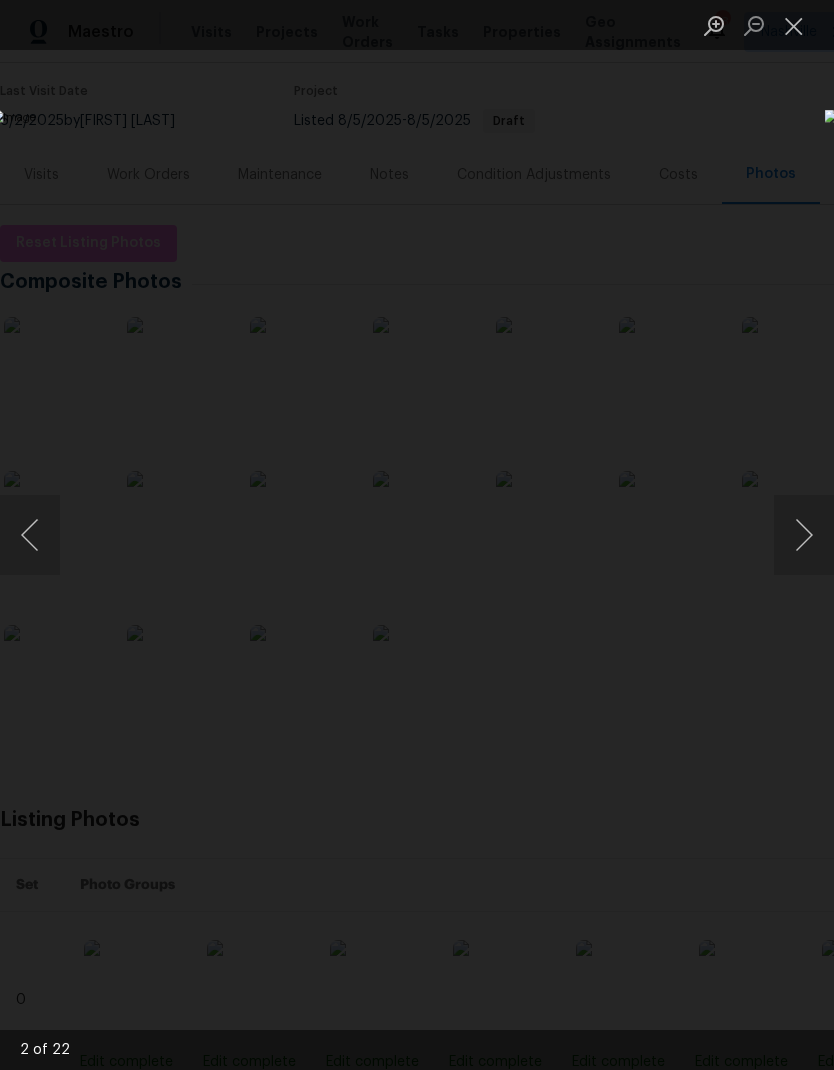click at bounding box center [804, 535] 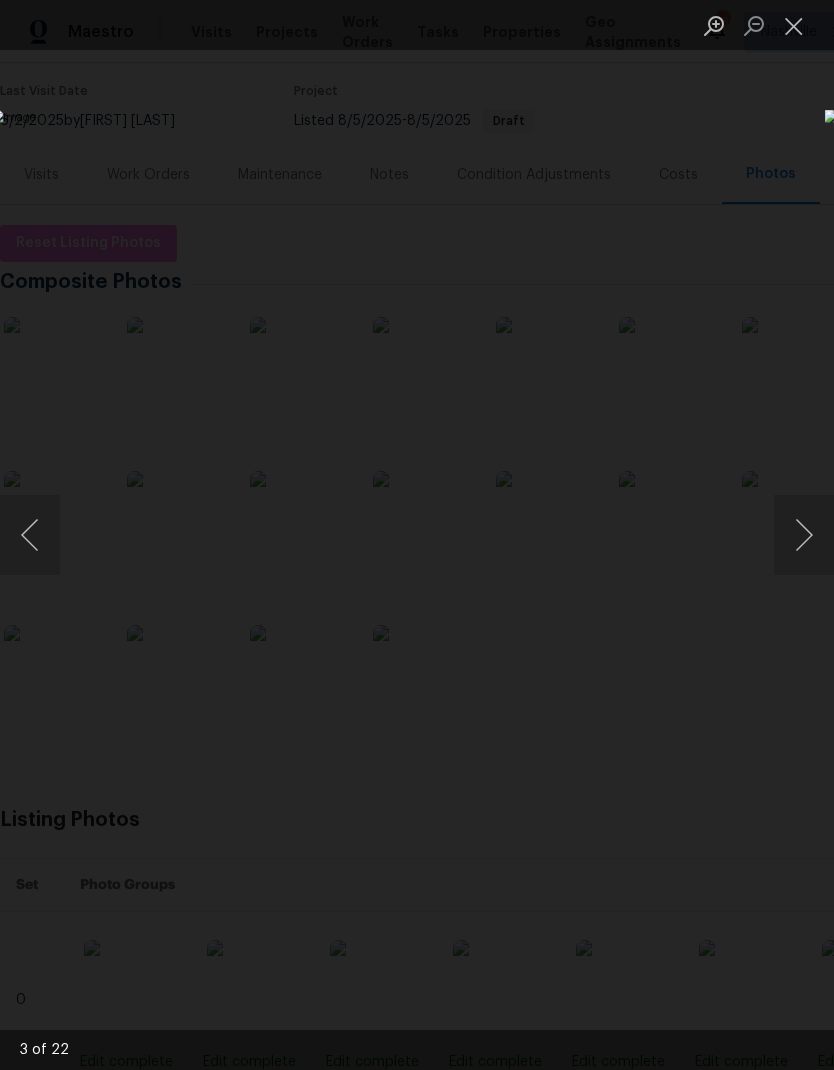 click at bounding box center [804, 535] 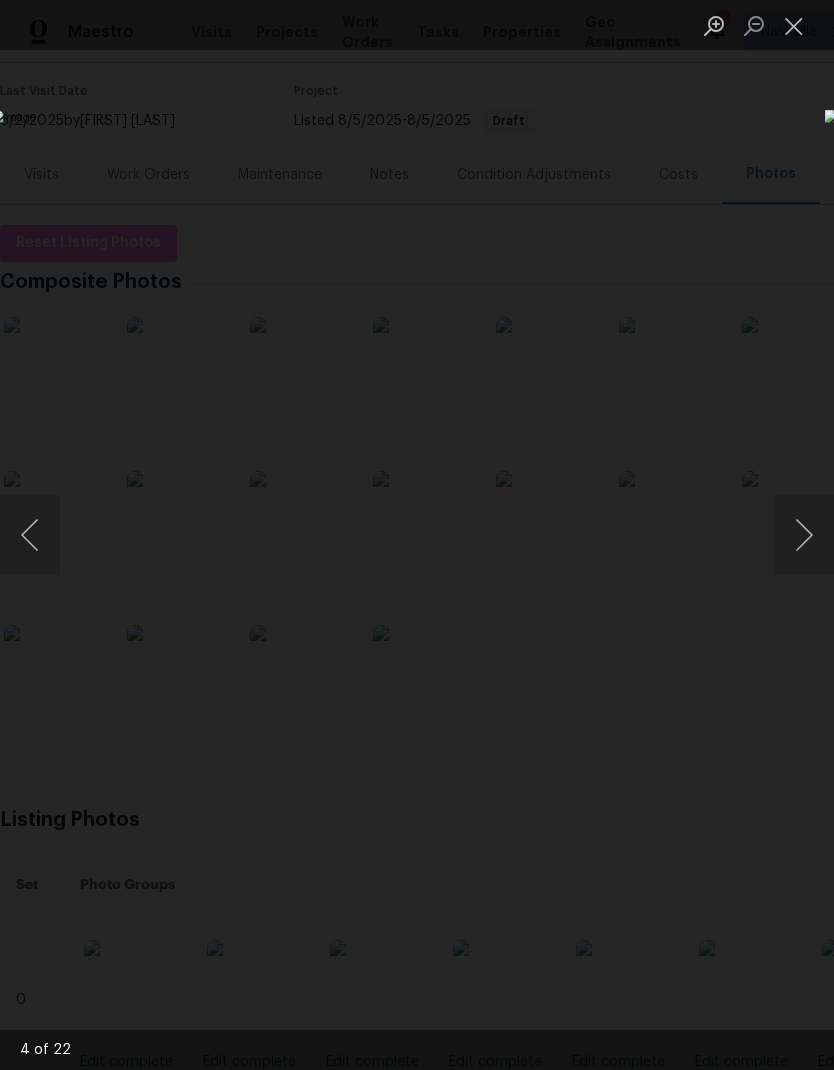 click at bounding box center (804, 535) 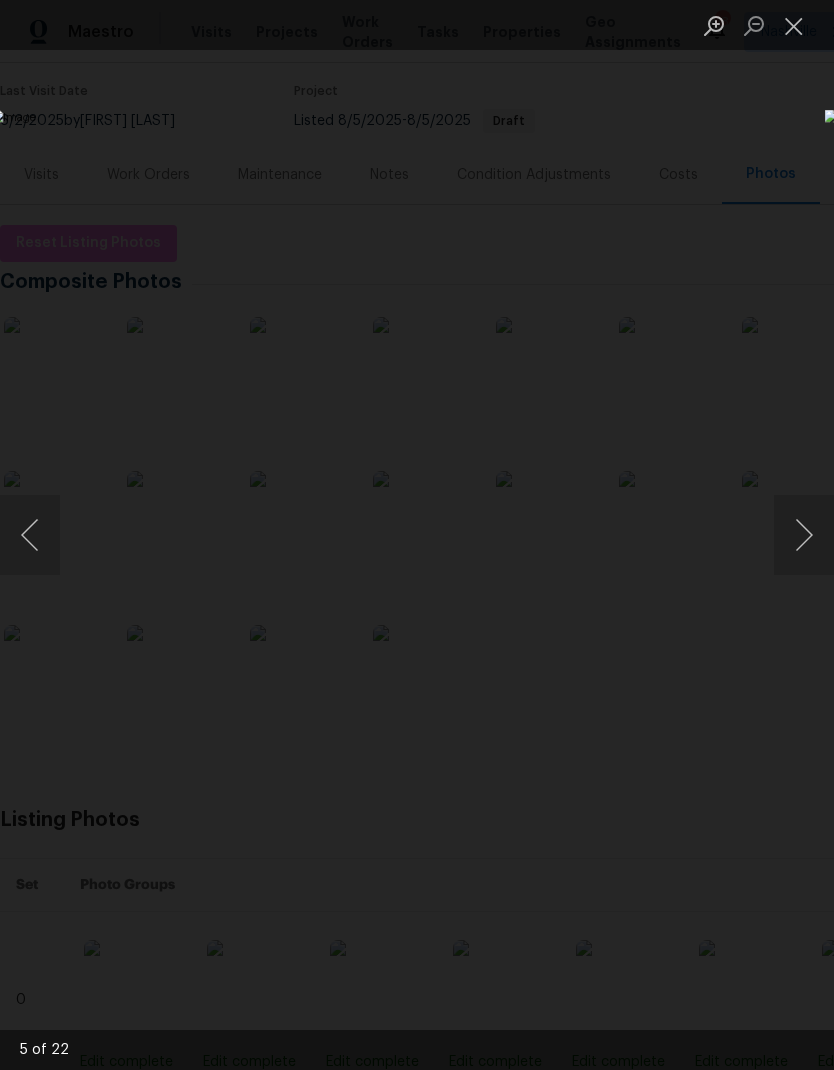 click at bounding box center [804, 535] 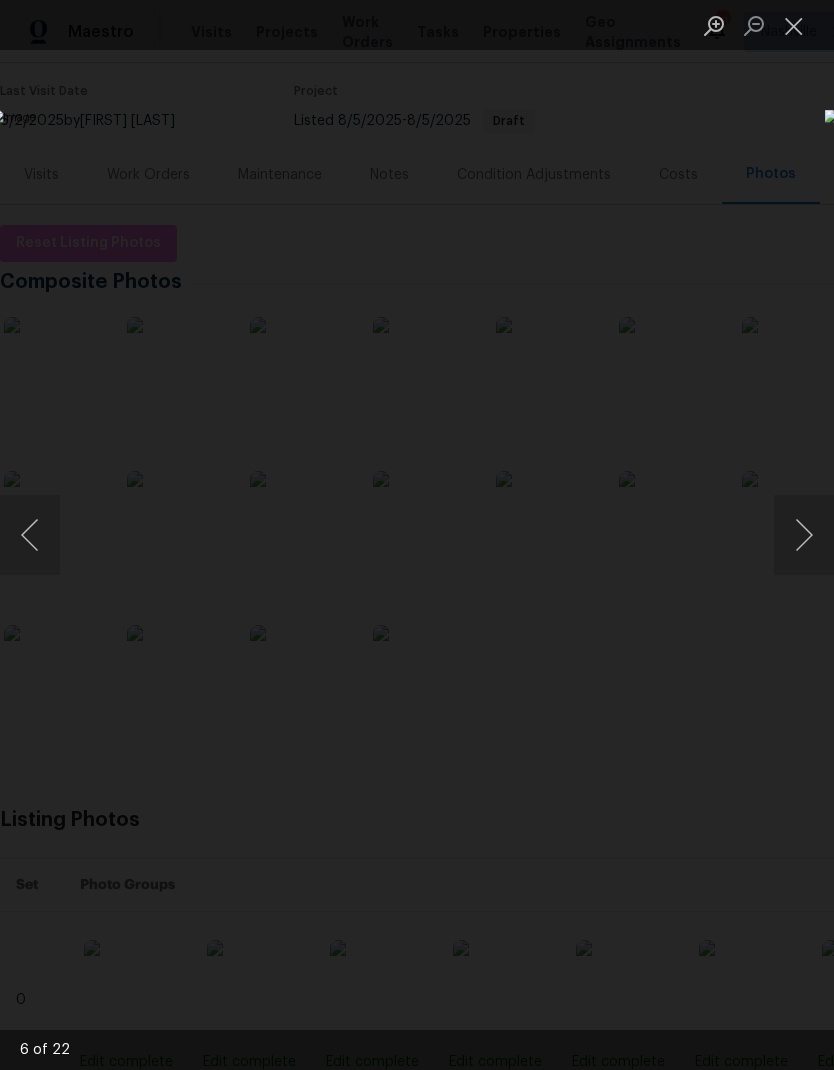 click at bounding box center [804, 535] 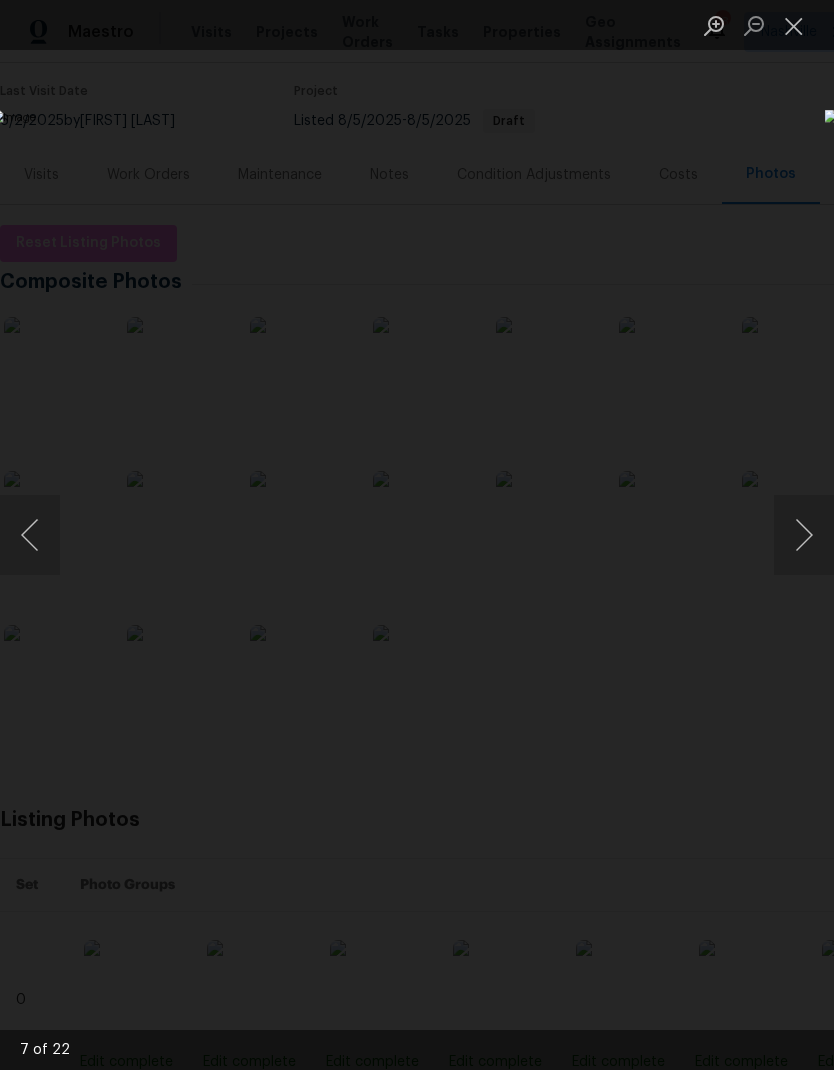 click at bounding box center (804, 535) 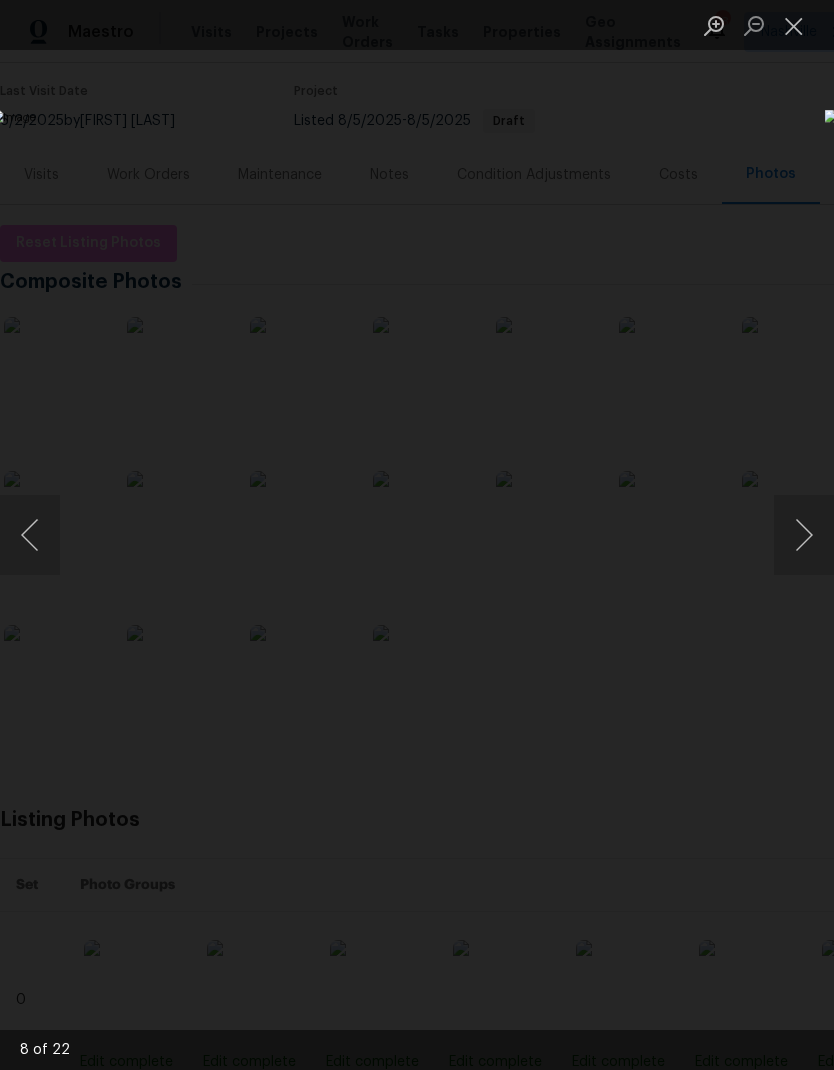 click at bounding box center [804, 535] 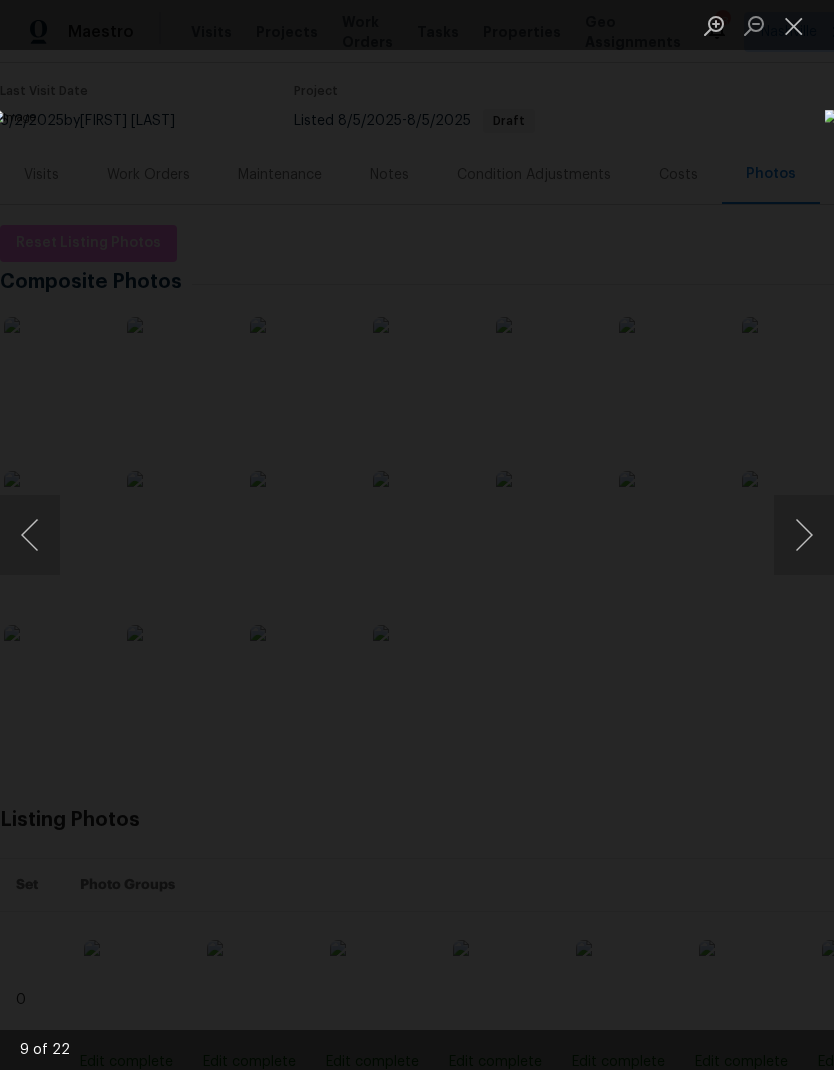 click at bounding box center [804, 535] 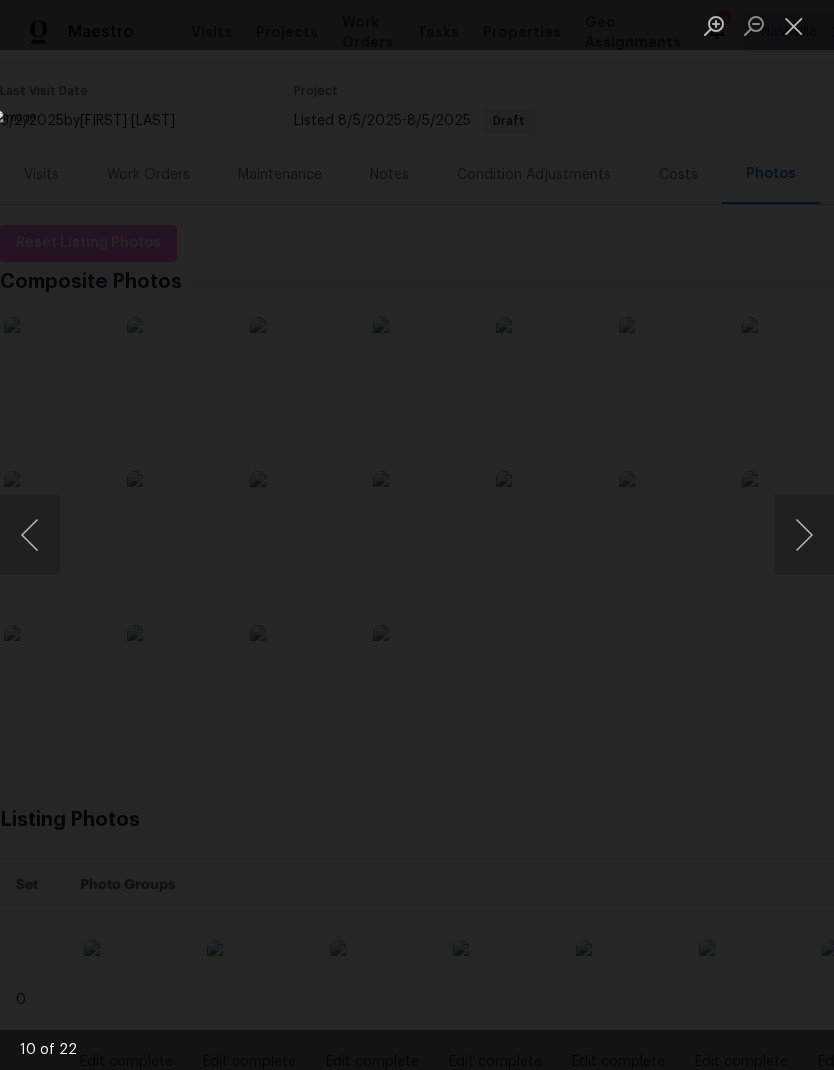 click at bounding box center [804, 535] 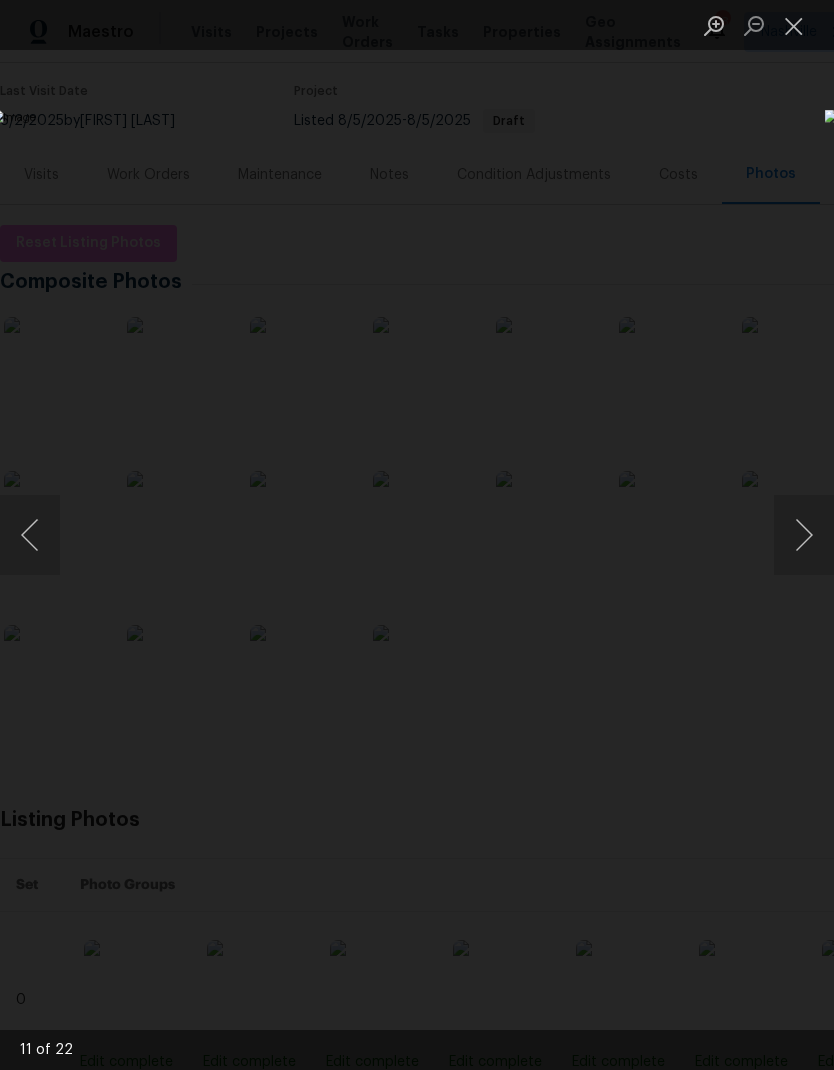 click at bounding box center [804, 535] 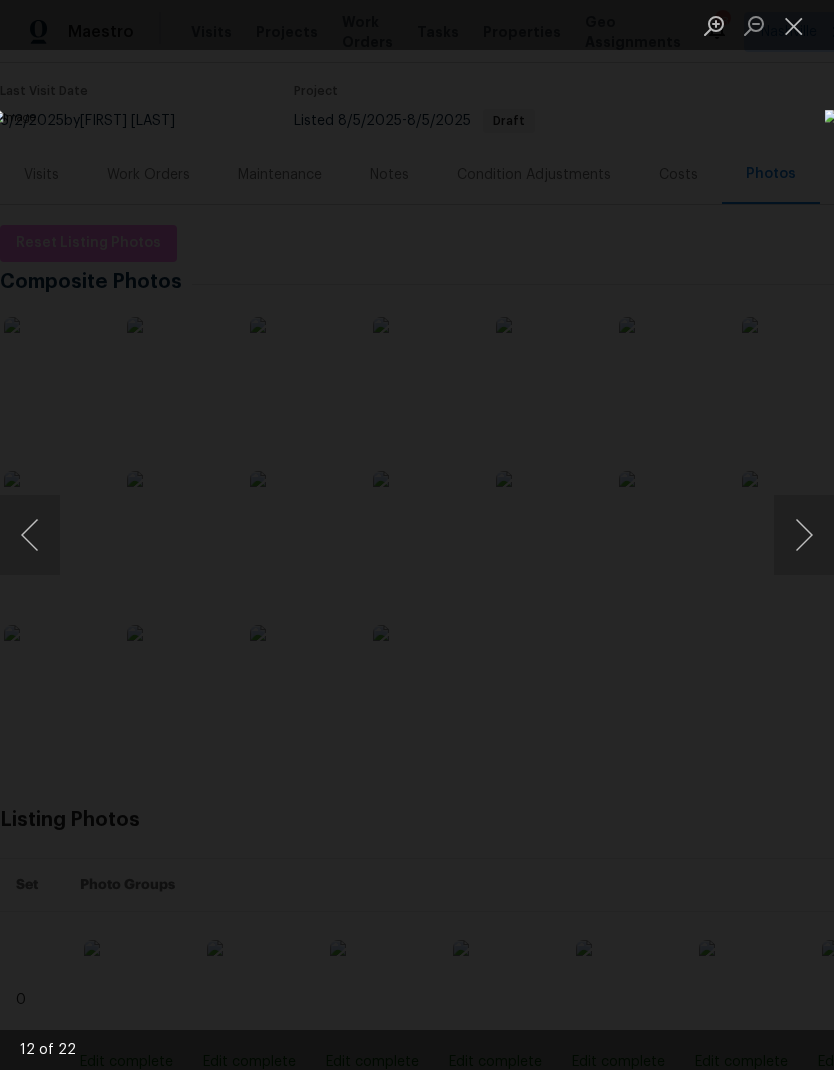 click at bounding box center [804, 535] 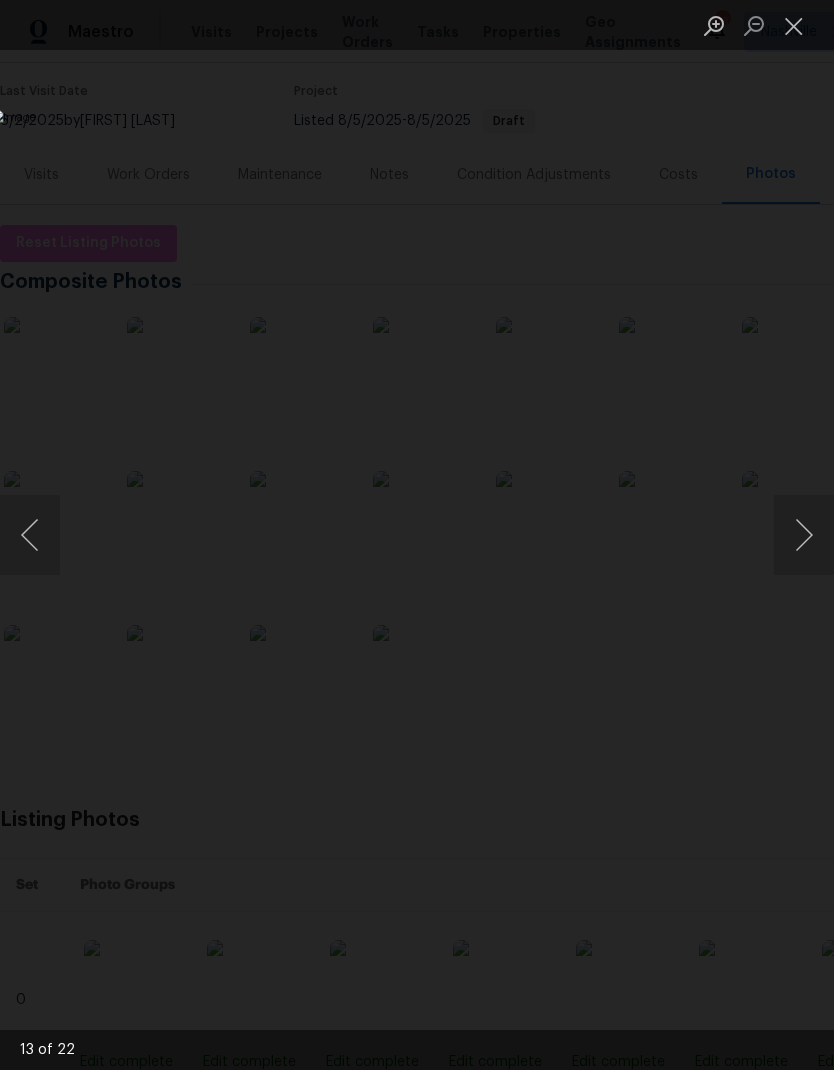 click at bounding box center (804, 535) 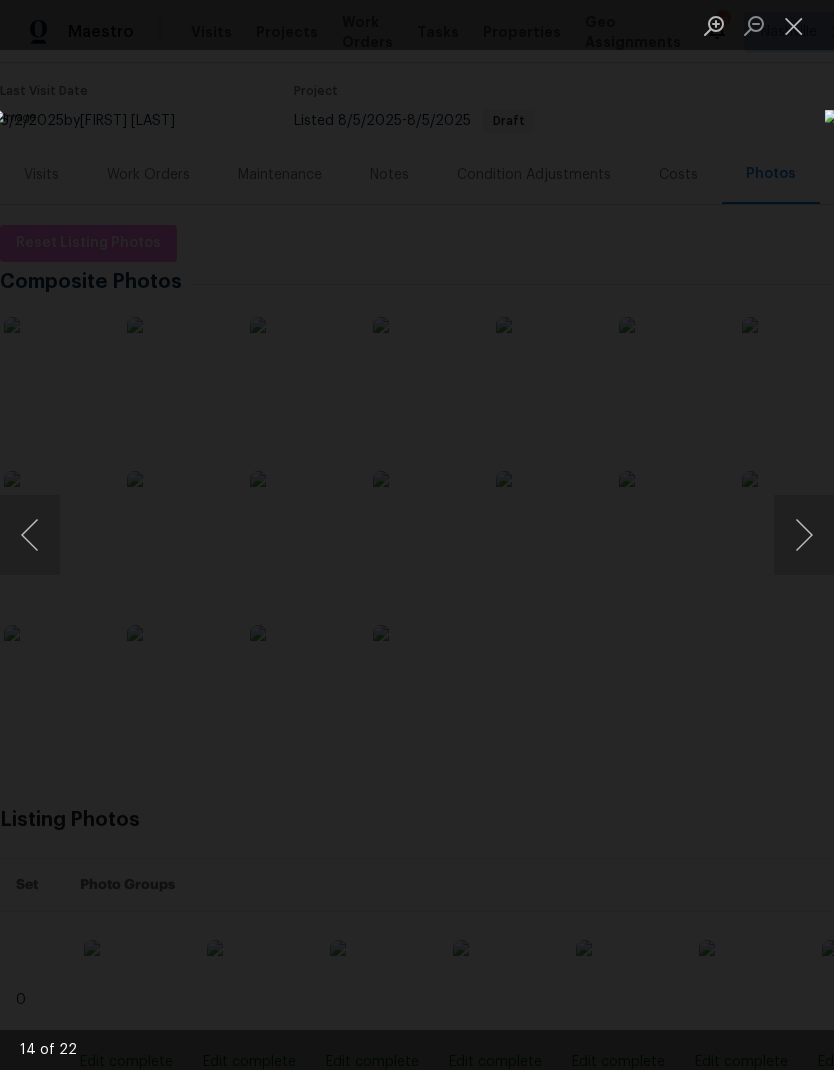 click at bounding box center [794, 25] 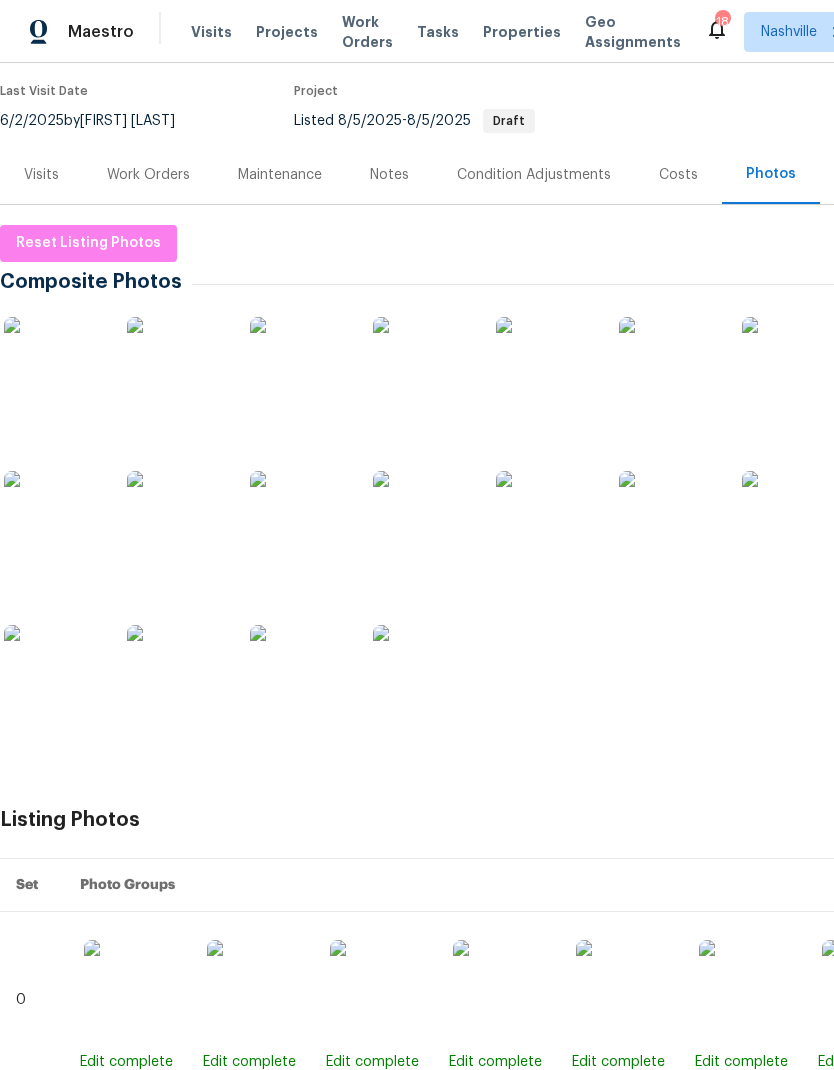 click on "Visits" at bounding box center [41, 175] 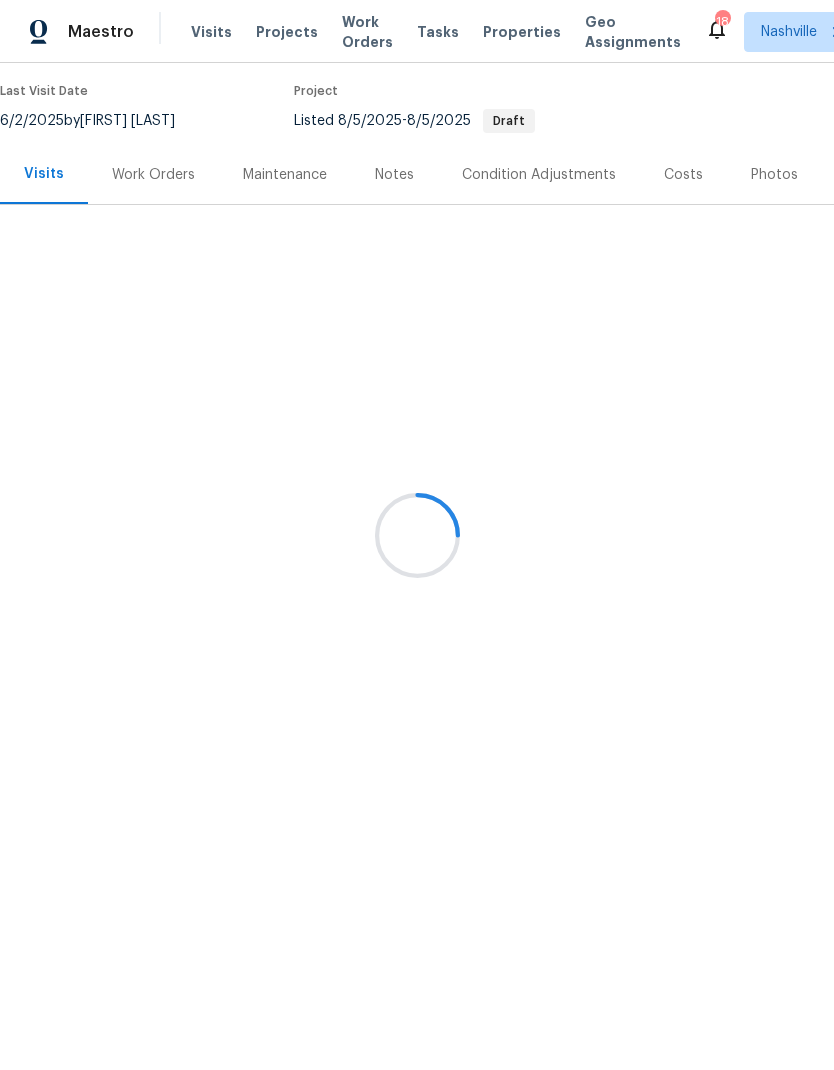 scroll, scrollTop: 0, scrollLeft: 0, axis: both 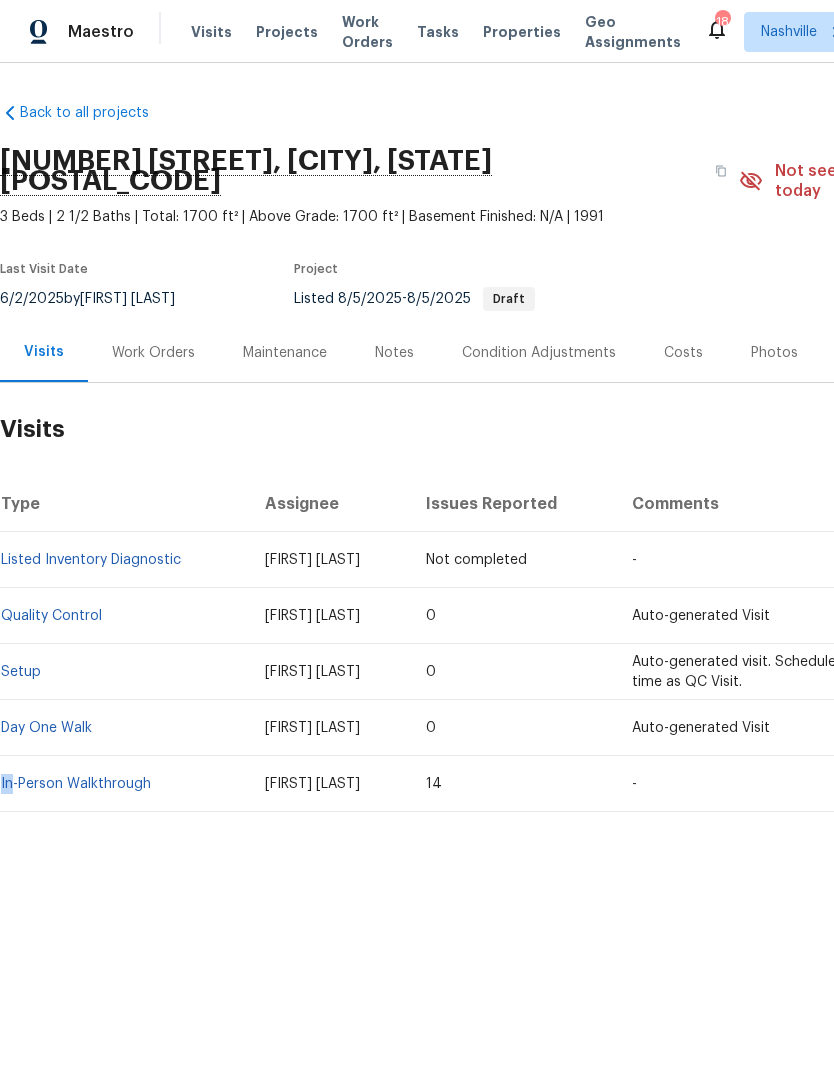 click on "Back to all projects 204 Melodie Dr, Clarksville, TN 37043 3 Beds | 2 1/2 Baths | Total: 1700 ft² | Above Grade: 1700 ft² | Basement Finished: N/A | 1991 Not seen today Mark Seen Actions Last Visit Date 6/2/2025  by  Brianna Bidco   Project Listed   8/5/2025  -  8/5/2025 Draft Visits Work Orders Maintenance Notes Condition Adjustments Costs Photos Floor Plans Cases Visits Type Assignee Issues Reported Comments Visit Date Listed Inventory Diagnostic Cynthia Upshaw Not completed - Fri, Jul 25 2025 Quality Control Brianna Bidco 0 Auto-generated Visit Mon, Jun 02 2025 Setup Brianna Bidco 0 Auto-generated visit. Scheduled for the same time as QC Visit. Mon, Jun 02 2025 Day One Walk Deleana Whitner 0 Auto-generated Visit Mon, Apr 21 2025 In-Person Walkthrough Deleana Whitner 14 - Tue, Apr 01 2025" at bounding box center (417, 505) 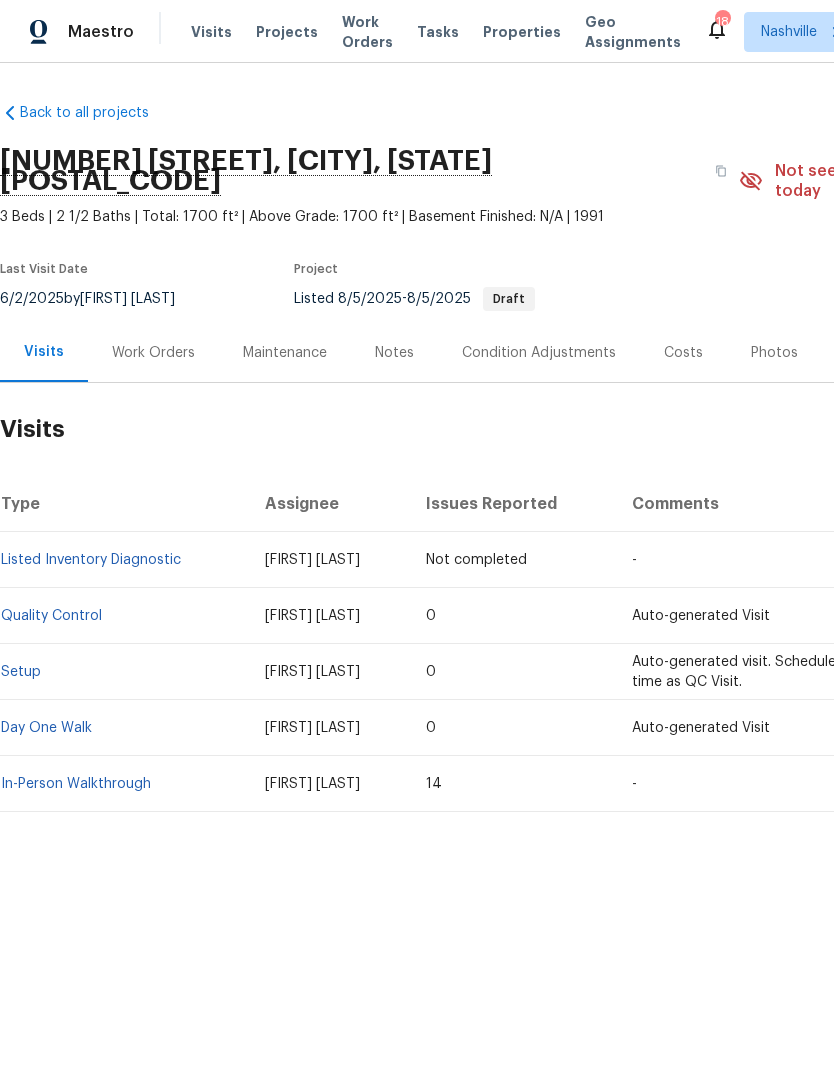 click on "Costs" at bounding box center (683, 353) 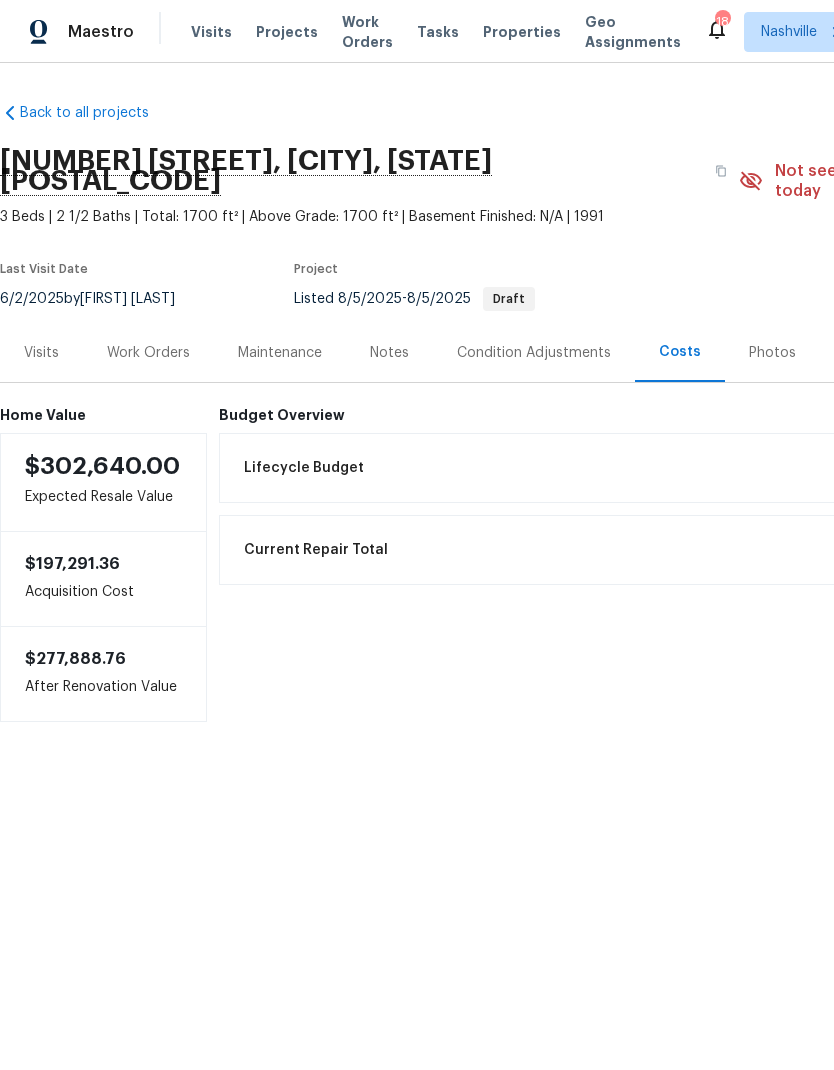 scroll, scrollTop: 0, scrollLeft: 0, axis: both 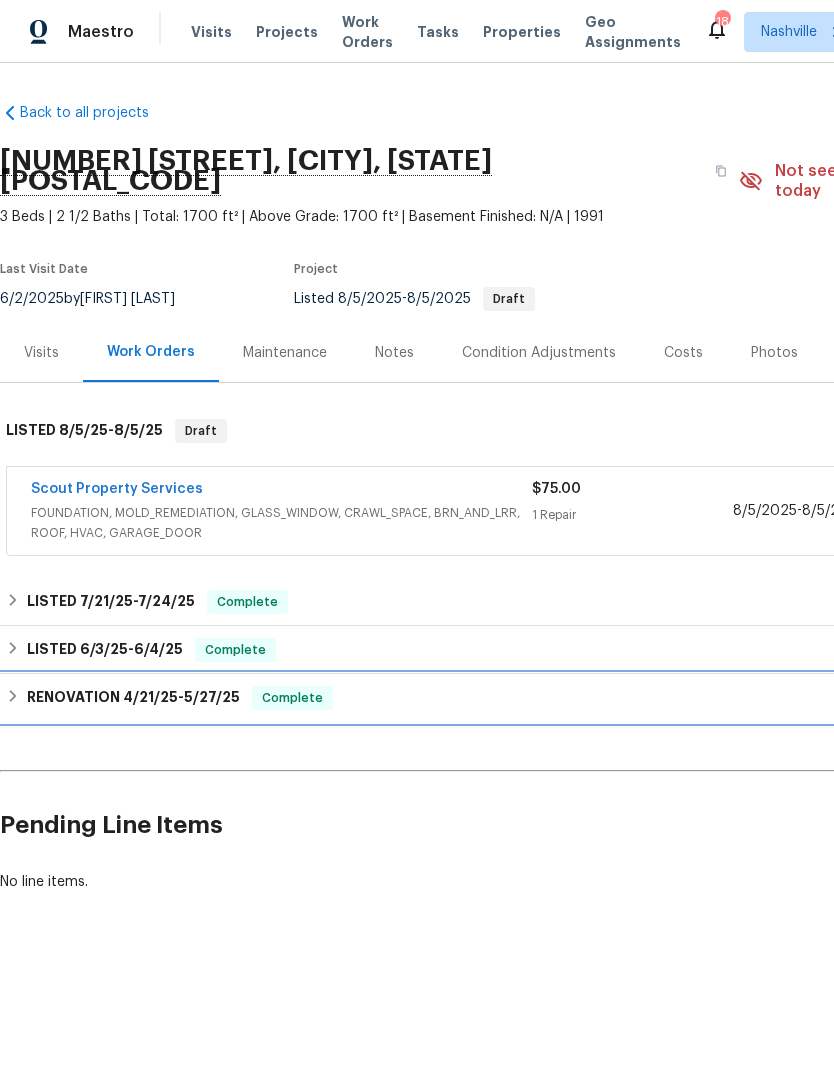 click on "RENOVATION   4/21/25  -  5/27/25" at bounding box center [133, 698] 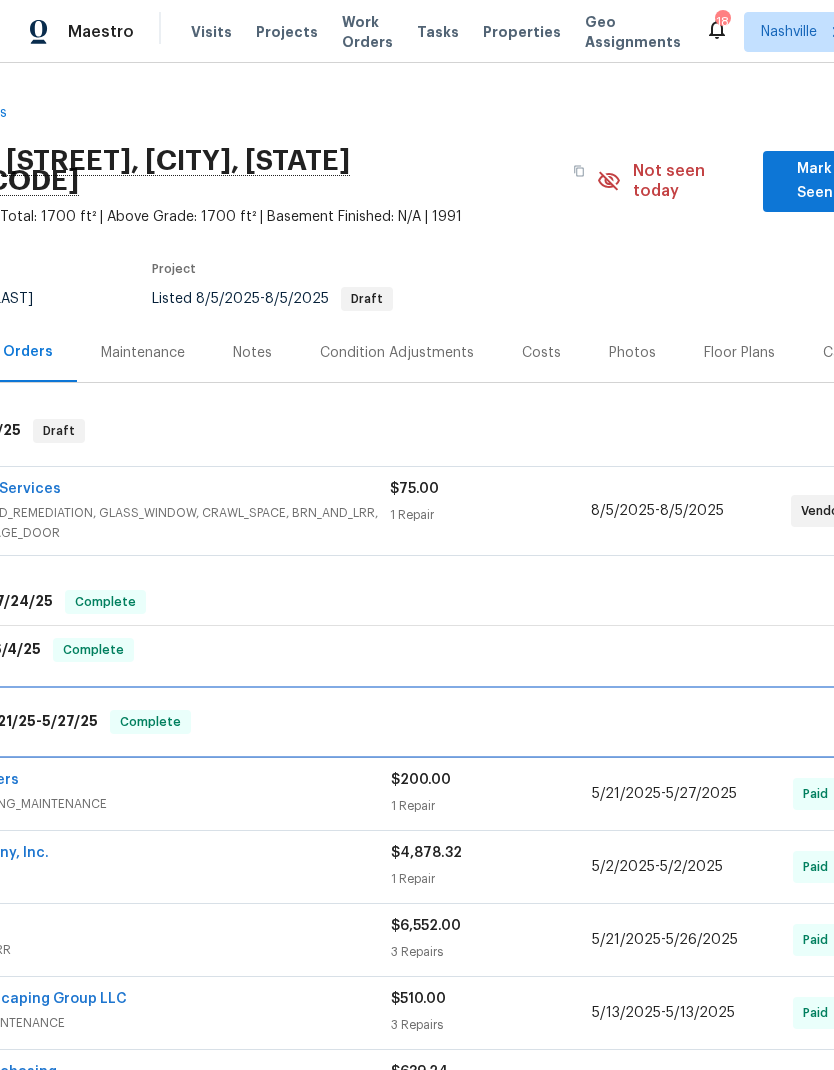 scroll, scrollTop: 0, scrollLeft: 142, axis: horizontal 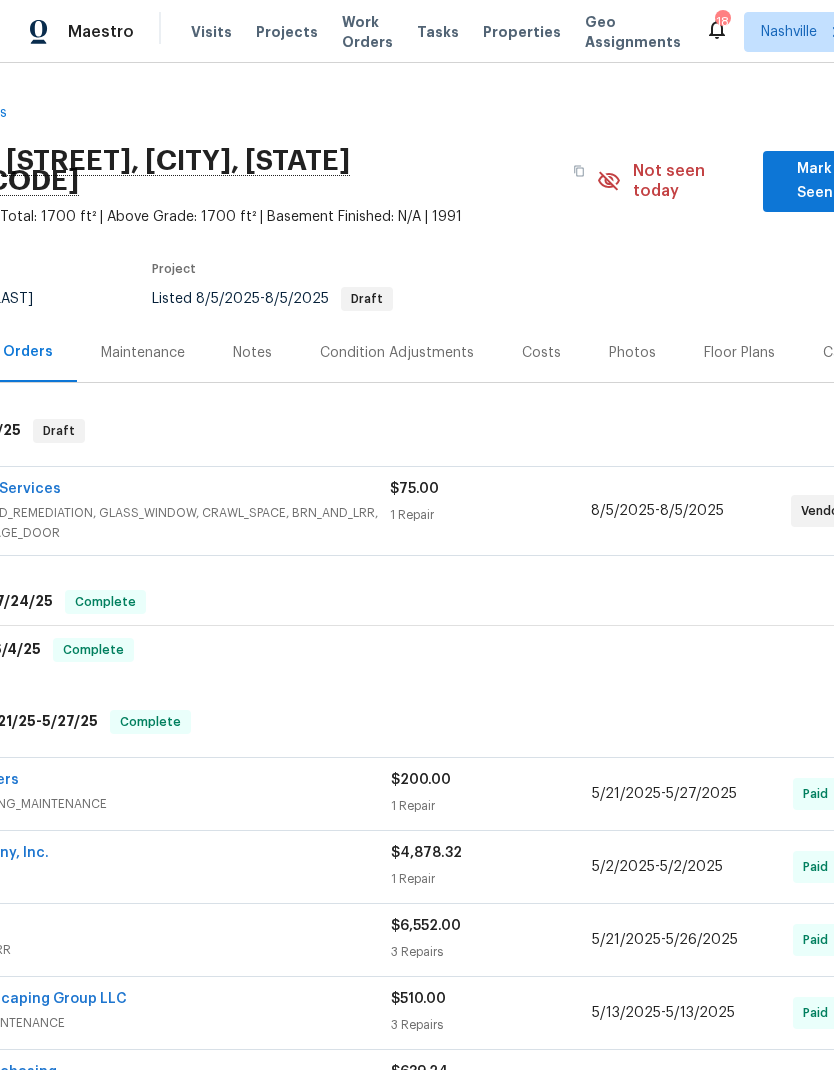 click on "Notes" at bounding box center (252, 352) 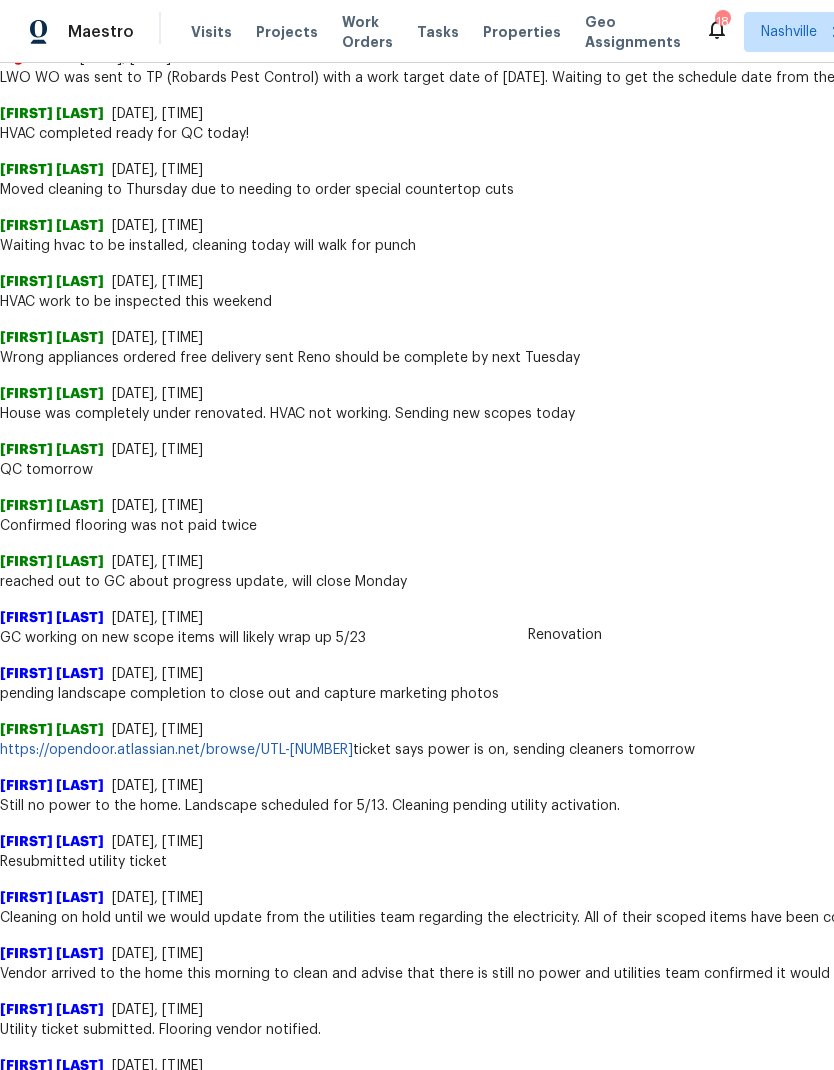 scroll, scrollTop: 786, scrollLeft: -1, axis: both 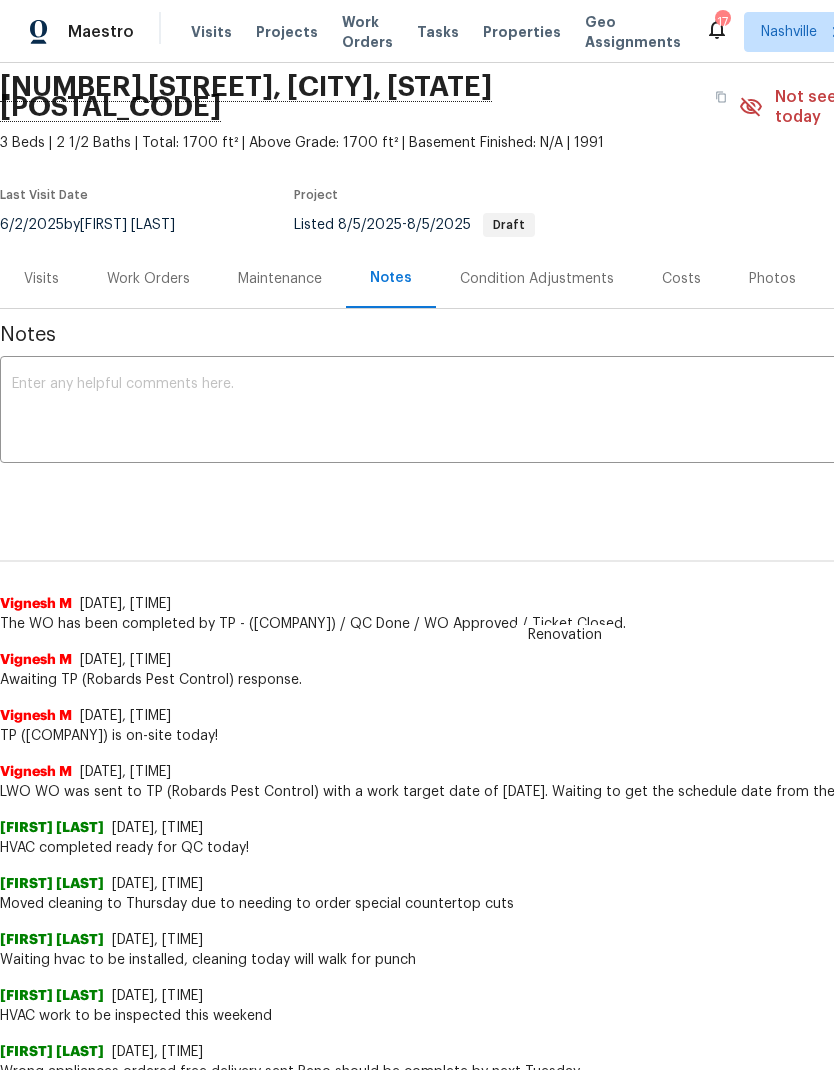 click on "Work Orders" at bounding box center (148, 279) 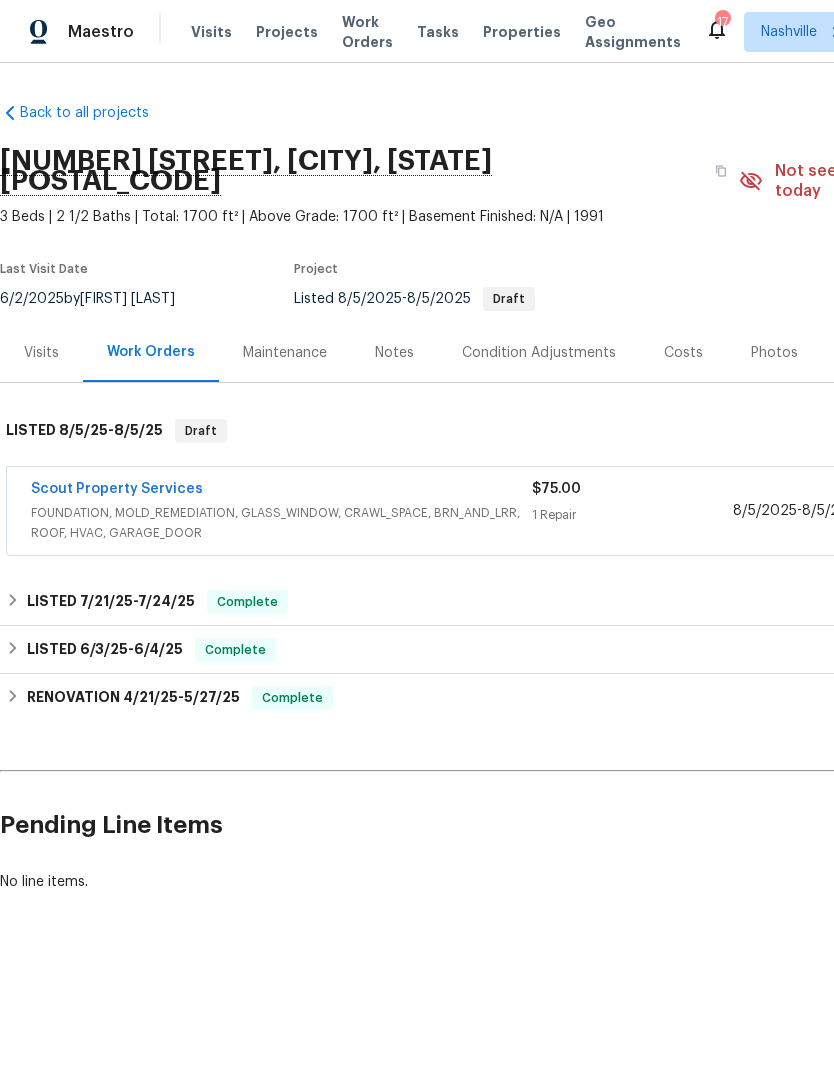 click on "Scout Property Services" at bounding box center (281, 491) 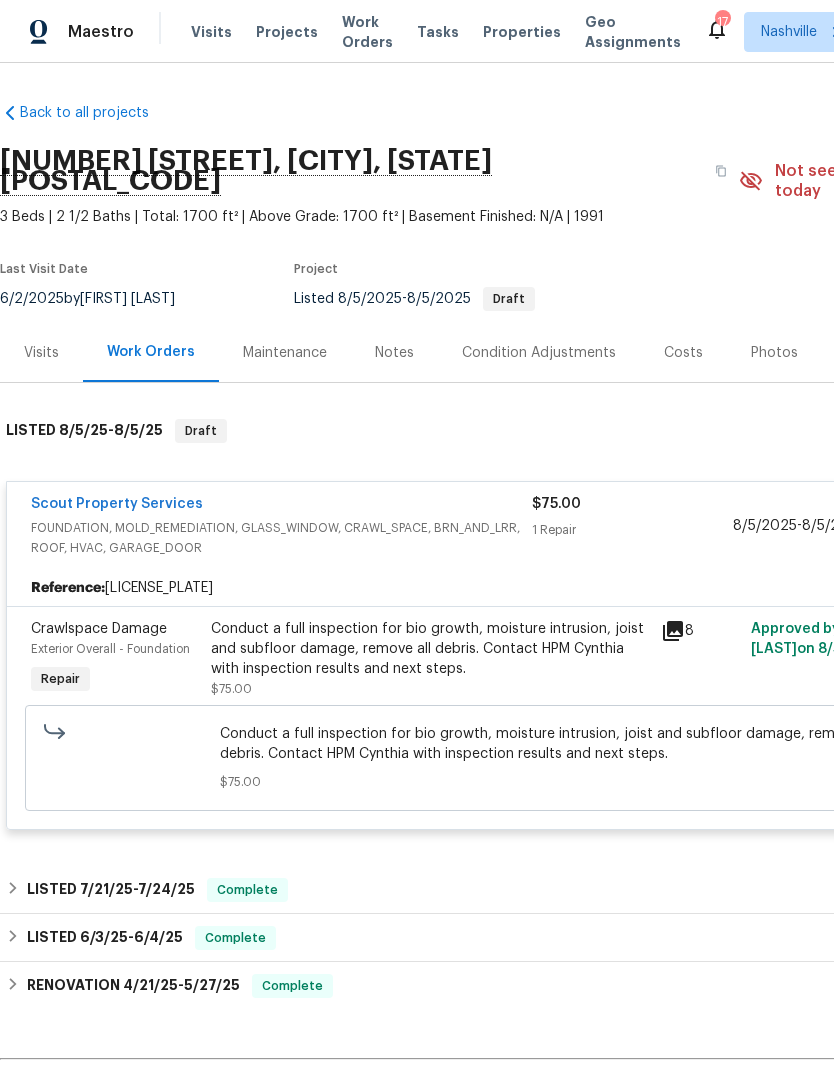 click on "Conduct a full inspection for bio growth, moisture intrusion, joist and subfloor damage, remove all debris. Contact HPM Cynthia with inspection results and next steps." at bounding box center [430, 649] 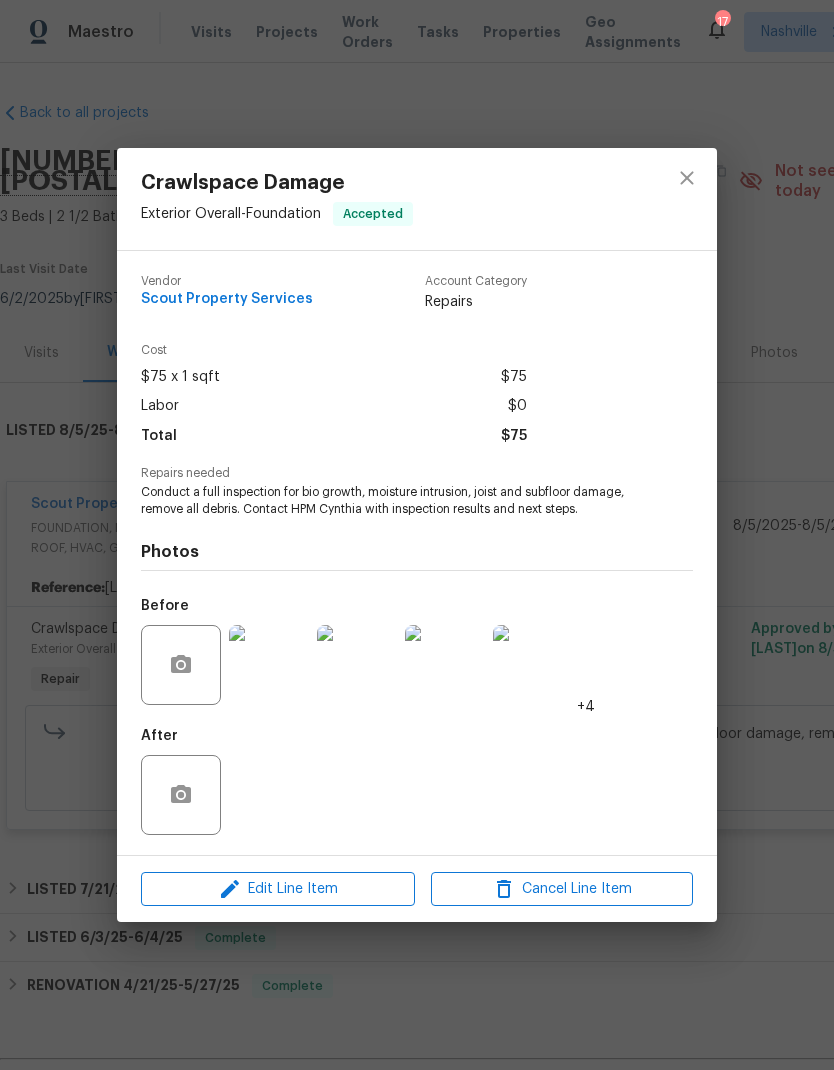 click at bounding box center [269, 665] 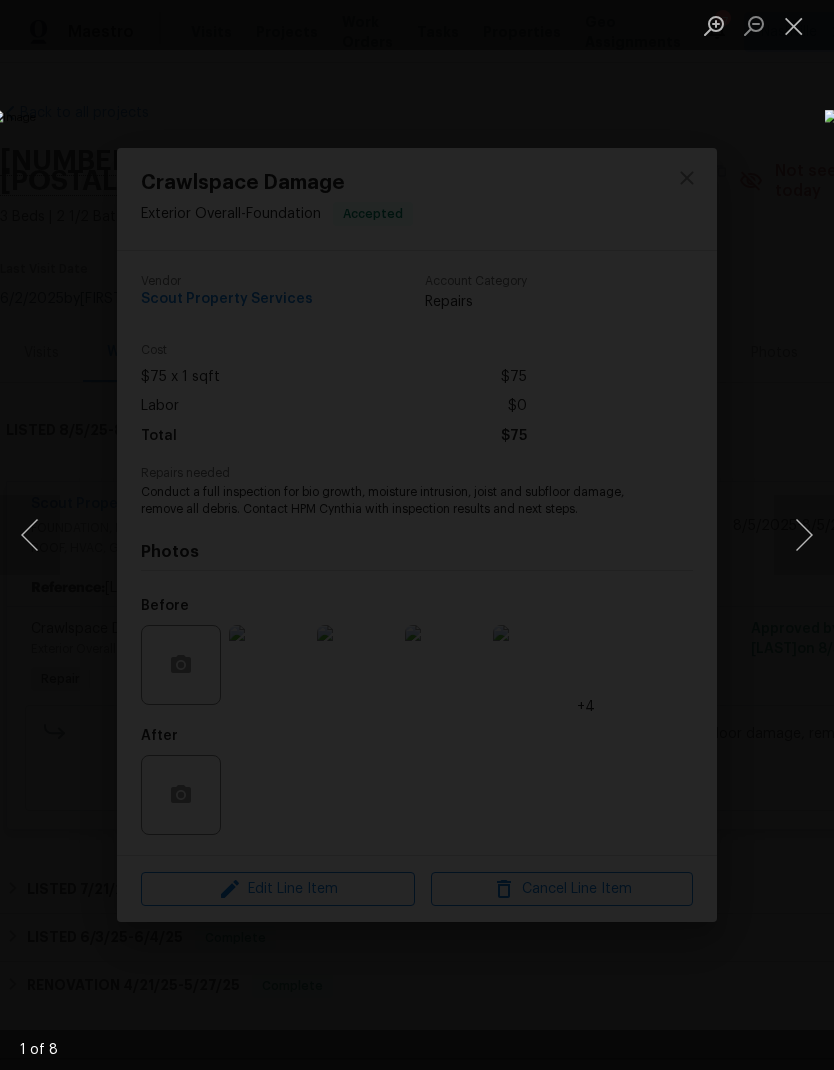 click at bounding box center [804, 535] 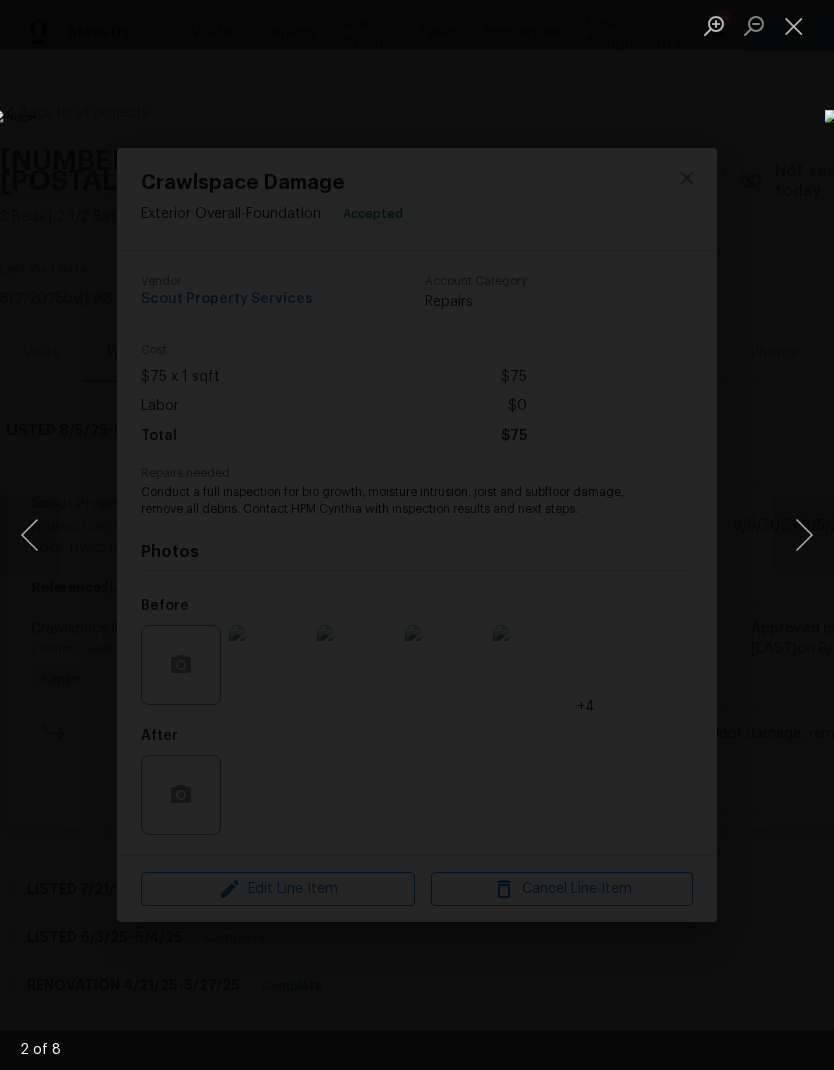 click at bounding box center [804, 535] 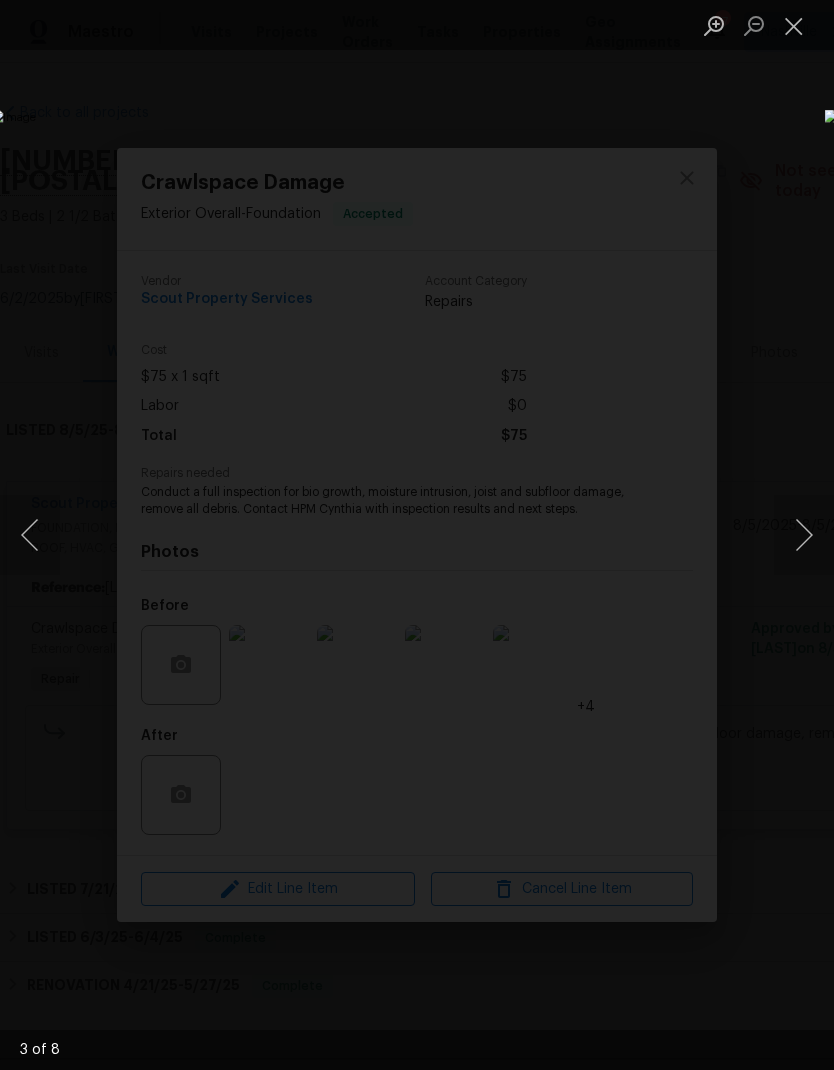 click at bounding box center [804, 535] 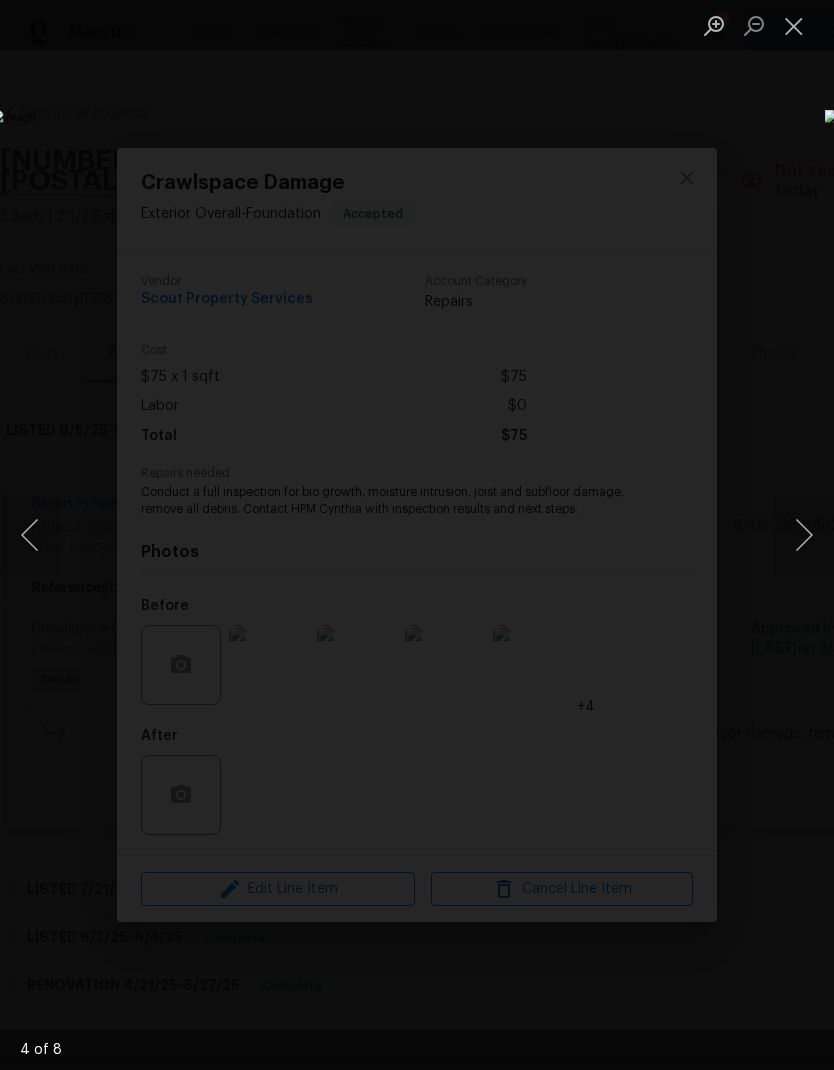 click at bounding box center (804, 535) 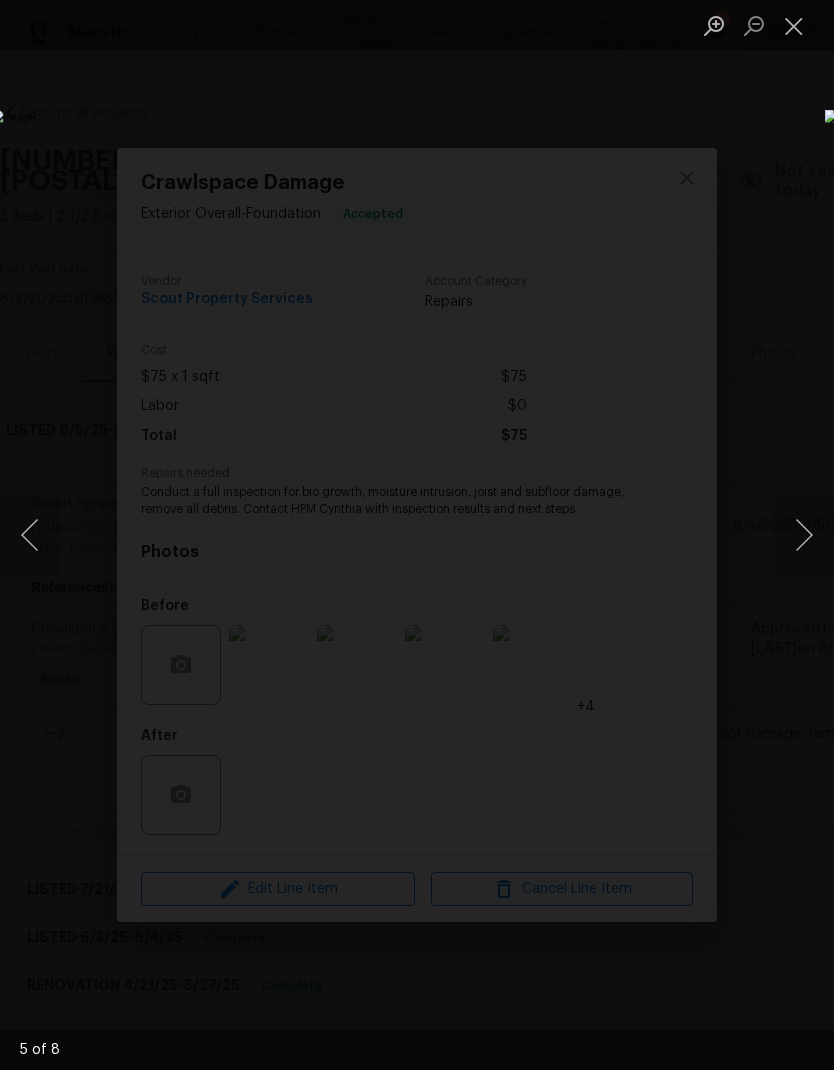 click at bounding box center (804, 535) 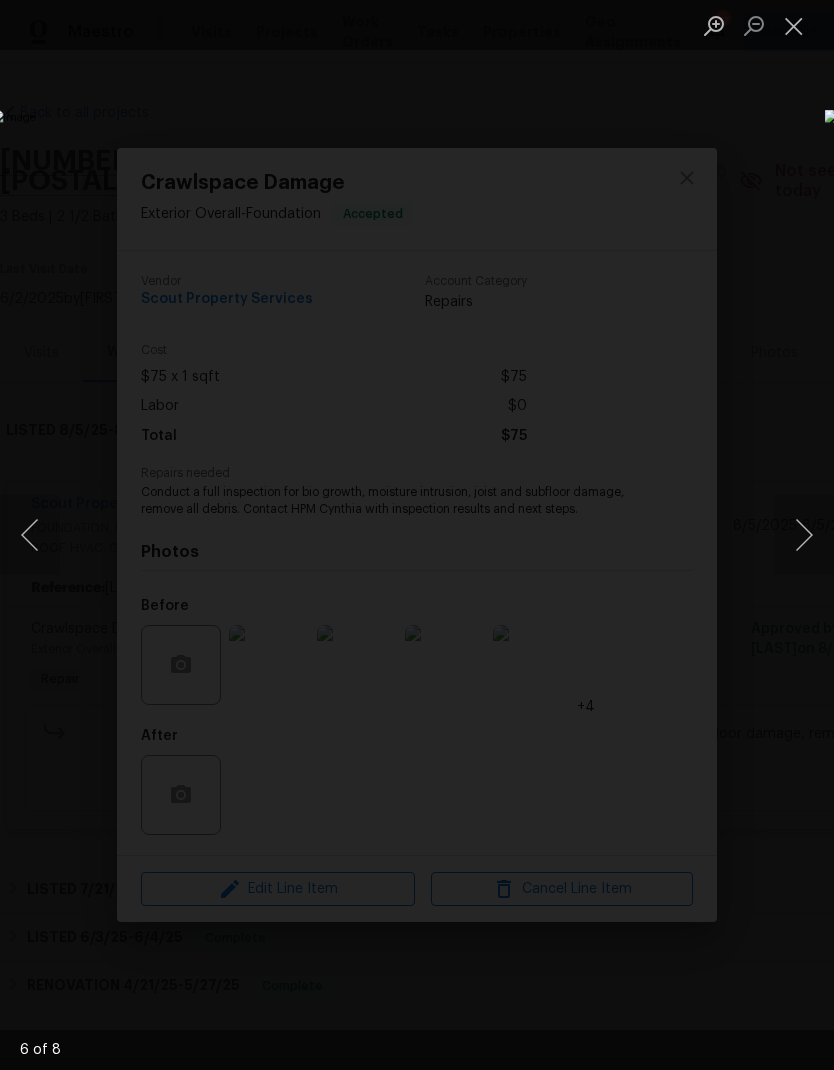 click at bounding box center [804, 535] 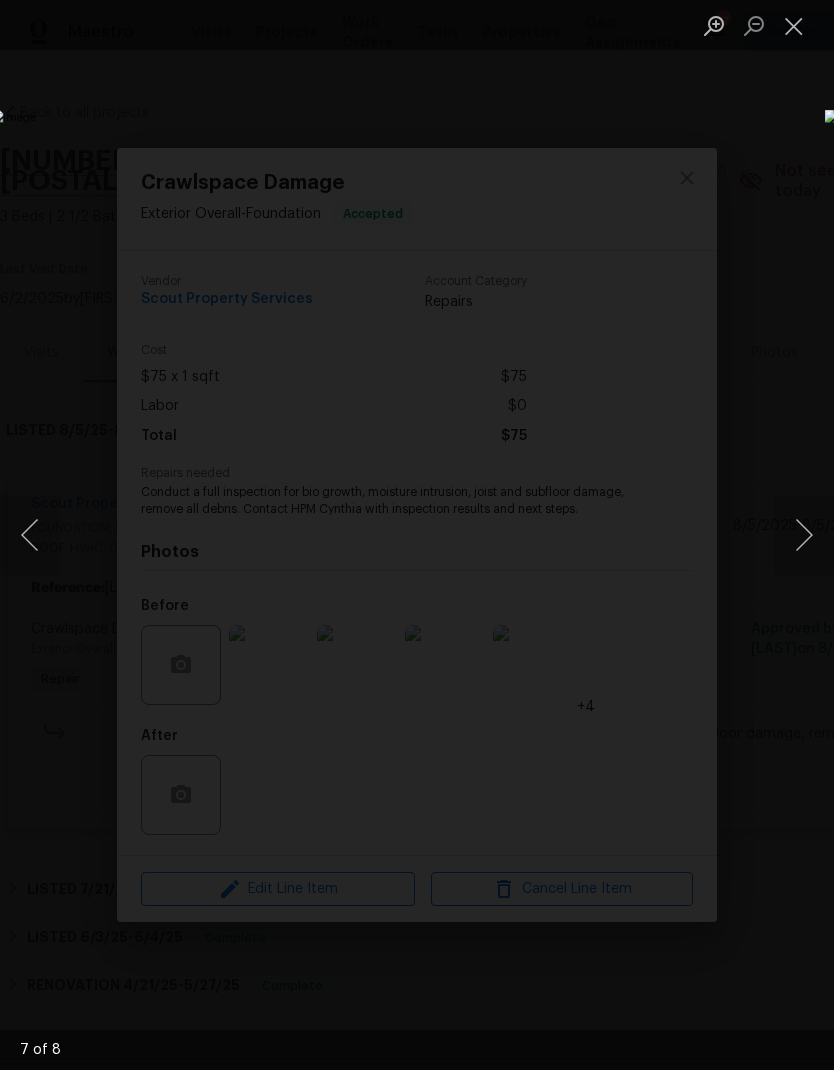 click at bounding box center (804, 535) 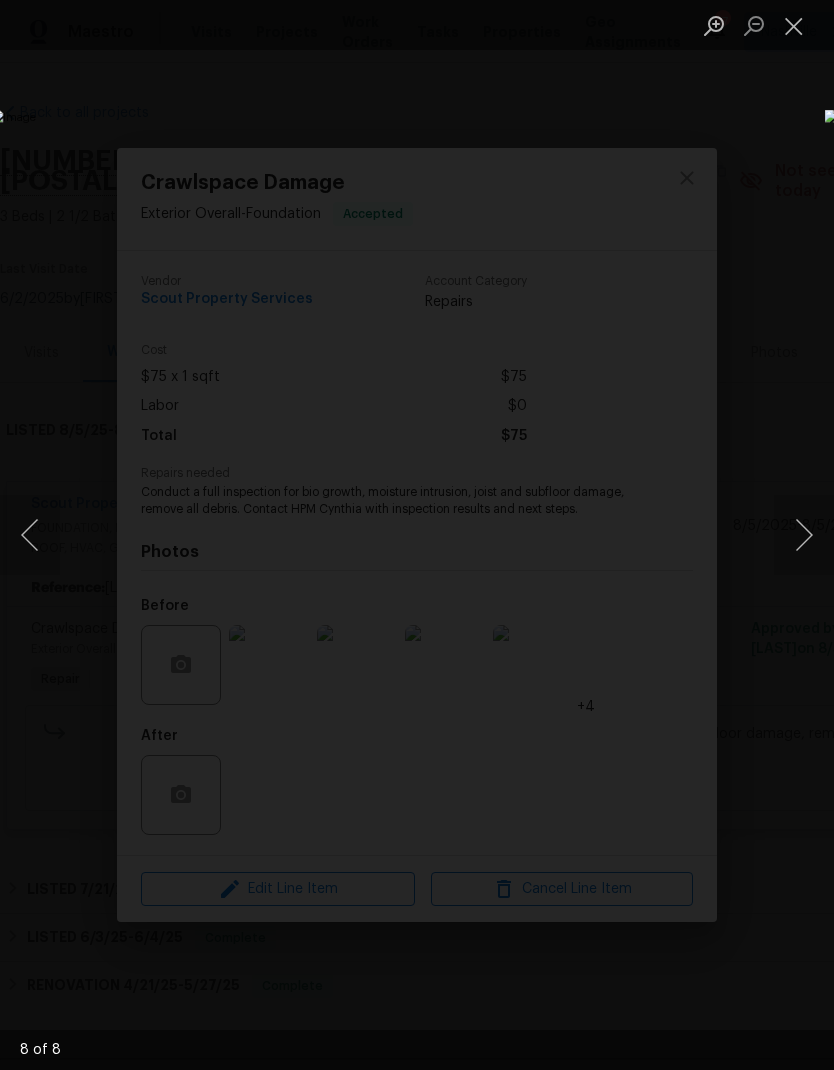 click at bounding box center [804, 535] 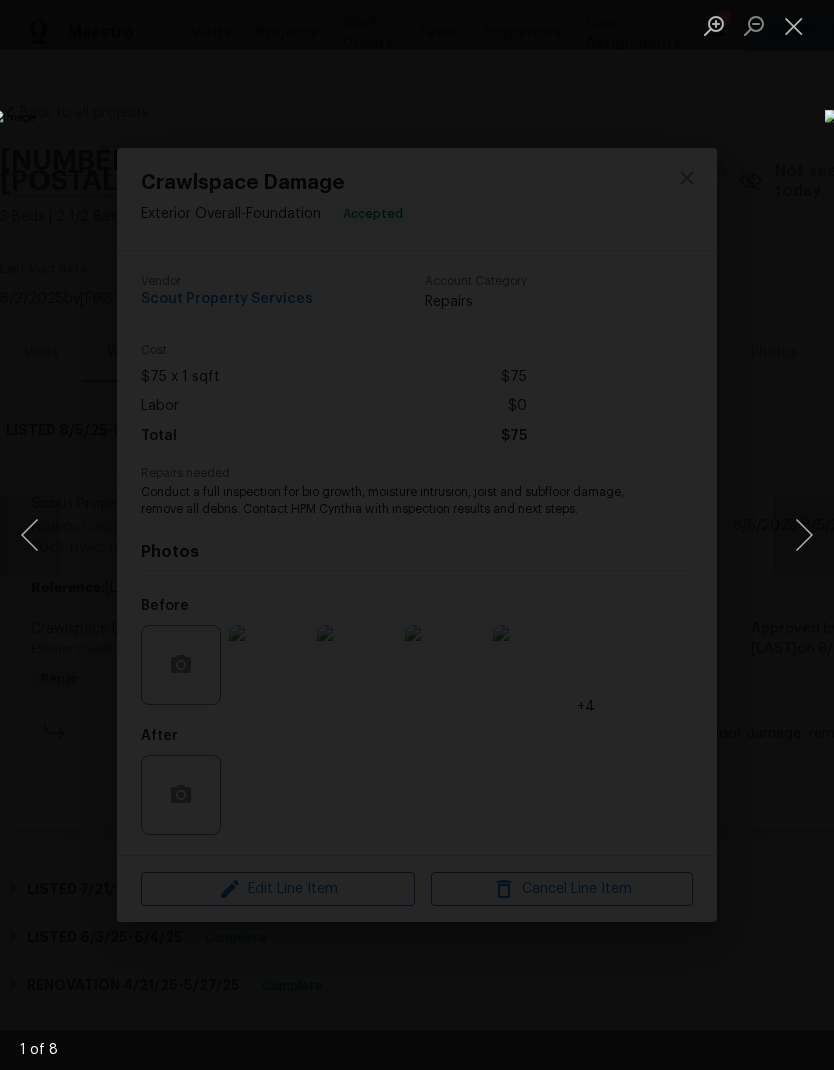 click at bounding box center [794, 25] 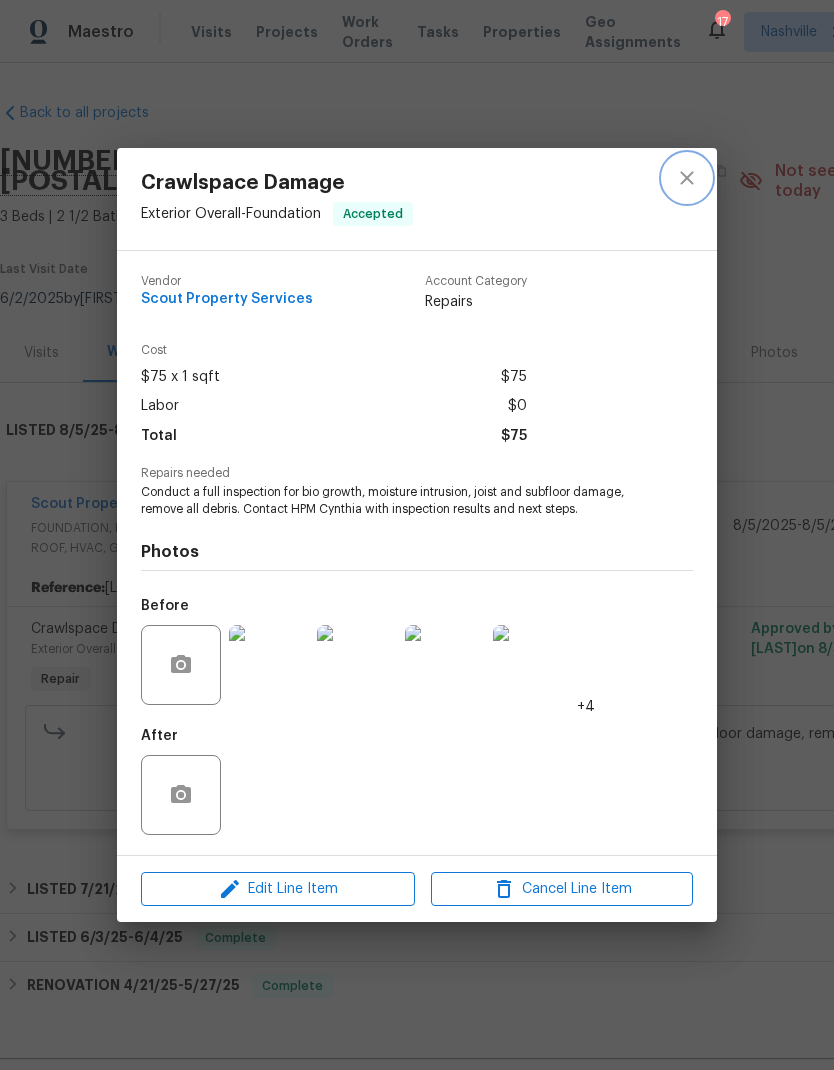 click 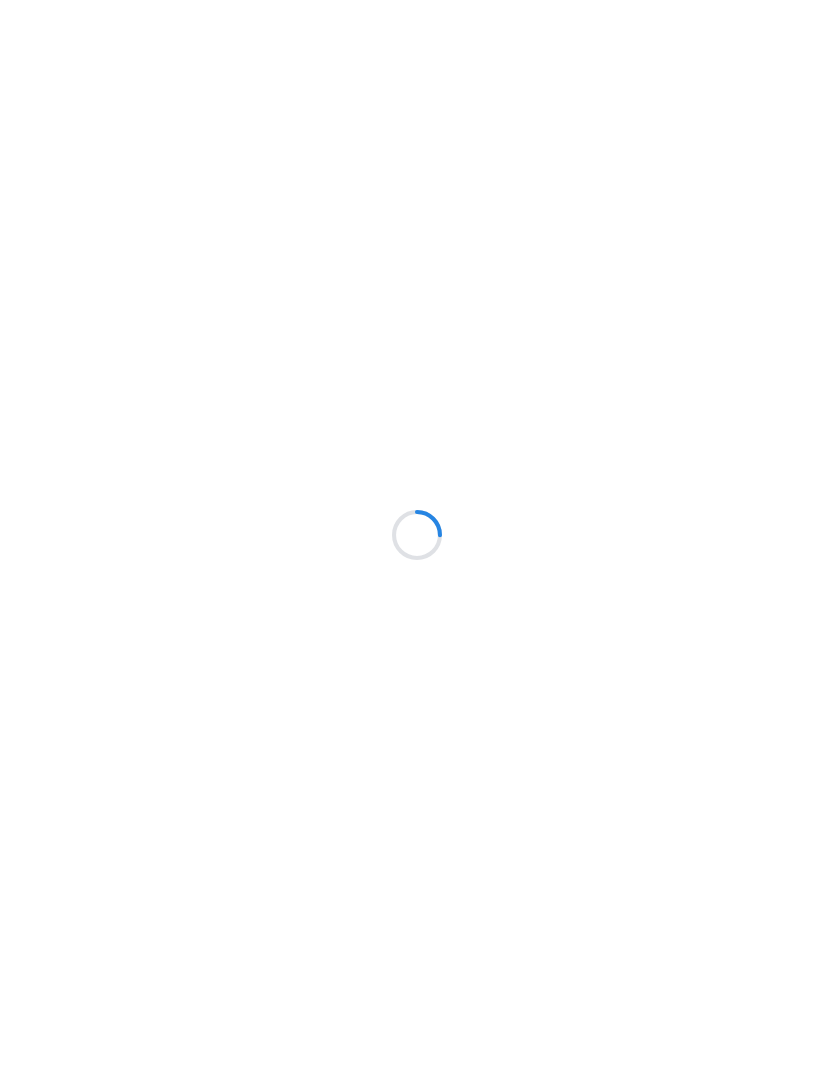 scroll, scrollTop: 0, scrollLeft: 0, axis: both 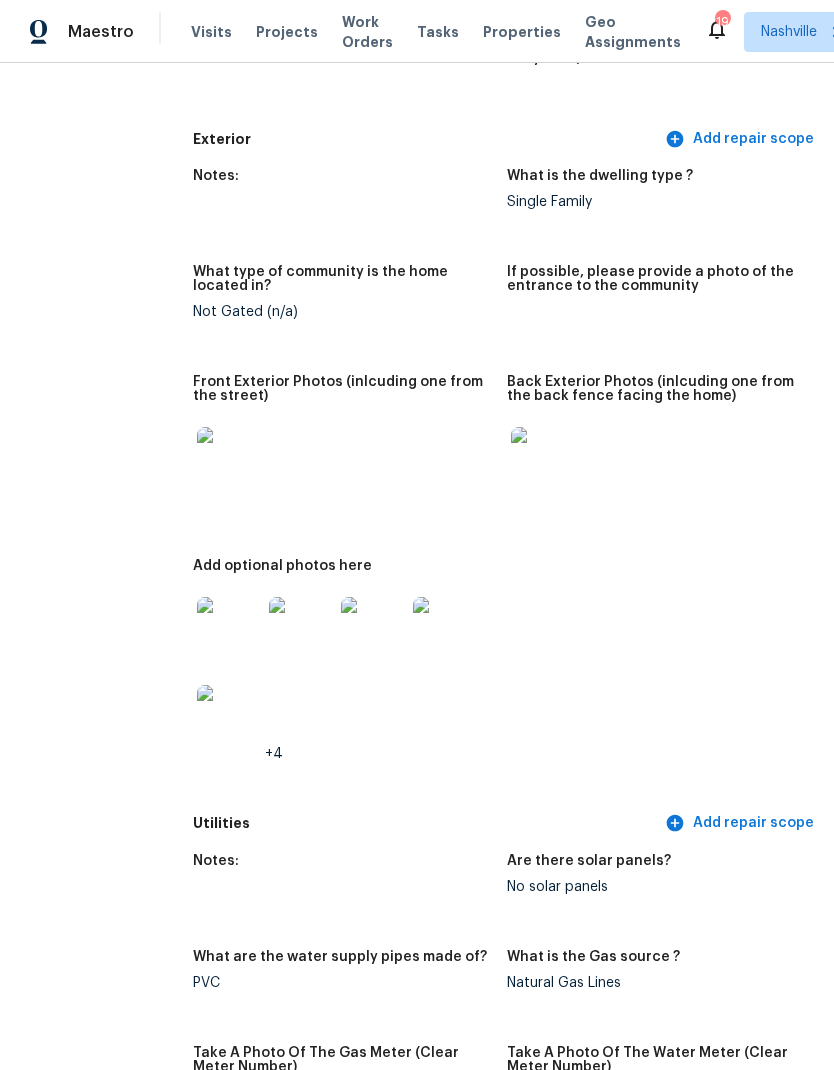 click at bounding box center [229, 629] 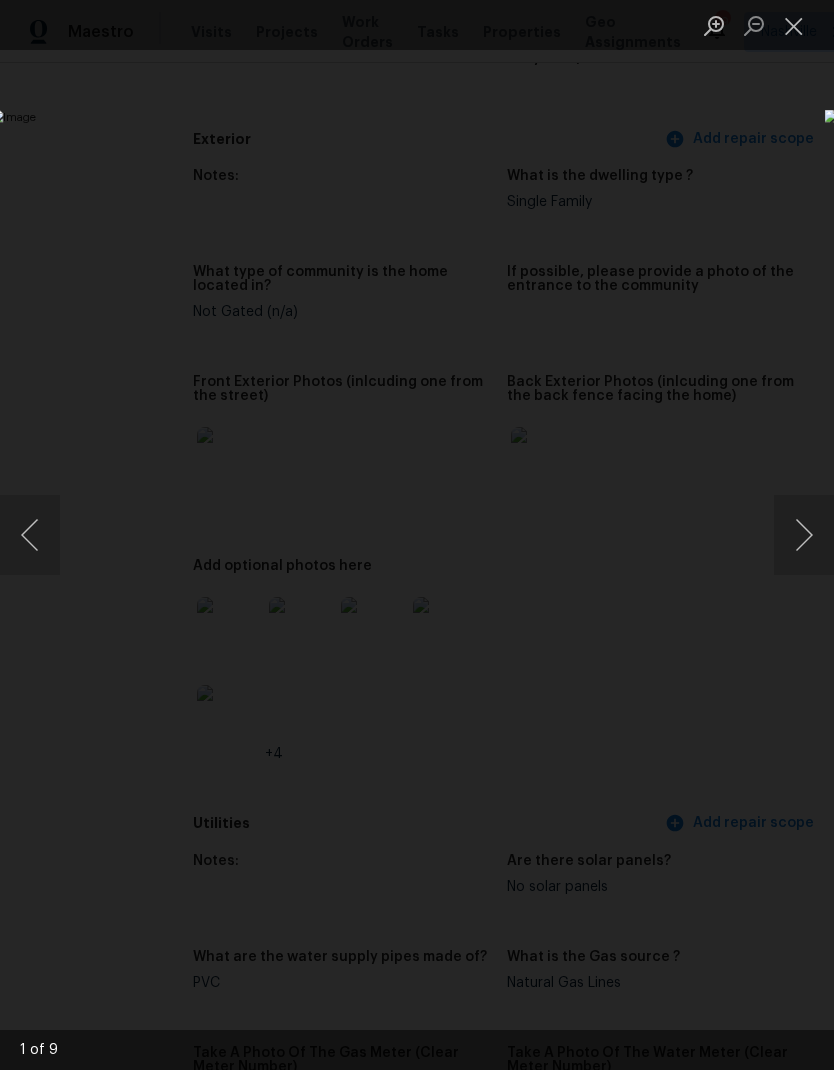 click at bounding box center (804, 535) 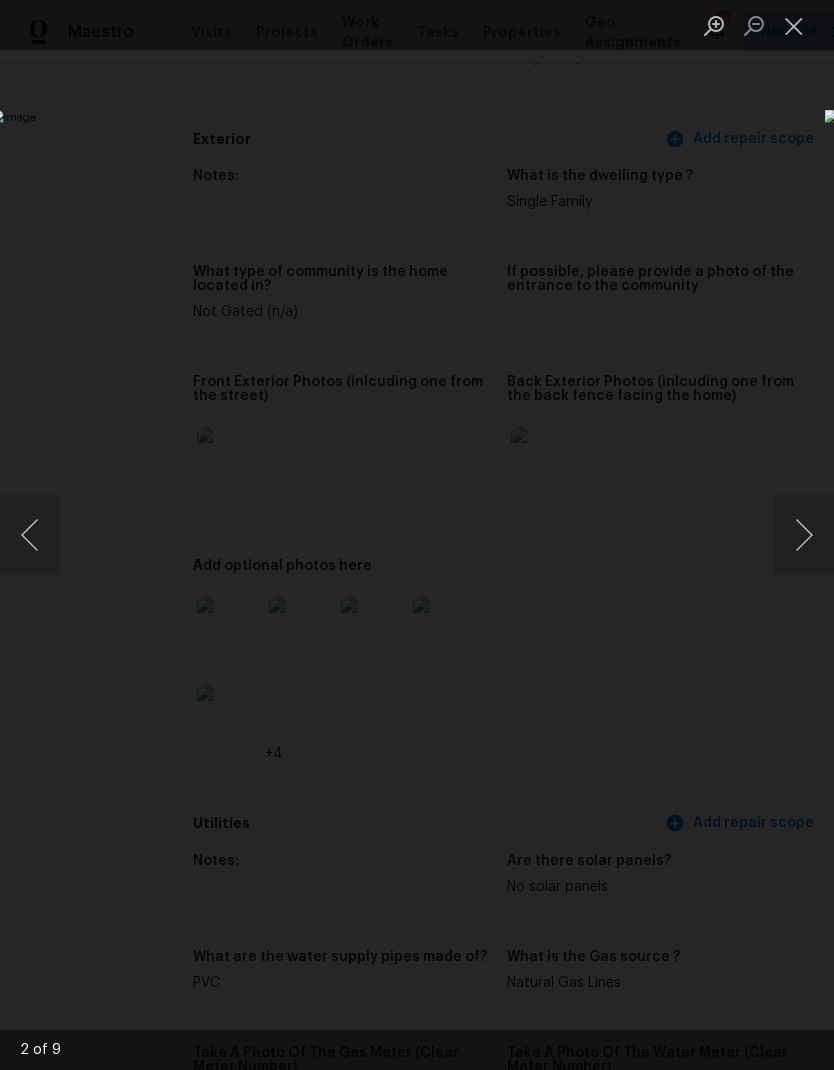 click at bounding box center [804, 535] 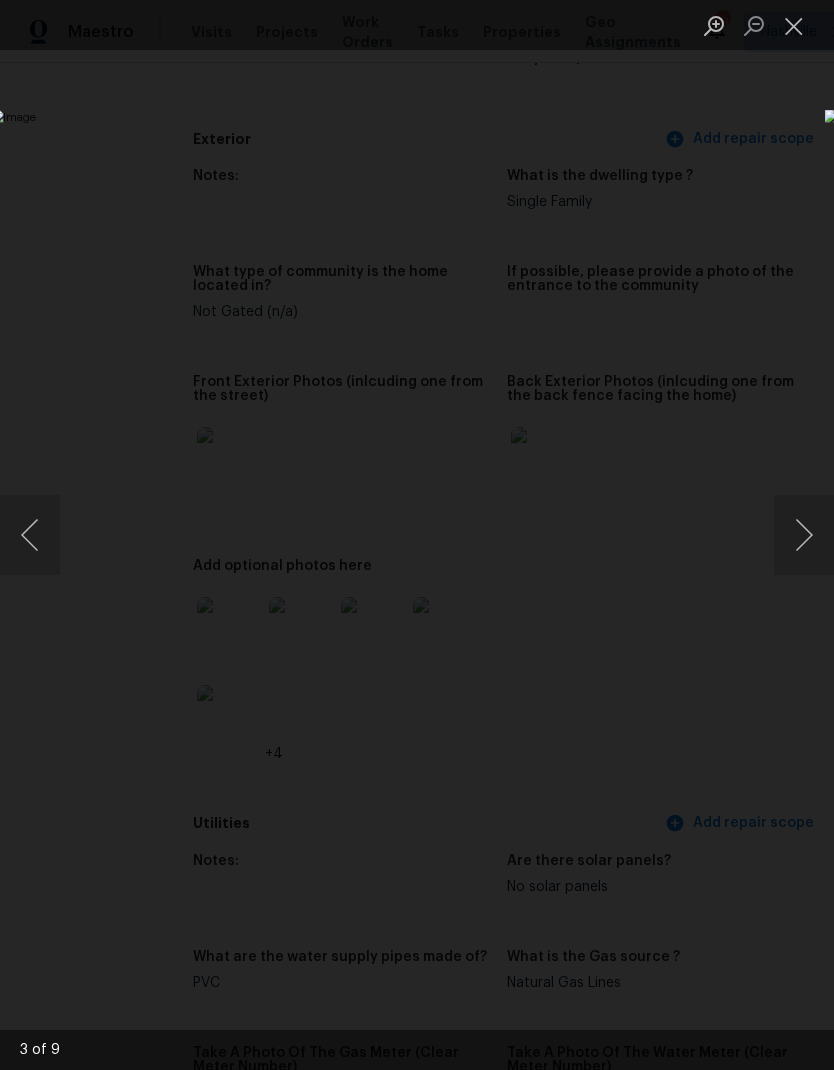 click at bounding box center (804, 535) 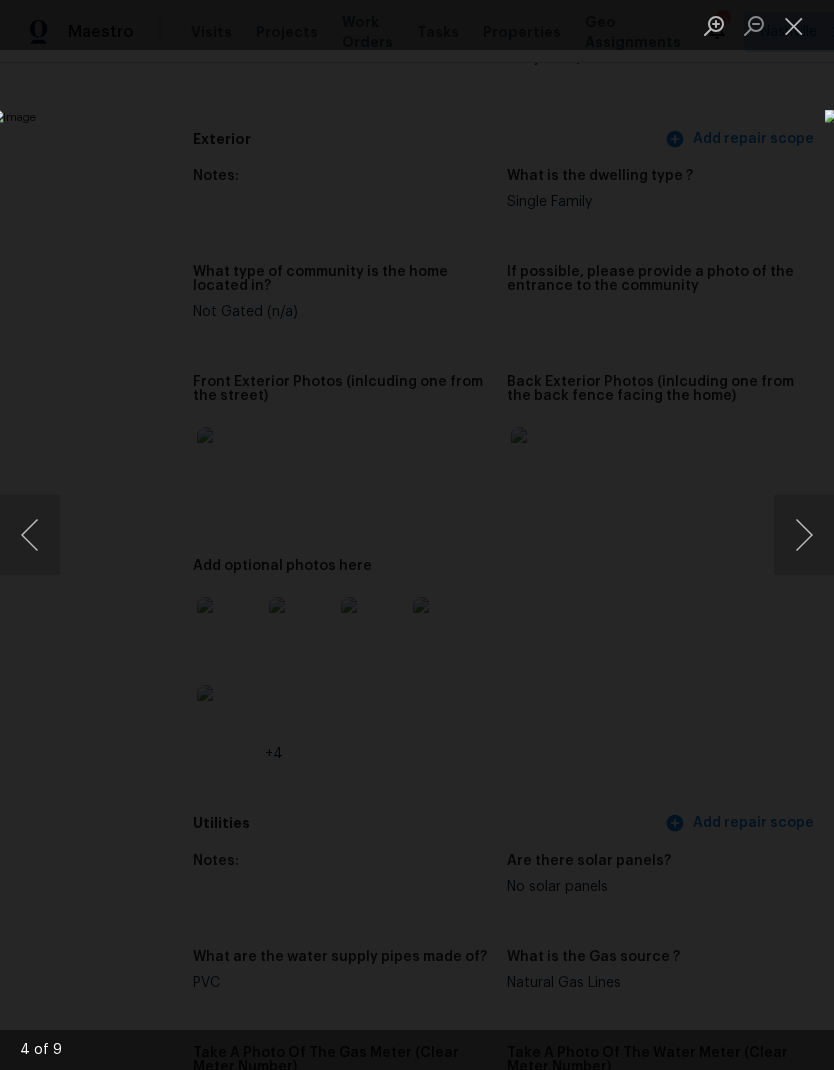 click at bounding box center (322, 535) 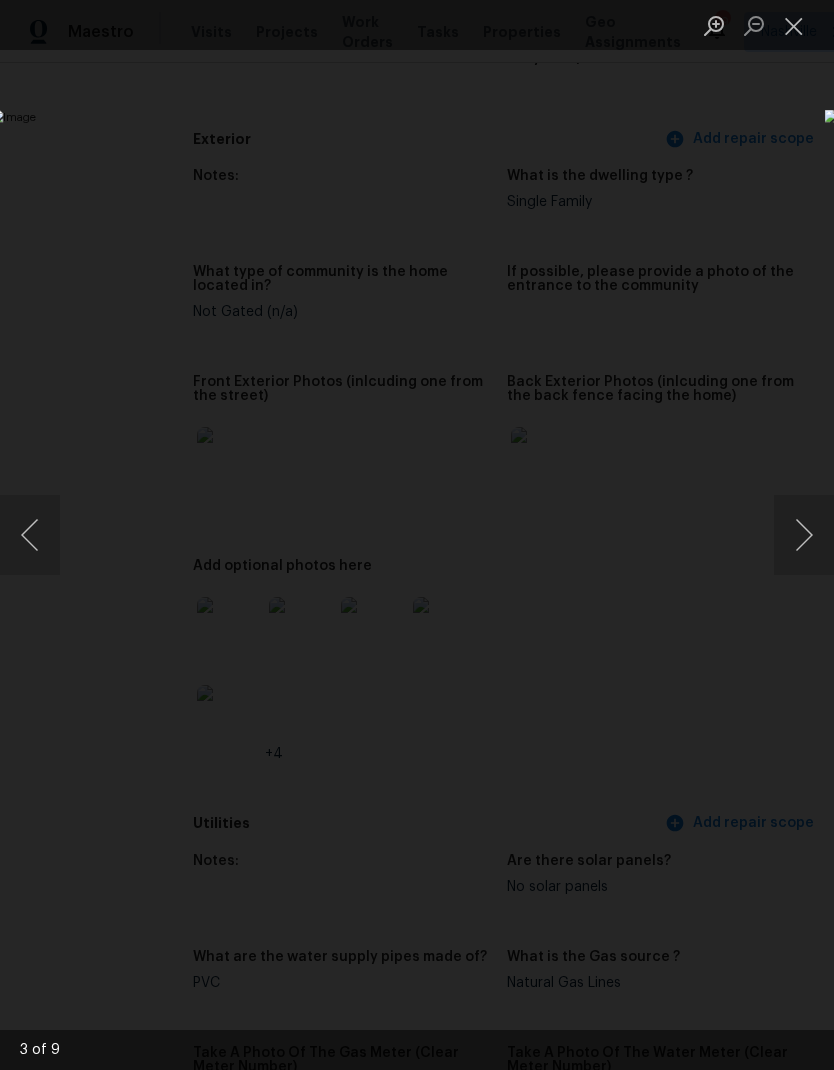 click at bounding box center (322, 535) 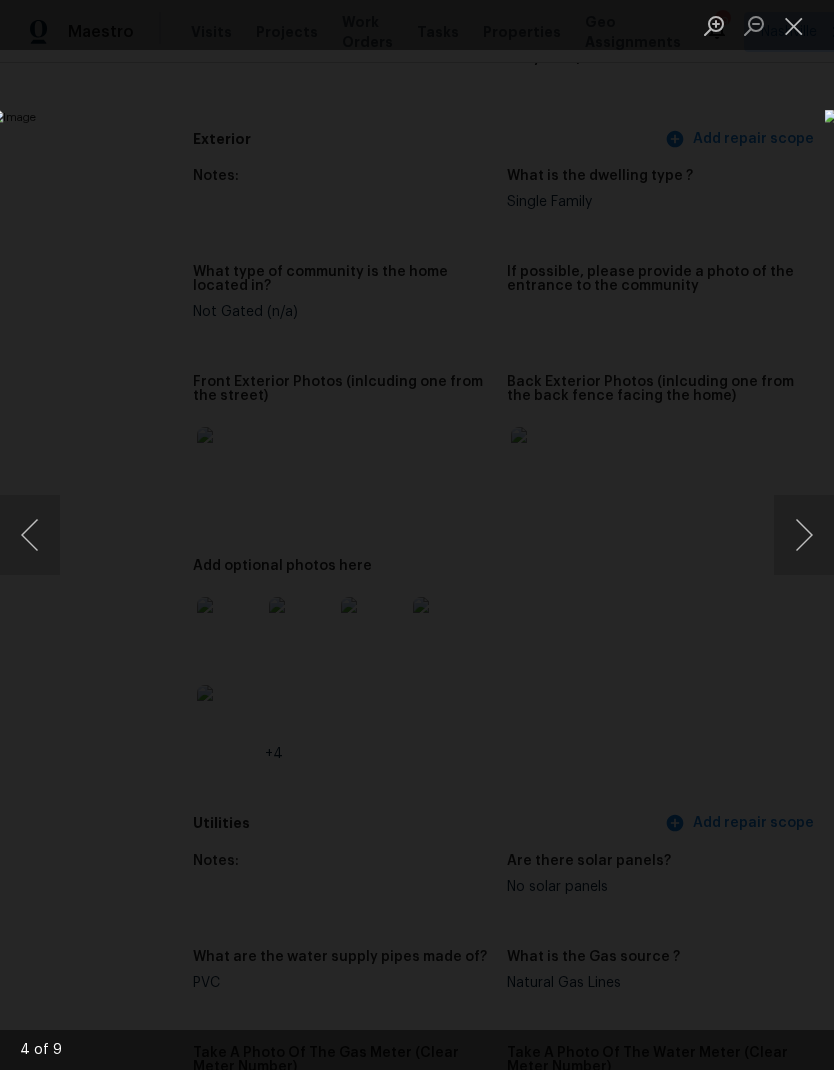 click at bounding box center (804, 535) 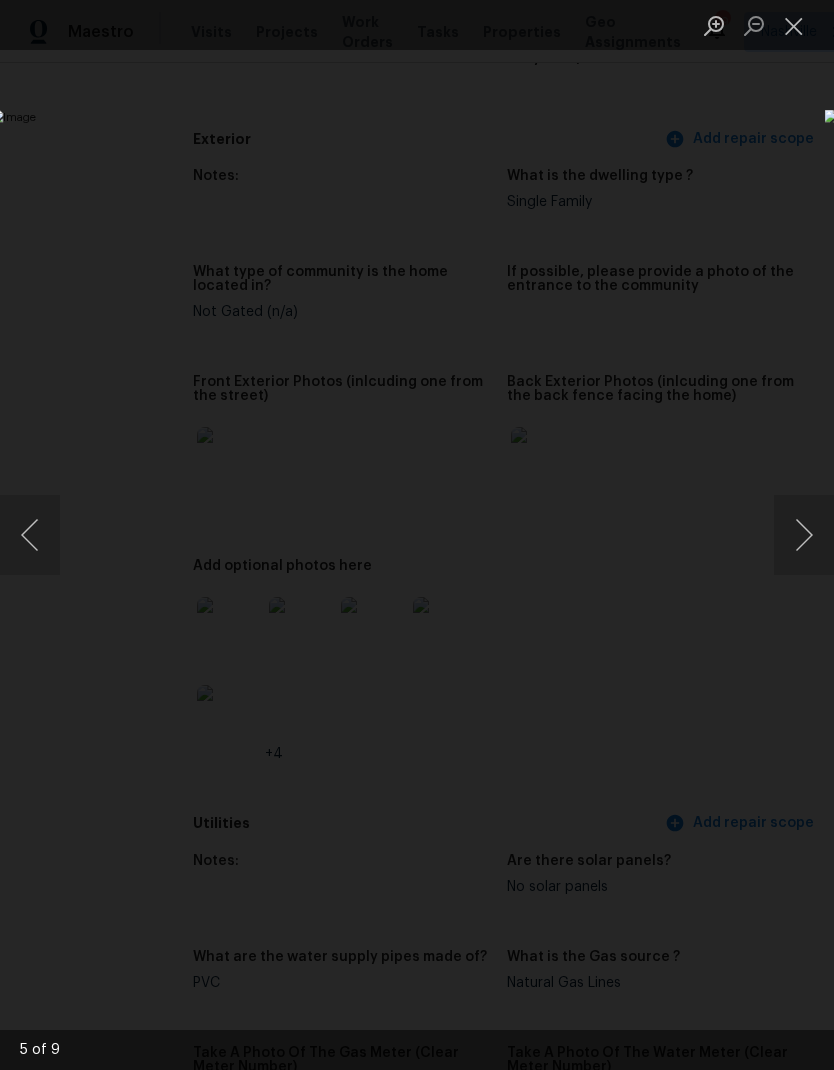 click at bounding box center (804, 535) 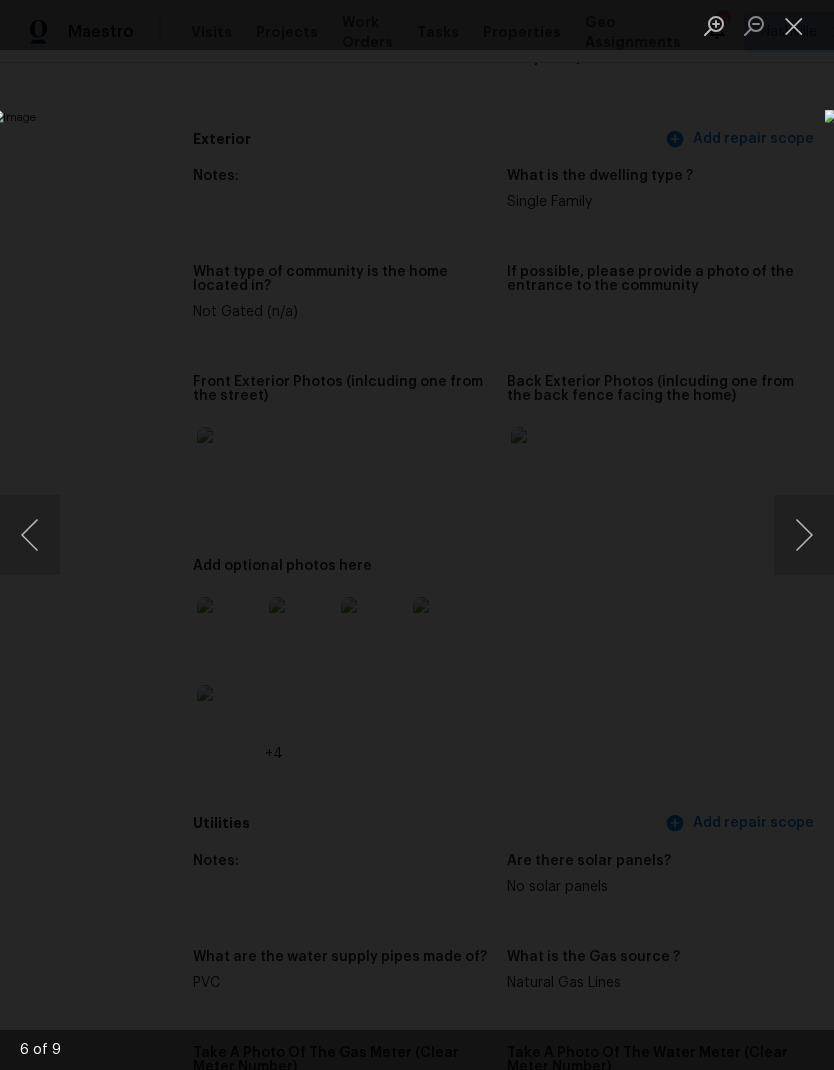 click at bounding box center [804, 535] 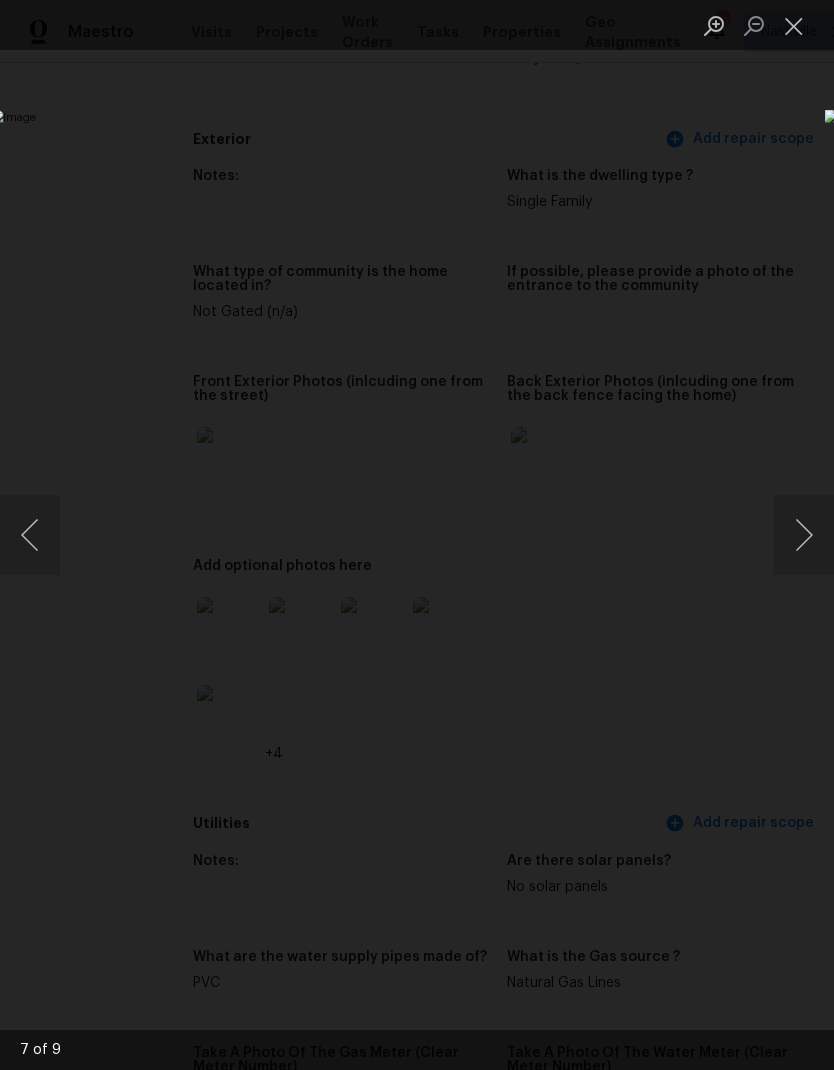 click at bounding box center [804, 535] 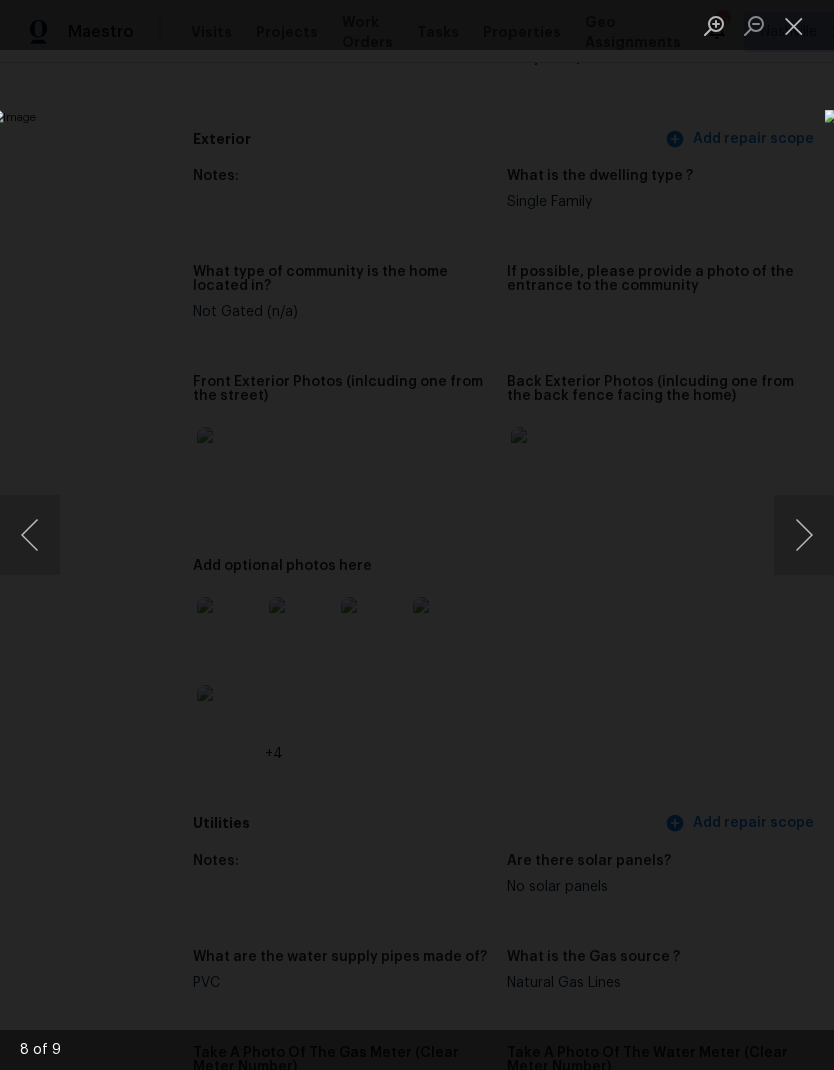 click at bounding box center (804, 535) 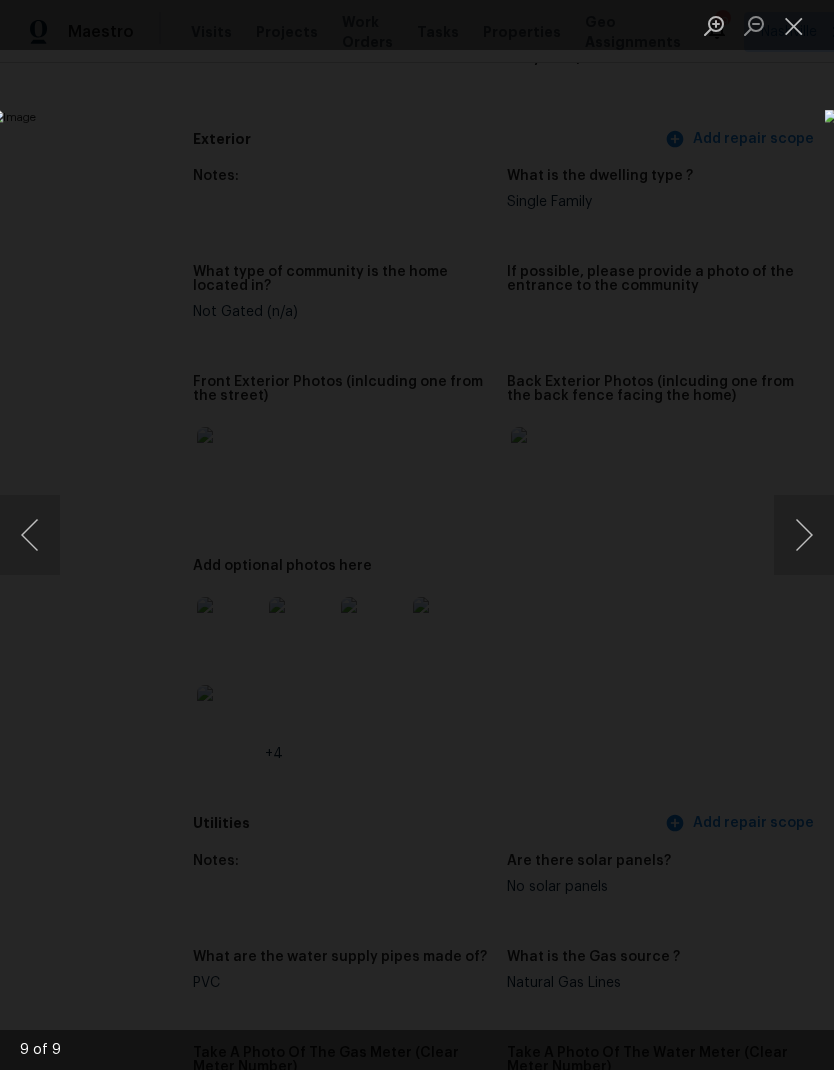 click at bounding box center (804, 535) 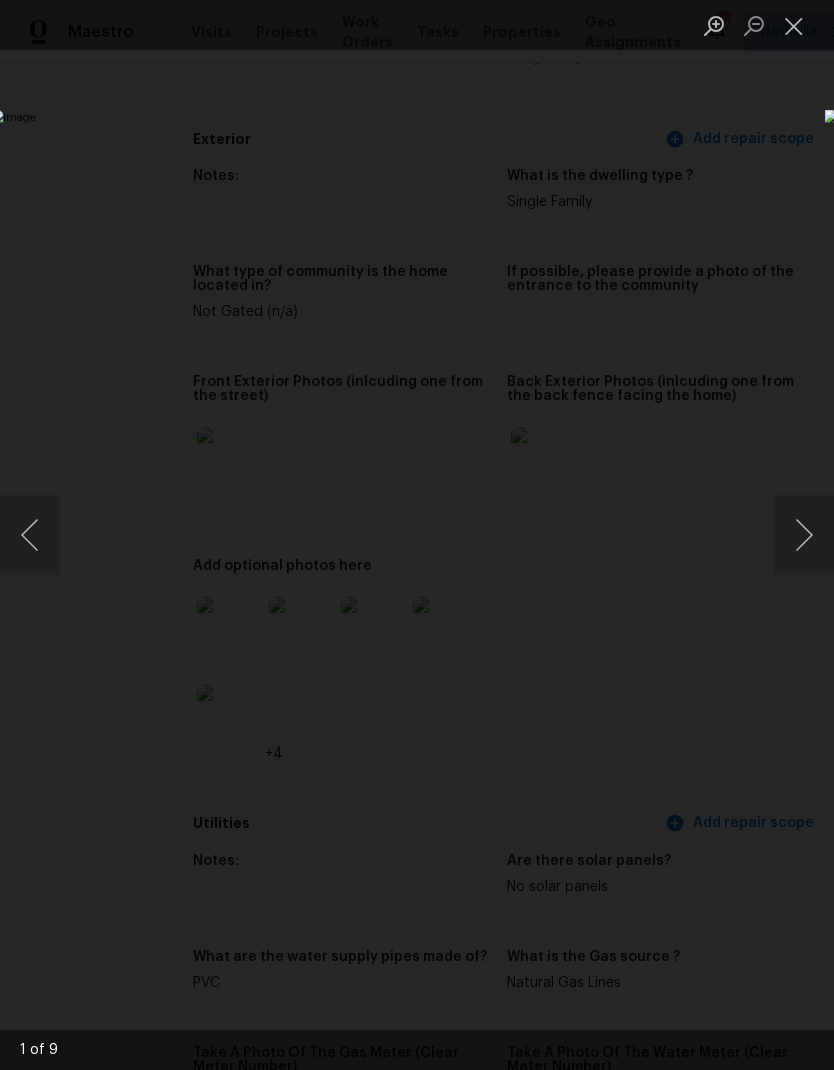 click at bounding box center [804, 535] 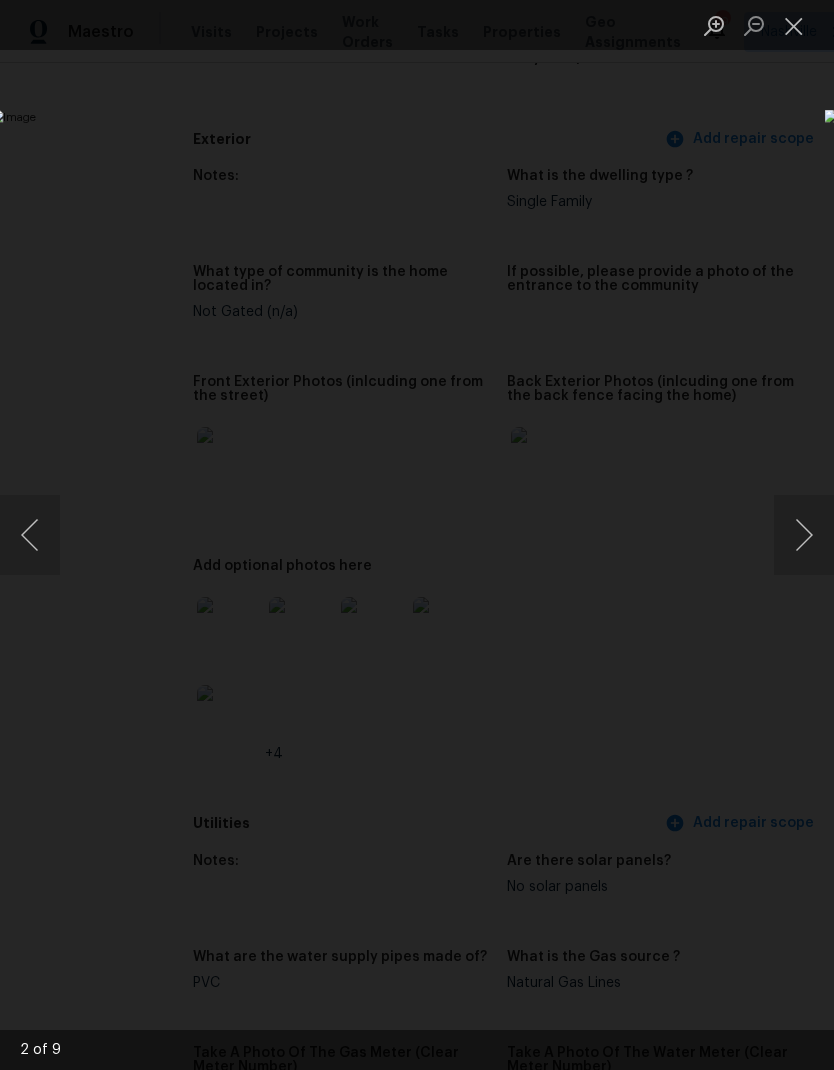click at bounding box center (794, 25) 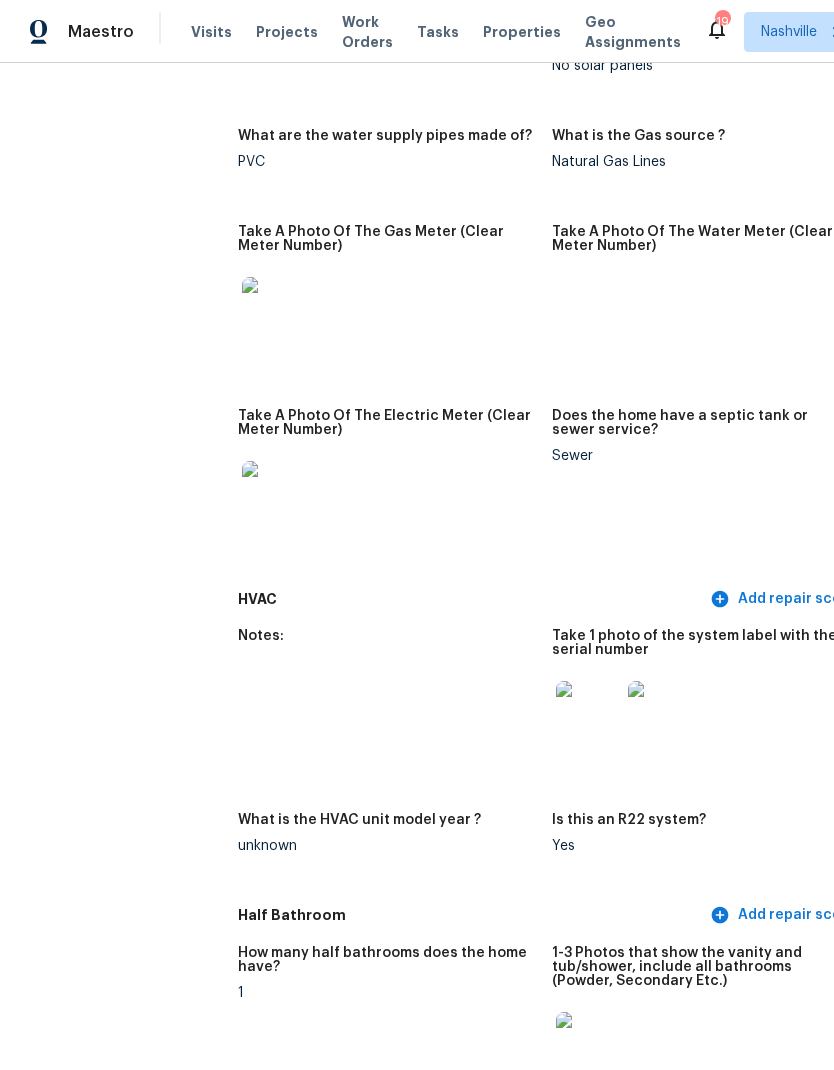 scroll, scrollTop: 1620, scrollLeft: 0, axis: vertical 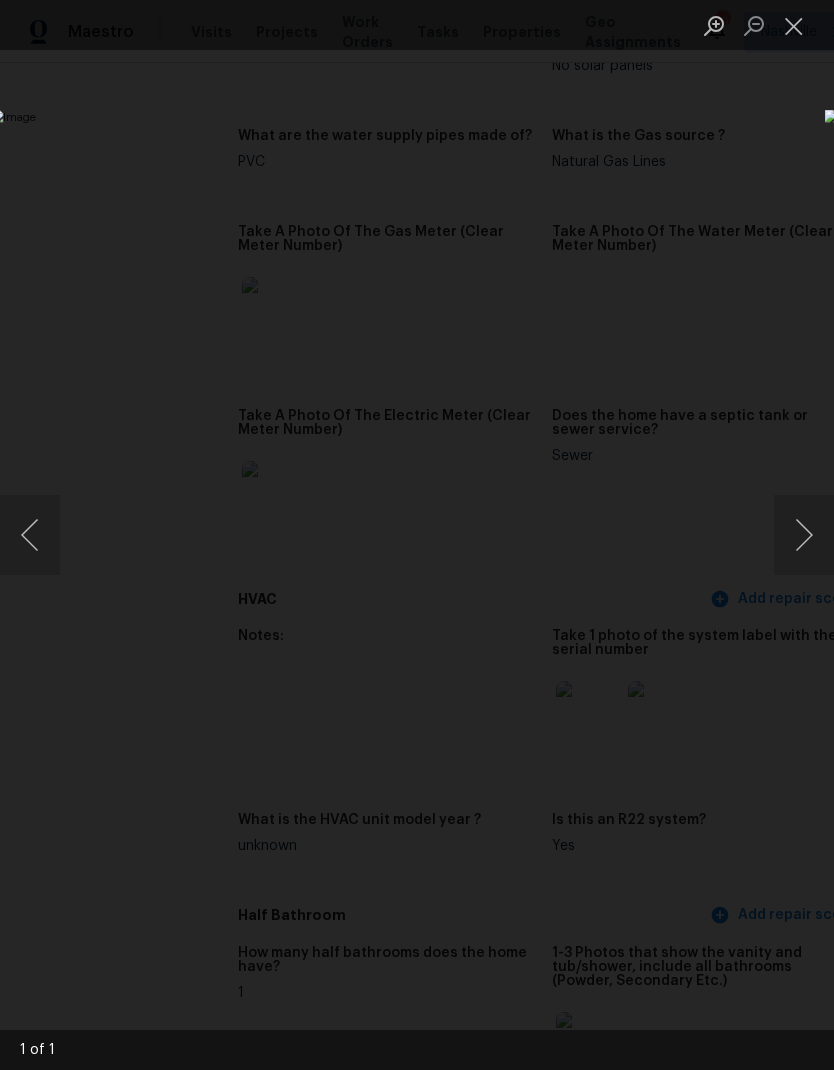 click at bounding box center (804, 535) 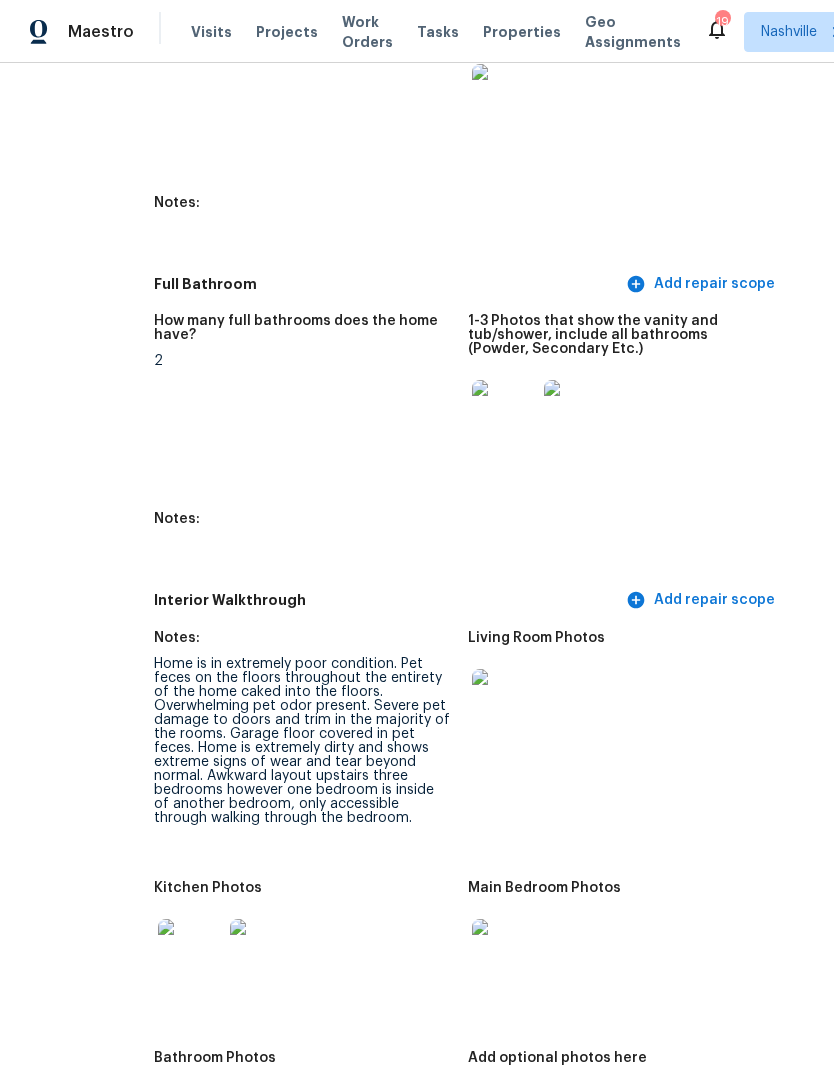 scroll, scrollTop: 2564, scrollLeft: 84, axis: both 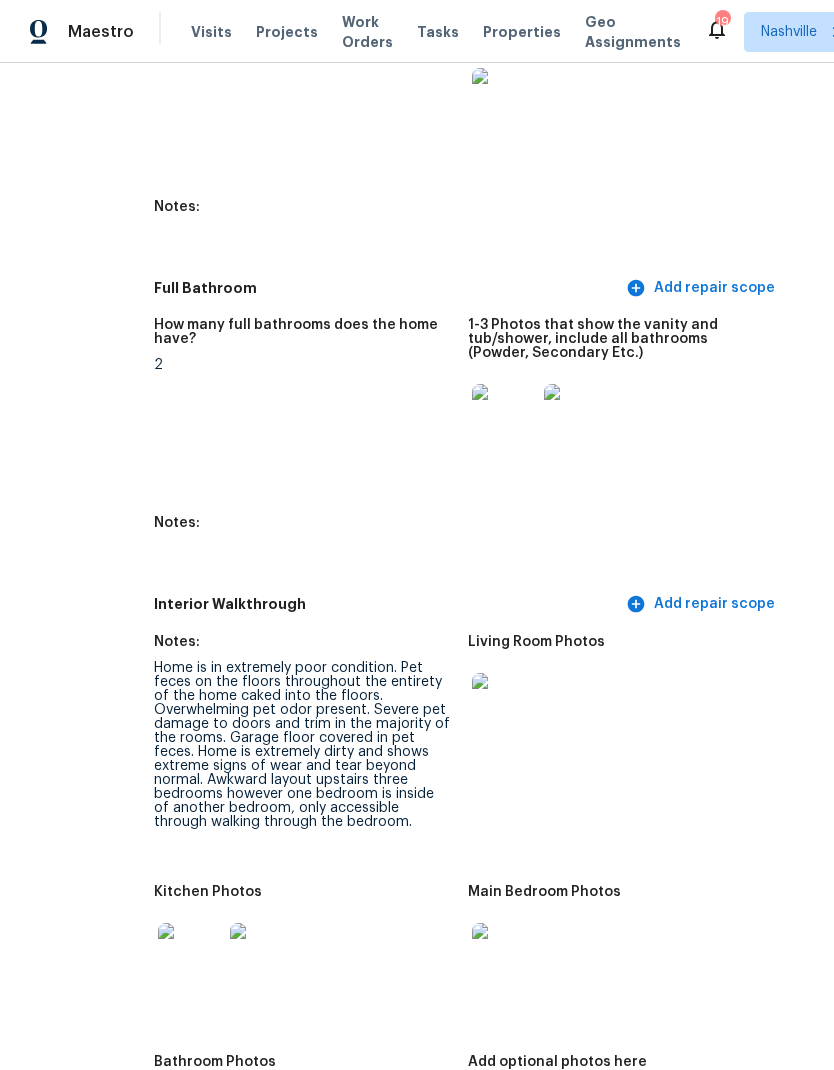 click at bounding box center (504, 416) 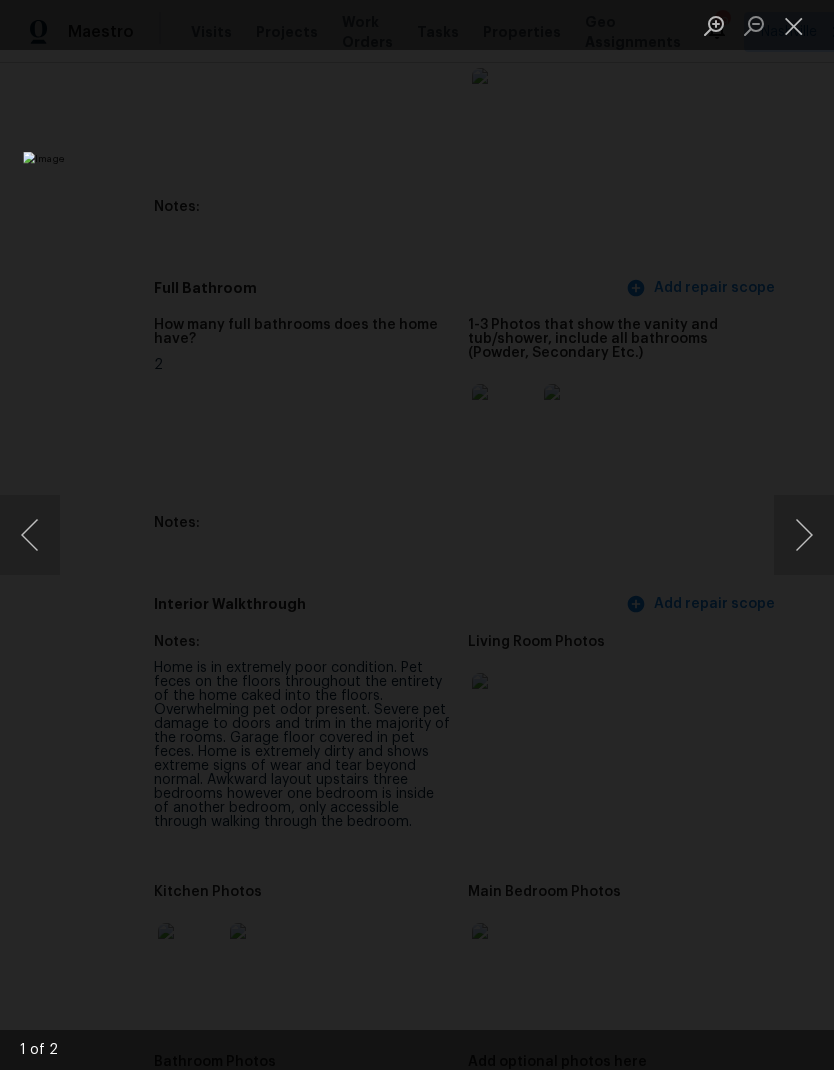 click at bounding box center (804, 535) 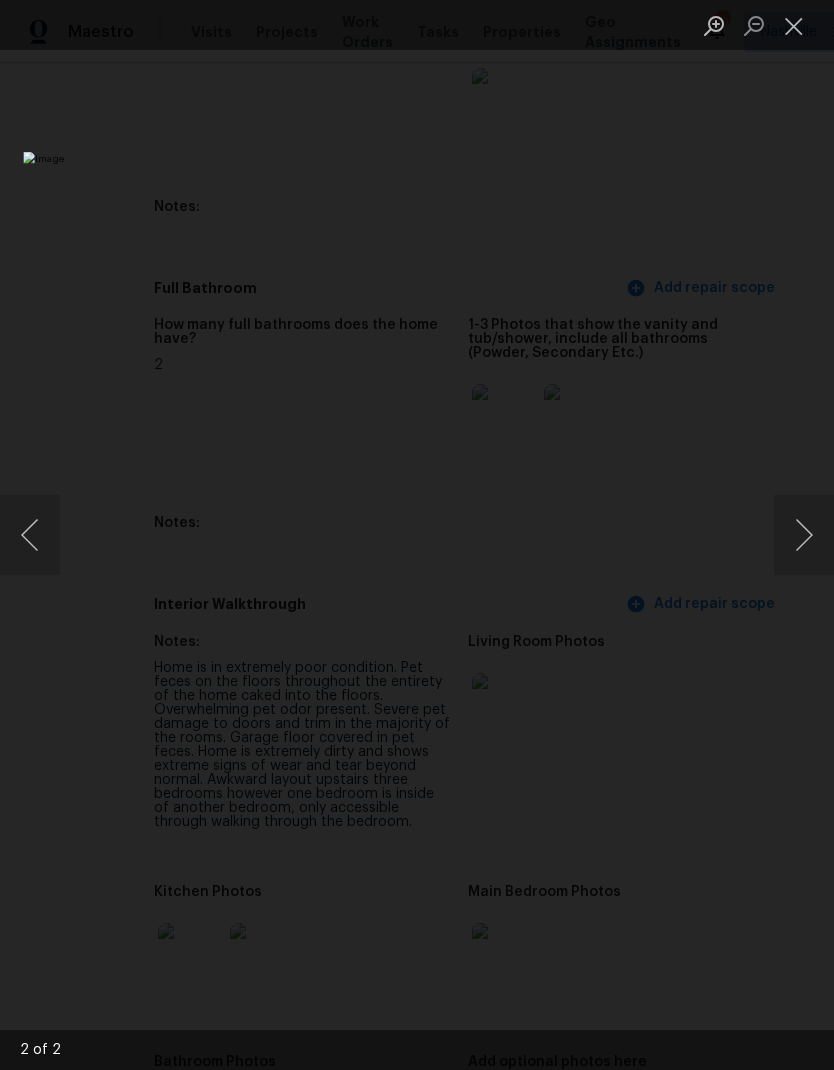 click at bounding box center [794, 25] 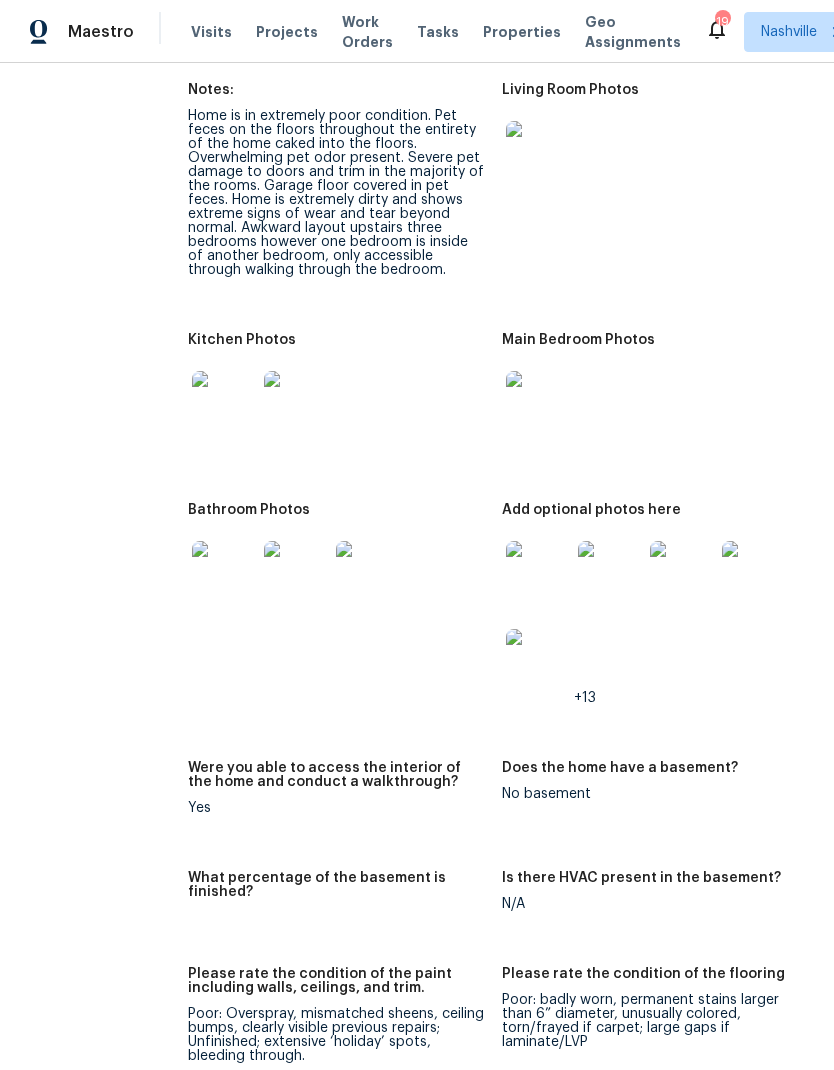 scroll, scrollTop: 3128, scrollLeft: 49, axis: both 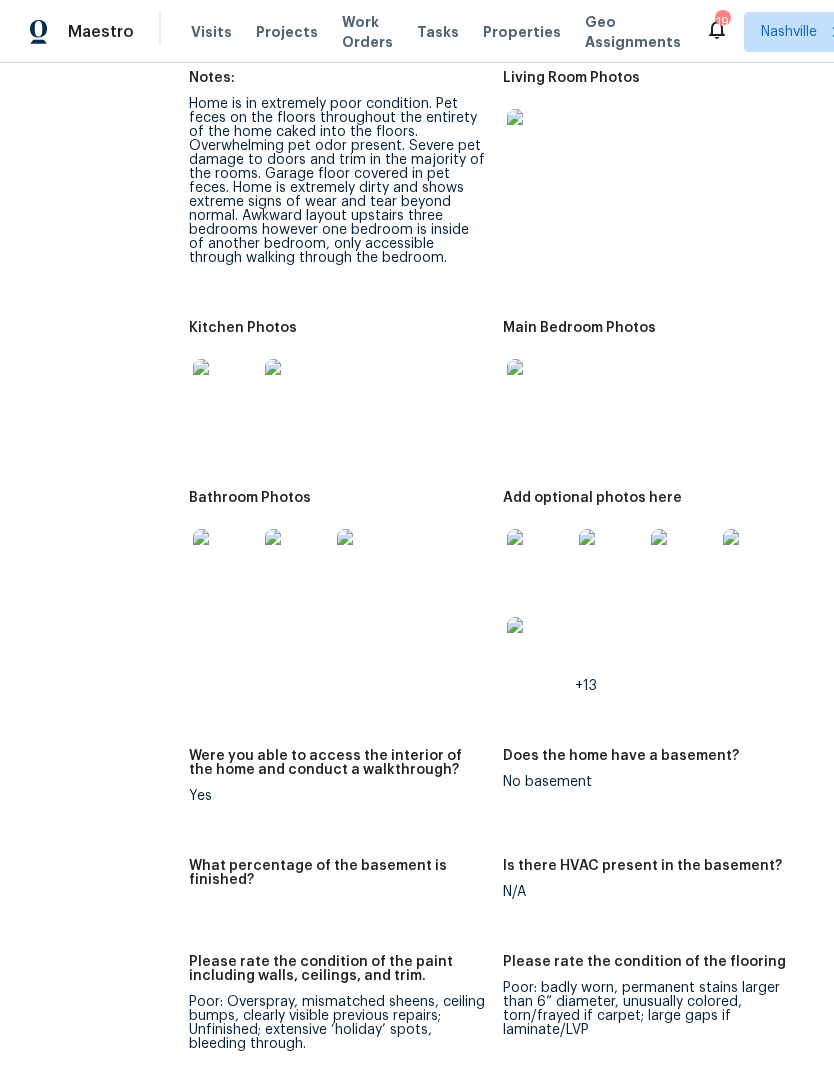 click at bounding box center (539, 561) 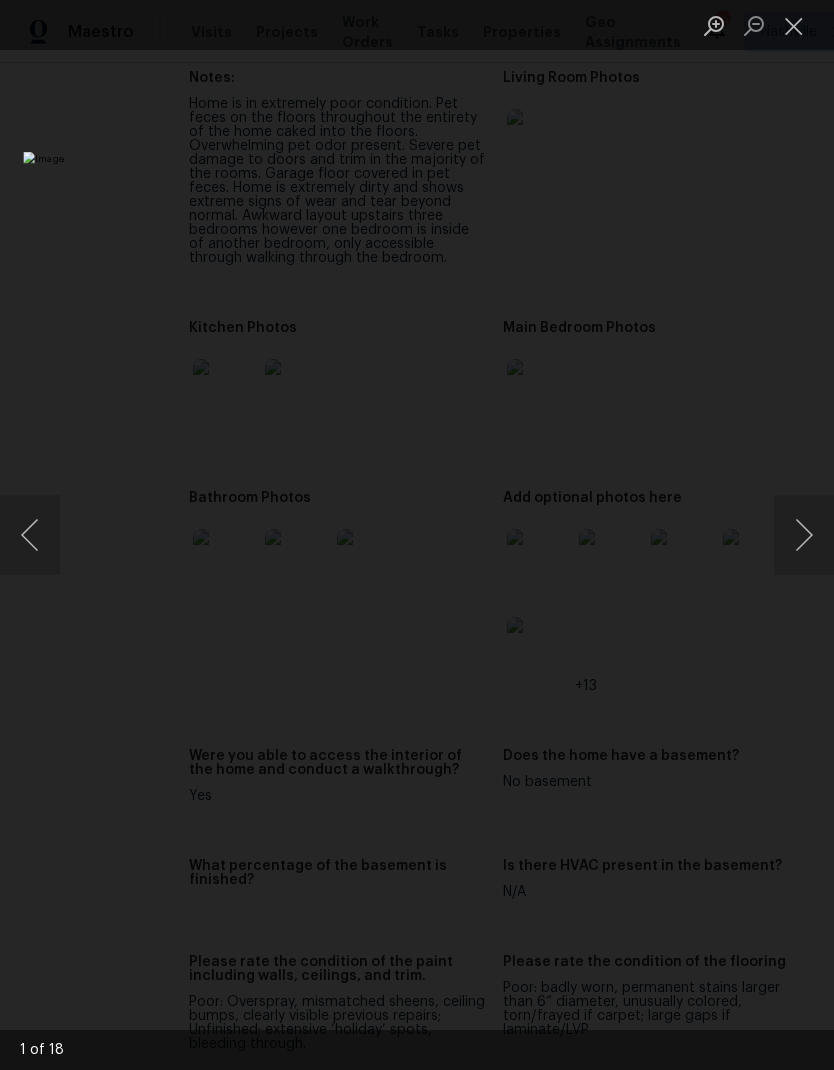 click at bounding box center (804, 535) 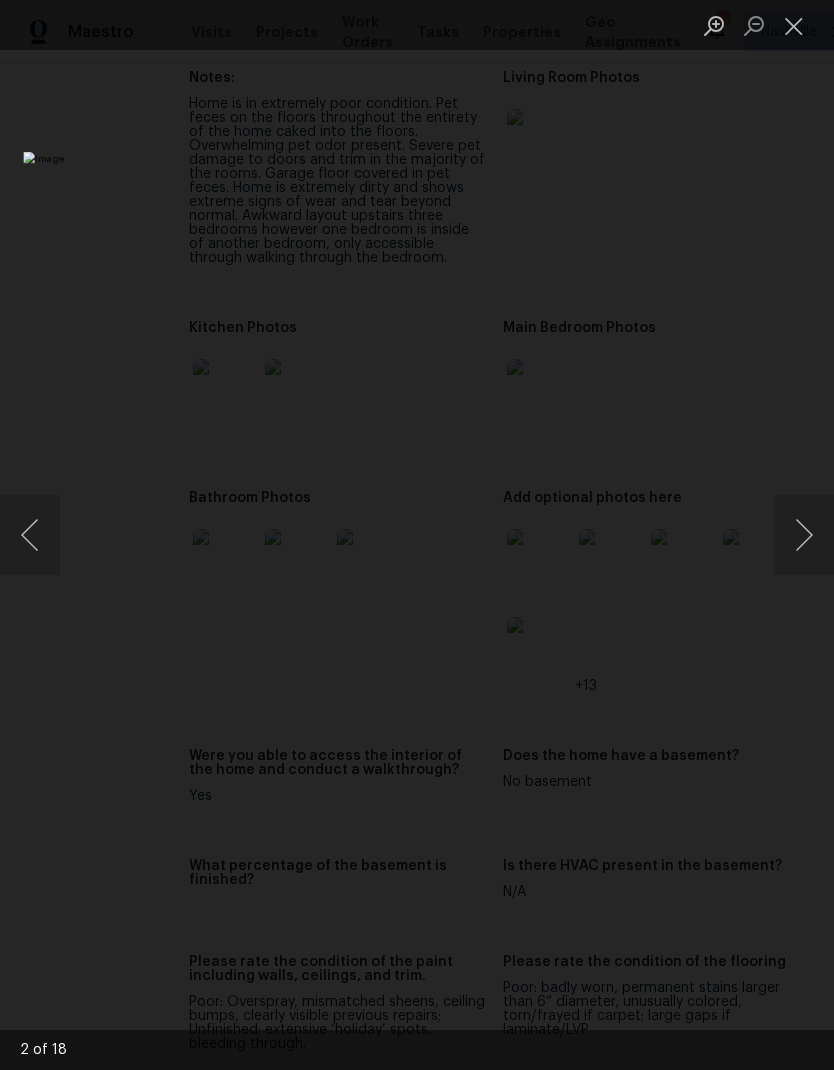 click at bounding box center (804, 535) 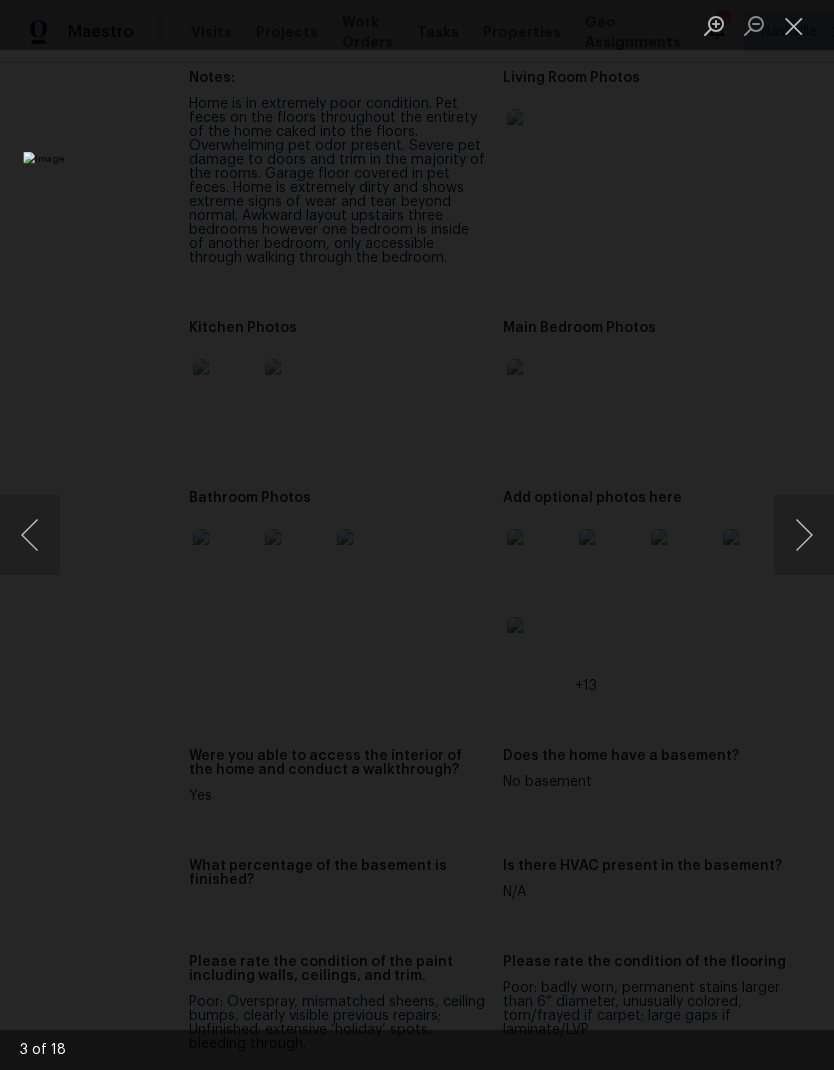 click at bounding box center (804, 535) 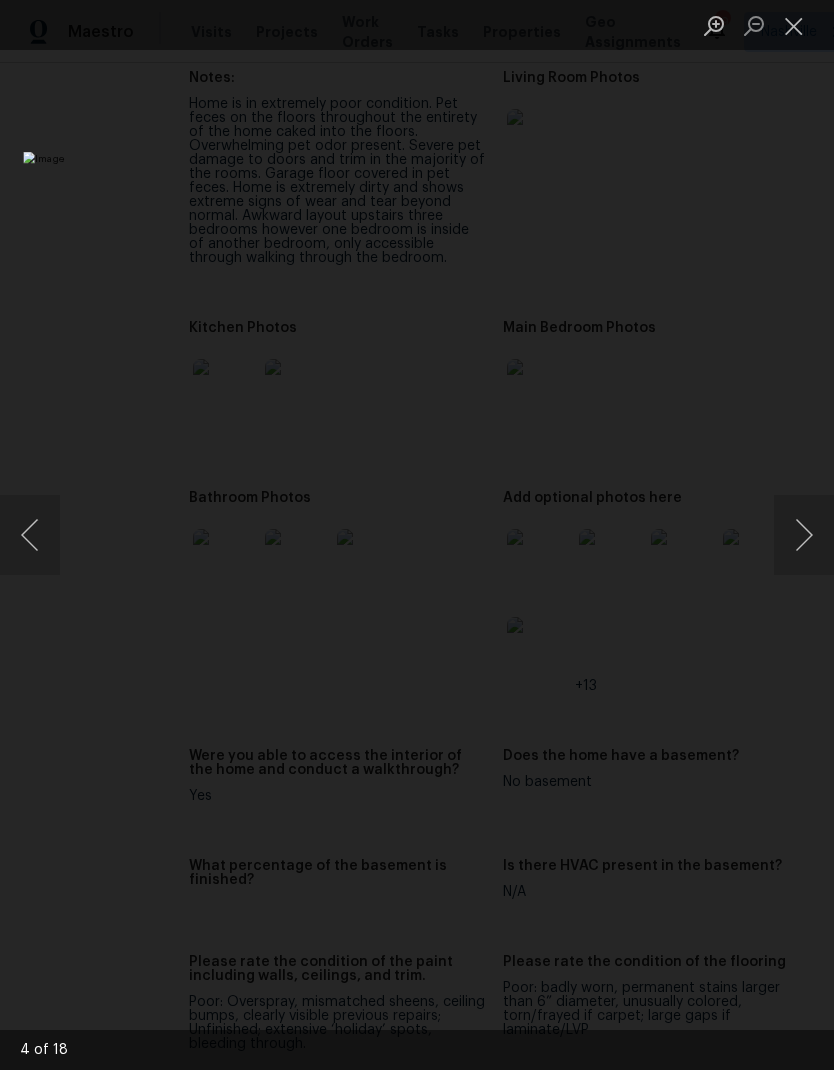 click at bounding box center (804, 535) 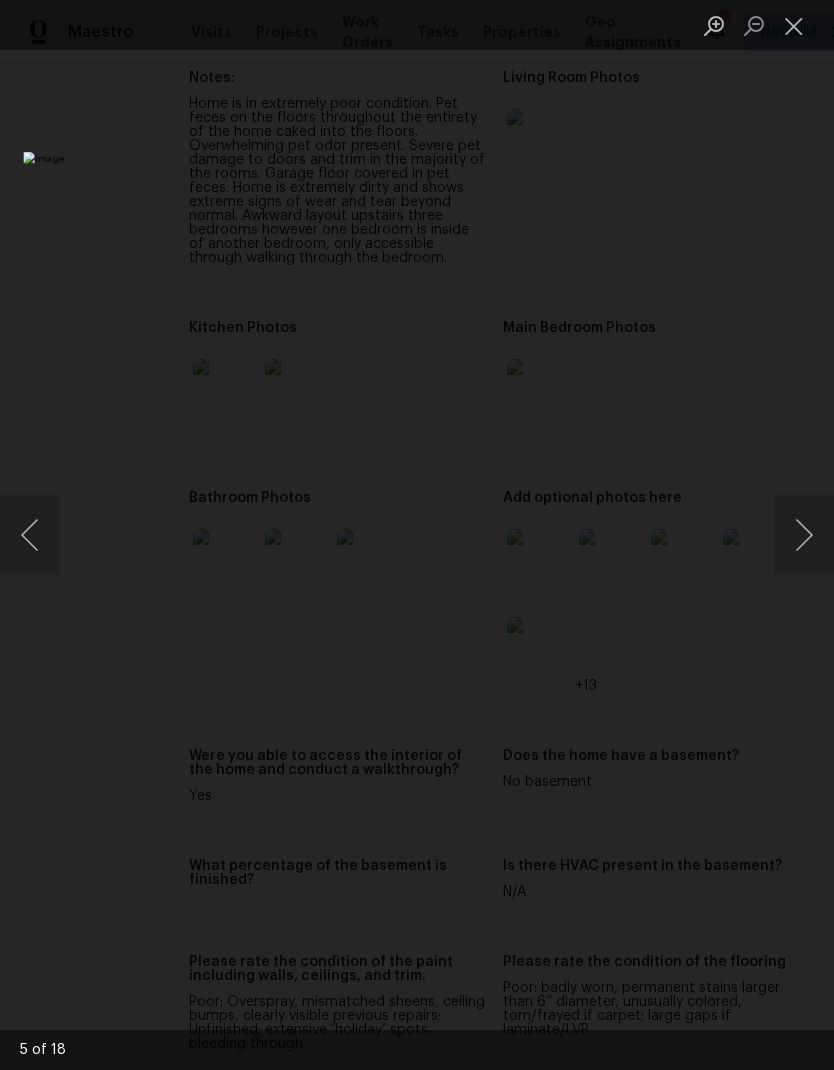 click at bounding box center (321, 535) 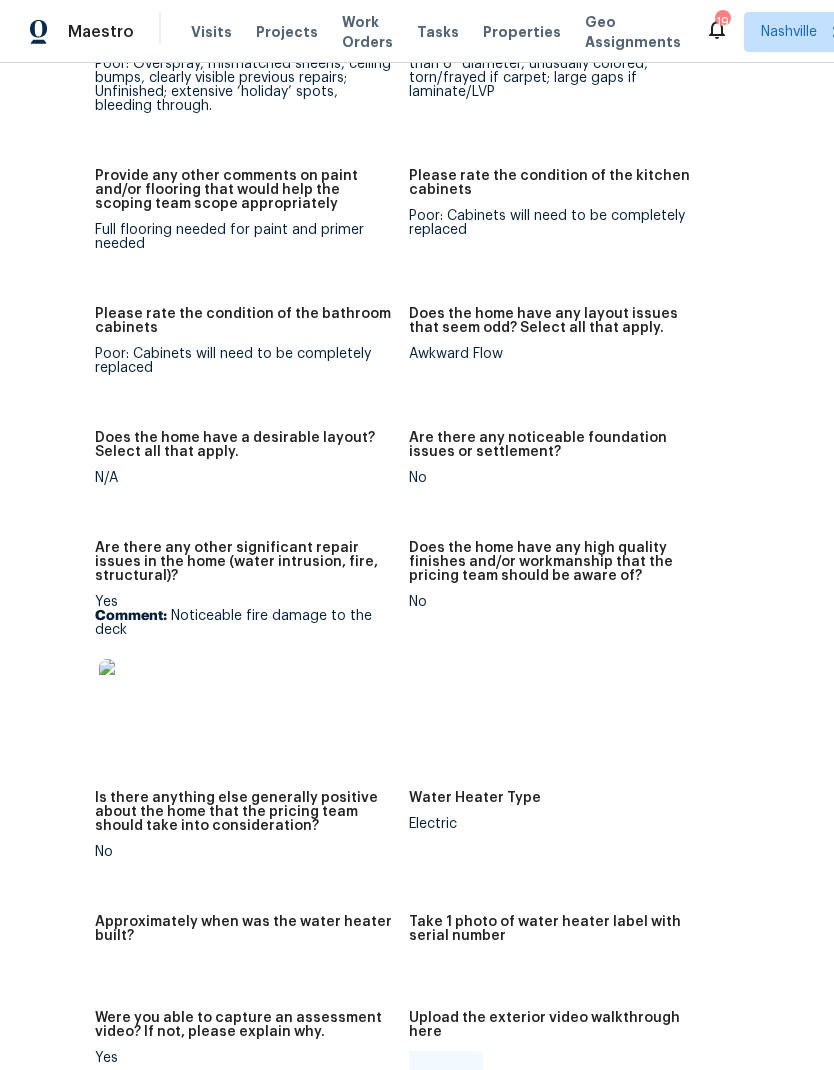 scroll, scrollTop: 4066, scrollLeft: 142, axis: both 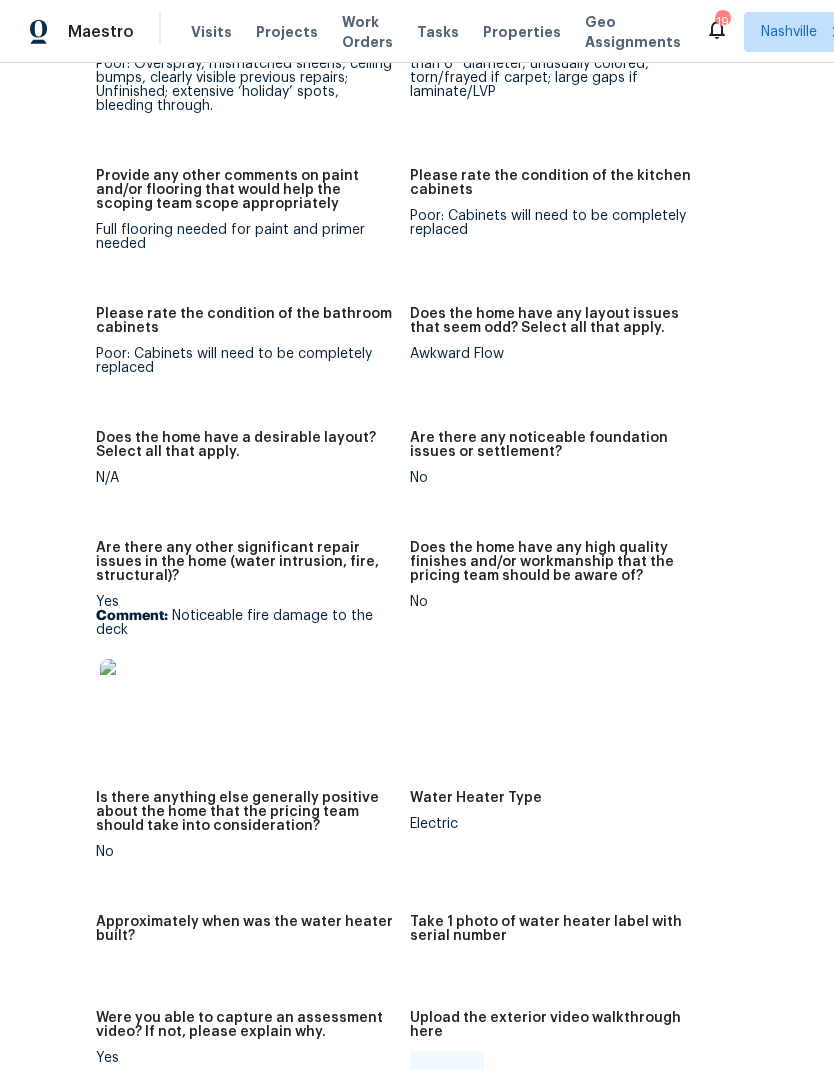 click at bounding box center (132, 691) 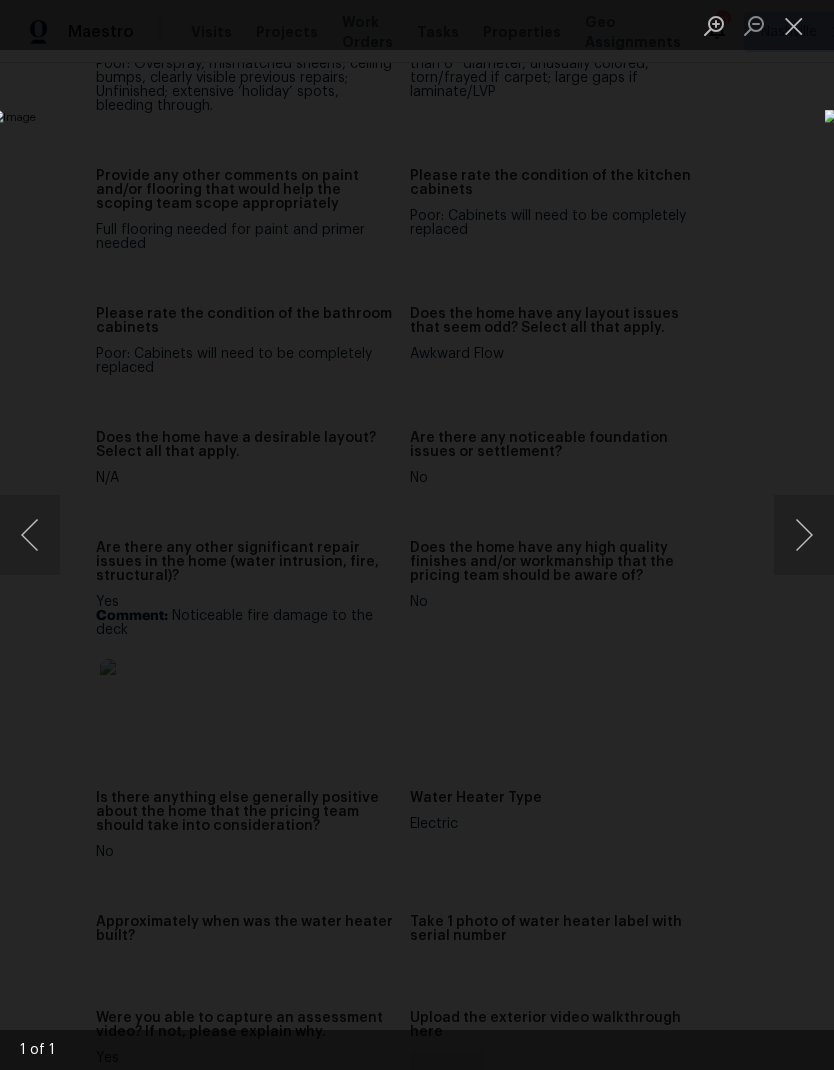 click at bounding box center (794, 25) 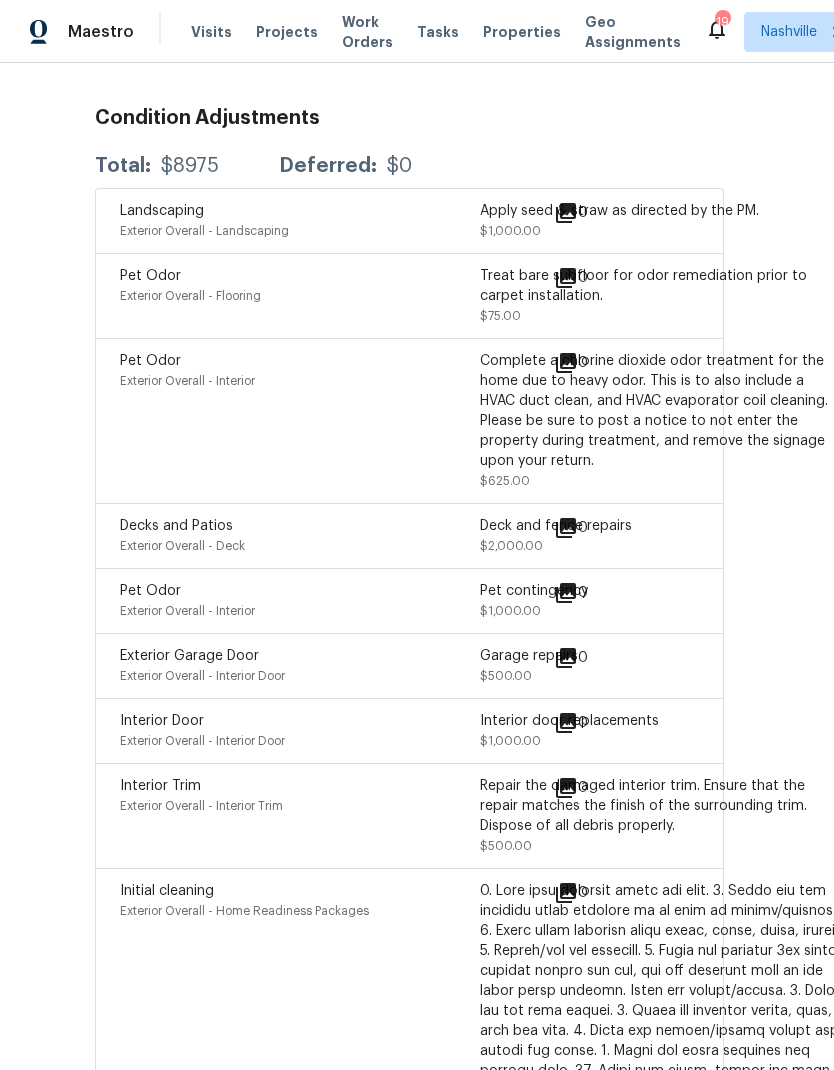 scroll, scrollTop: 6056, scrollLeft: 142, axis: both 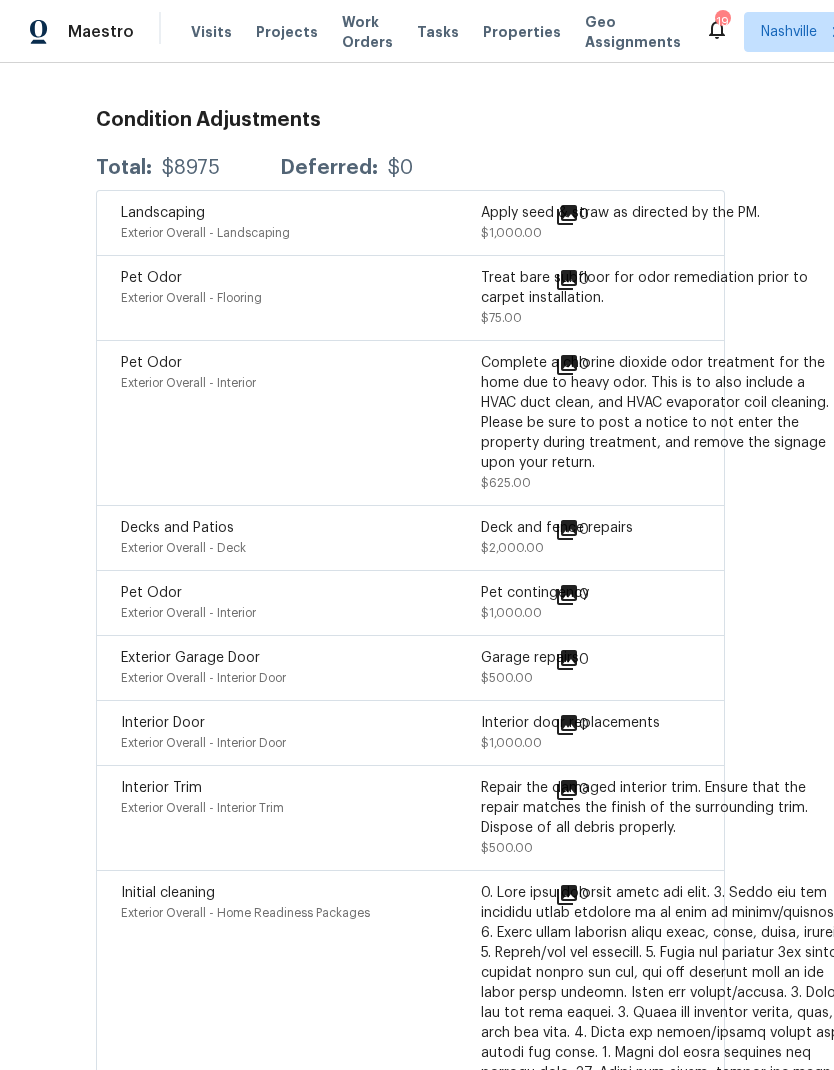 click 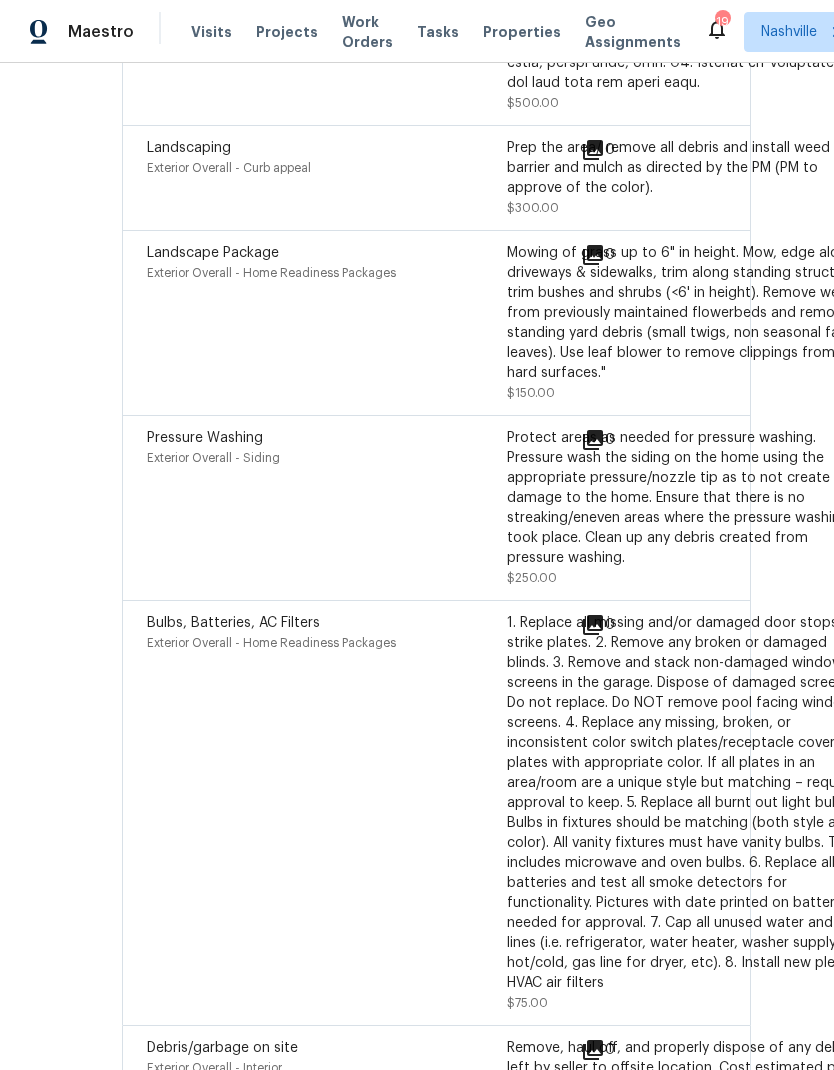 scroll, scrollTop: 7366, scrollLeft: 115, axis: both 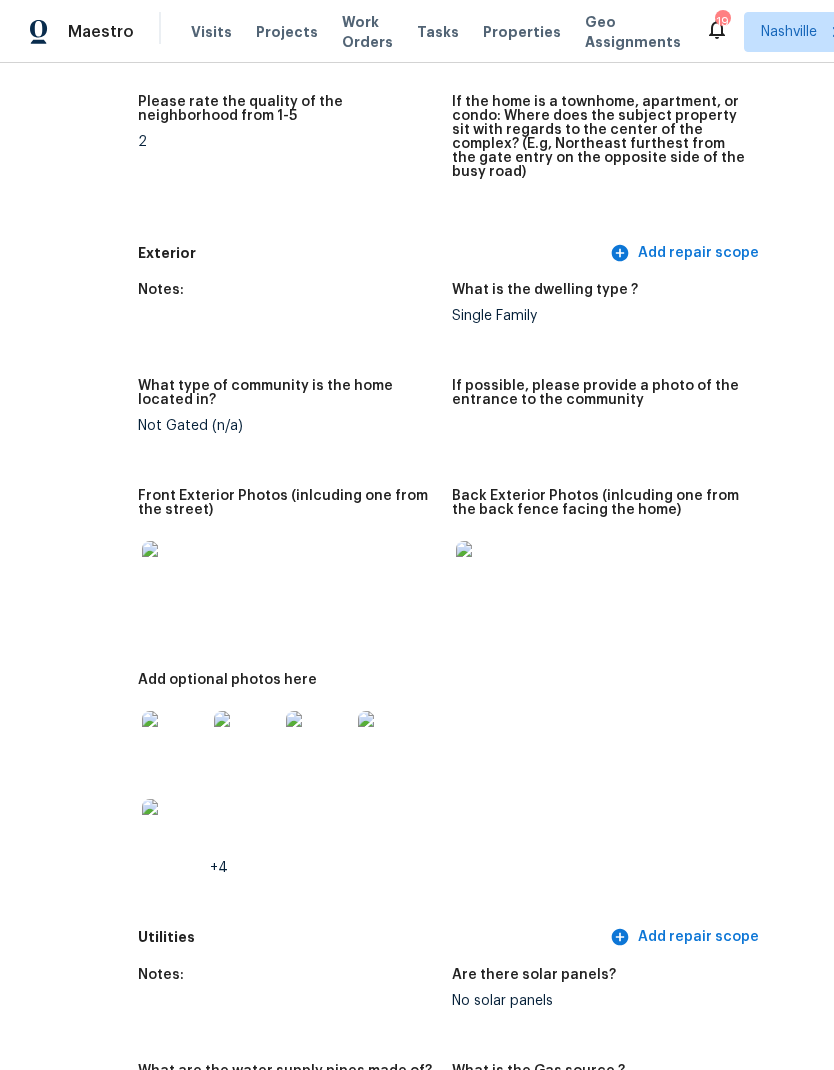 click at bounding box center [174, 743] 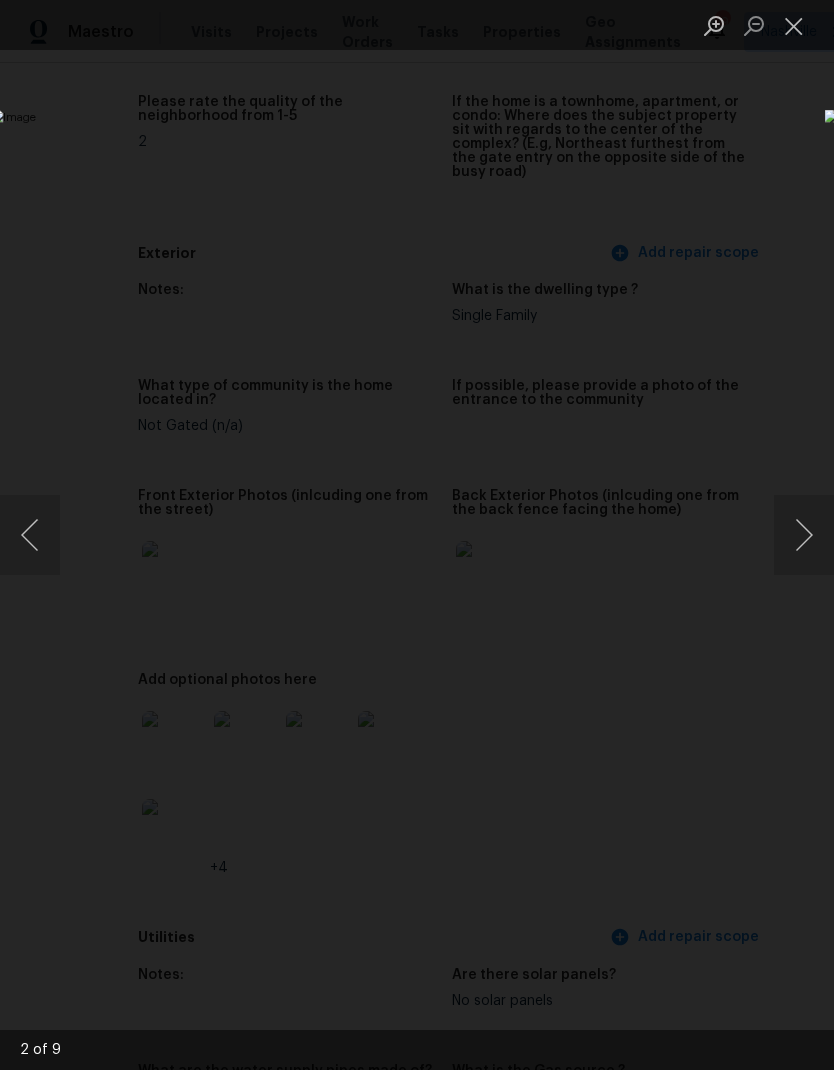 click at bounding box center (804, 535) 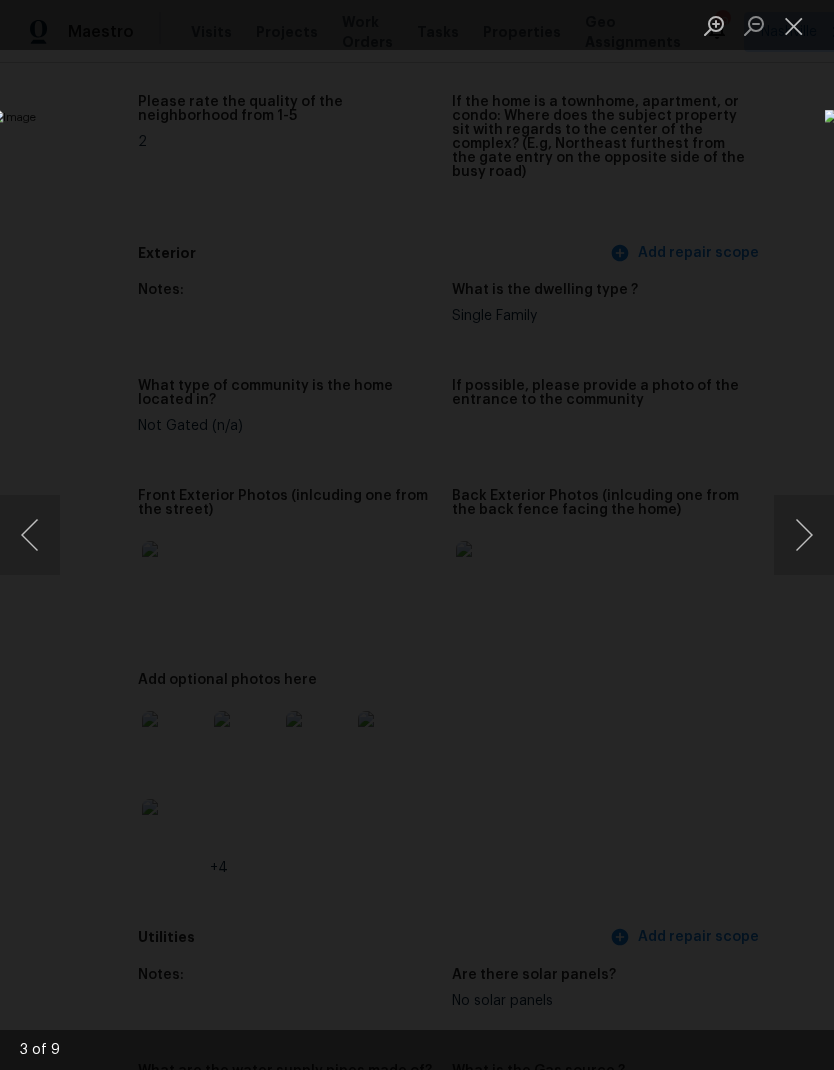 click at bounding box center (804, 535) 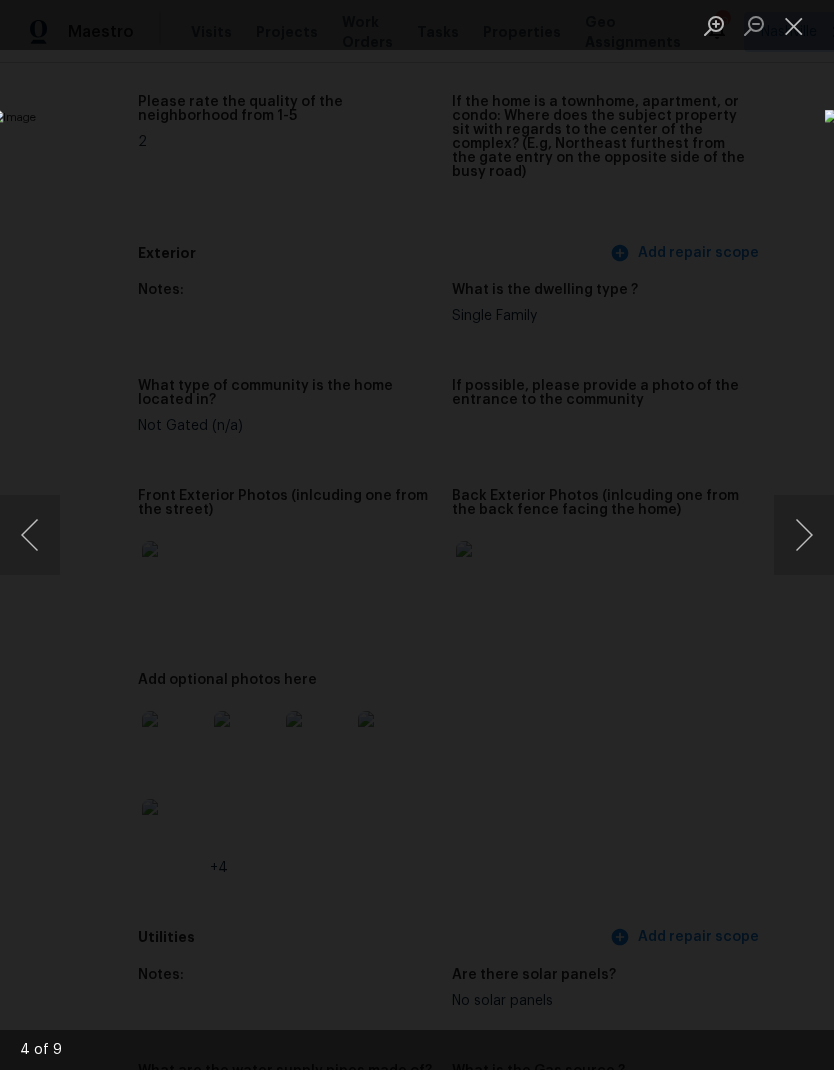 click at bounding box center [804, 535] 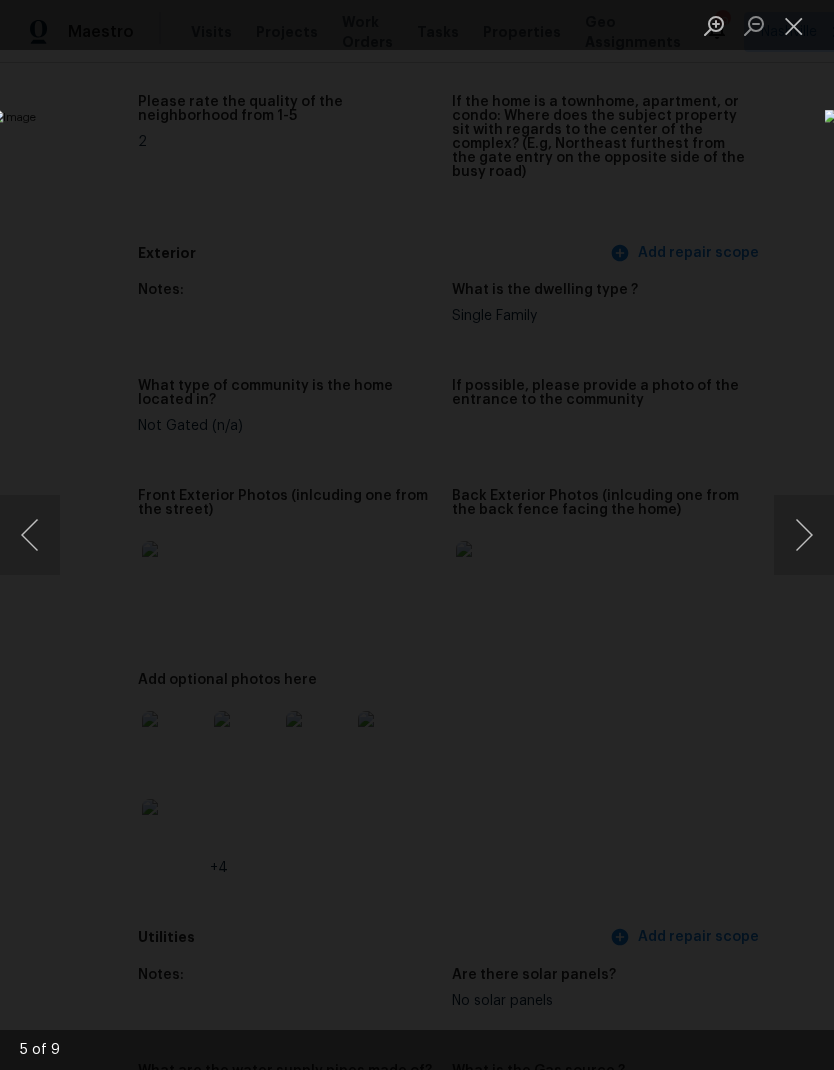 click at bounding box center [804, 535] 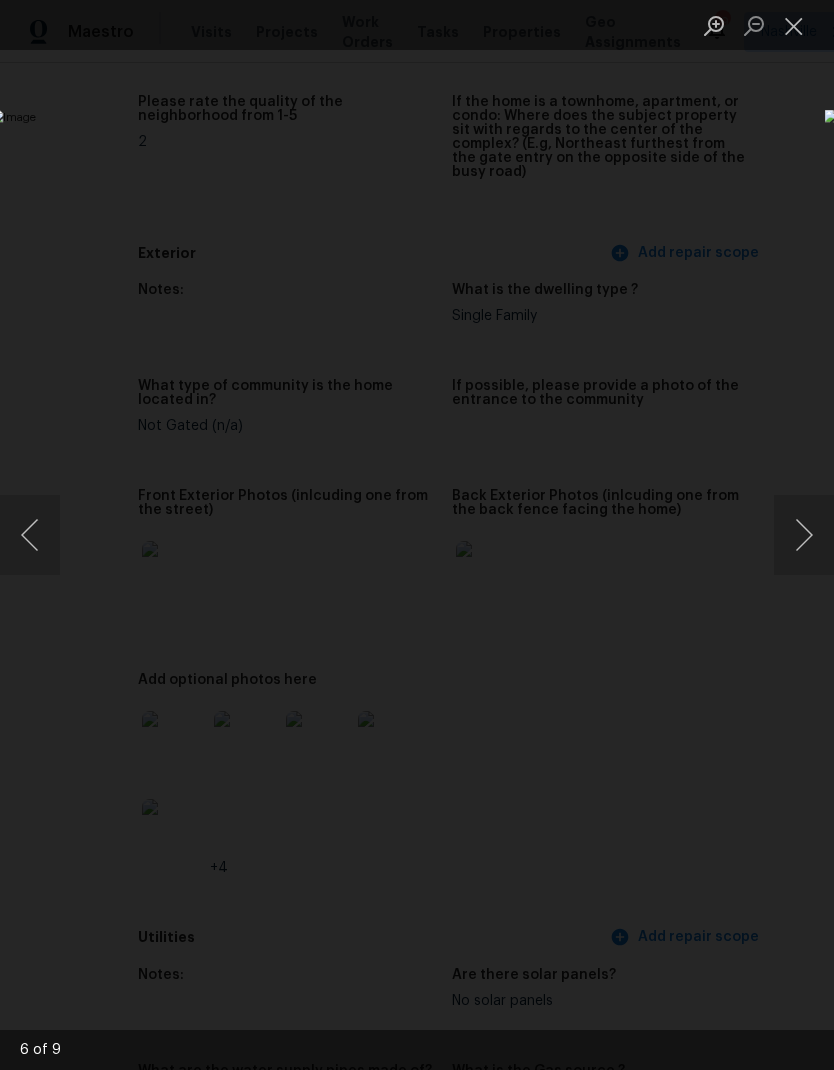click at bounding box center [794, 25] 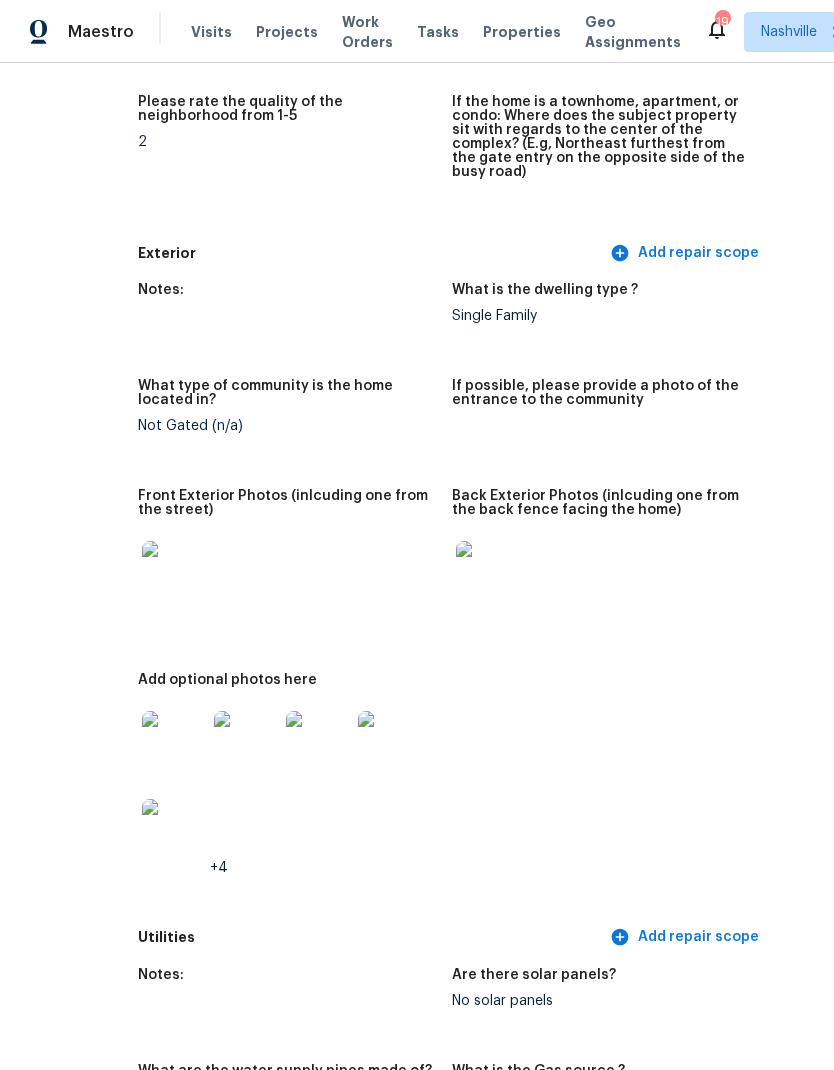 click at bounding box center [174, 743] 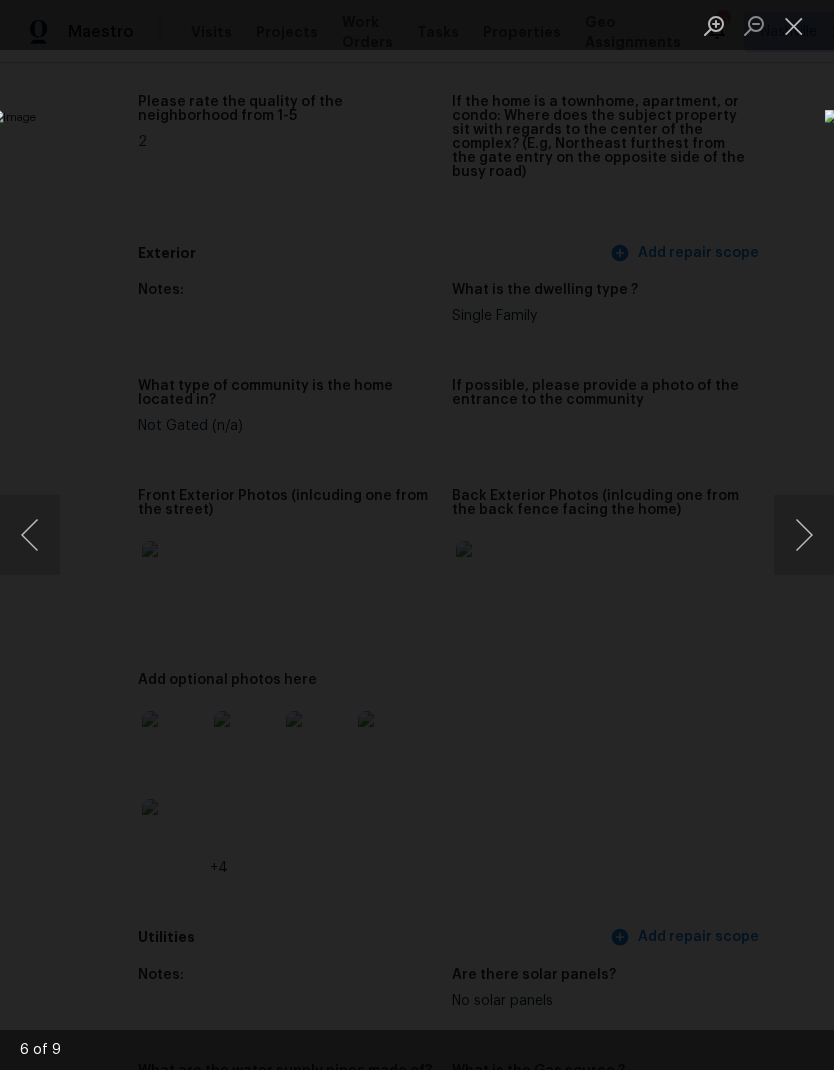 click at bounding box center (794, 25) 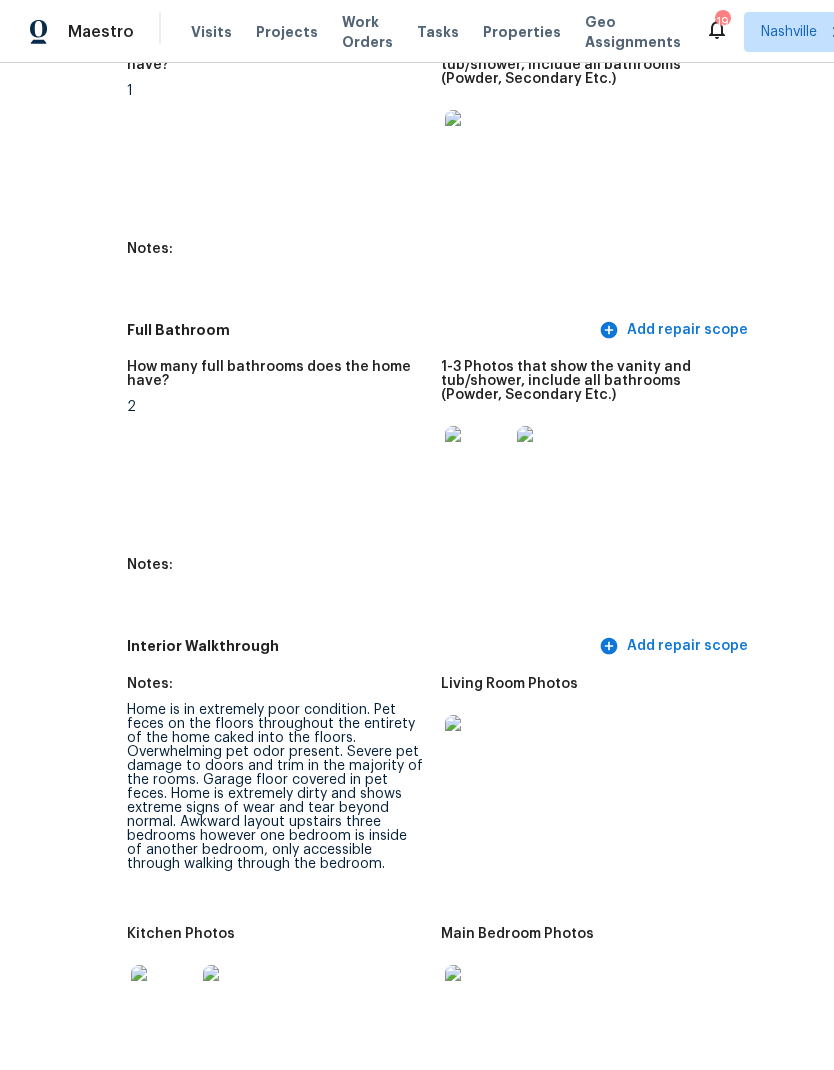 scroll, scrollTop: 2448, scrollLeft: 114, axis: both 